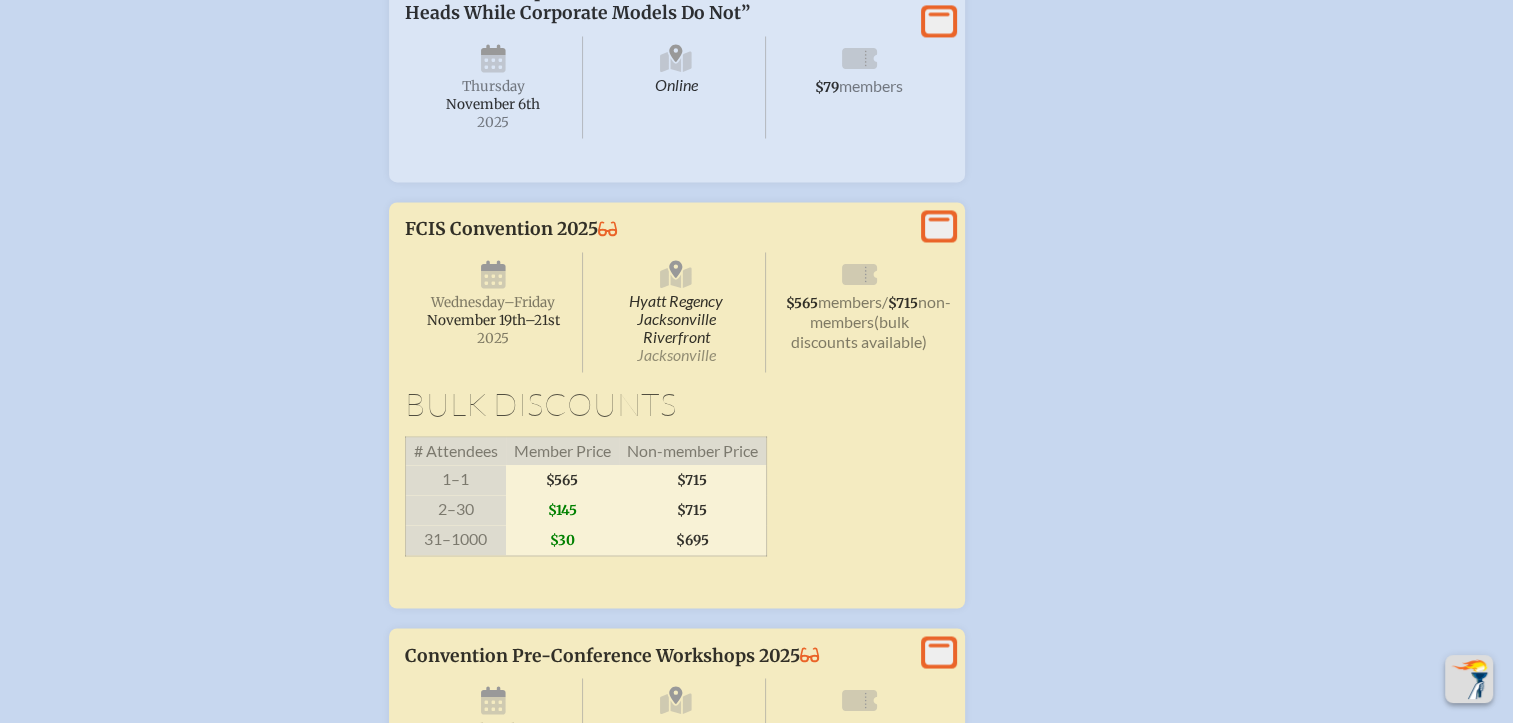 scroll, scrollTop: 3200, scrollLeft: 0, axis: vertical 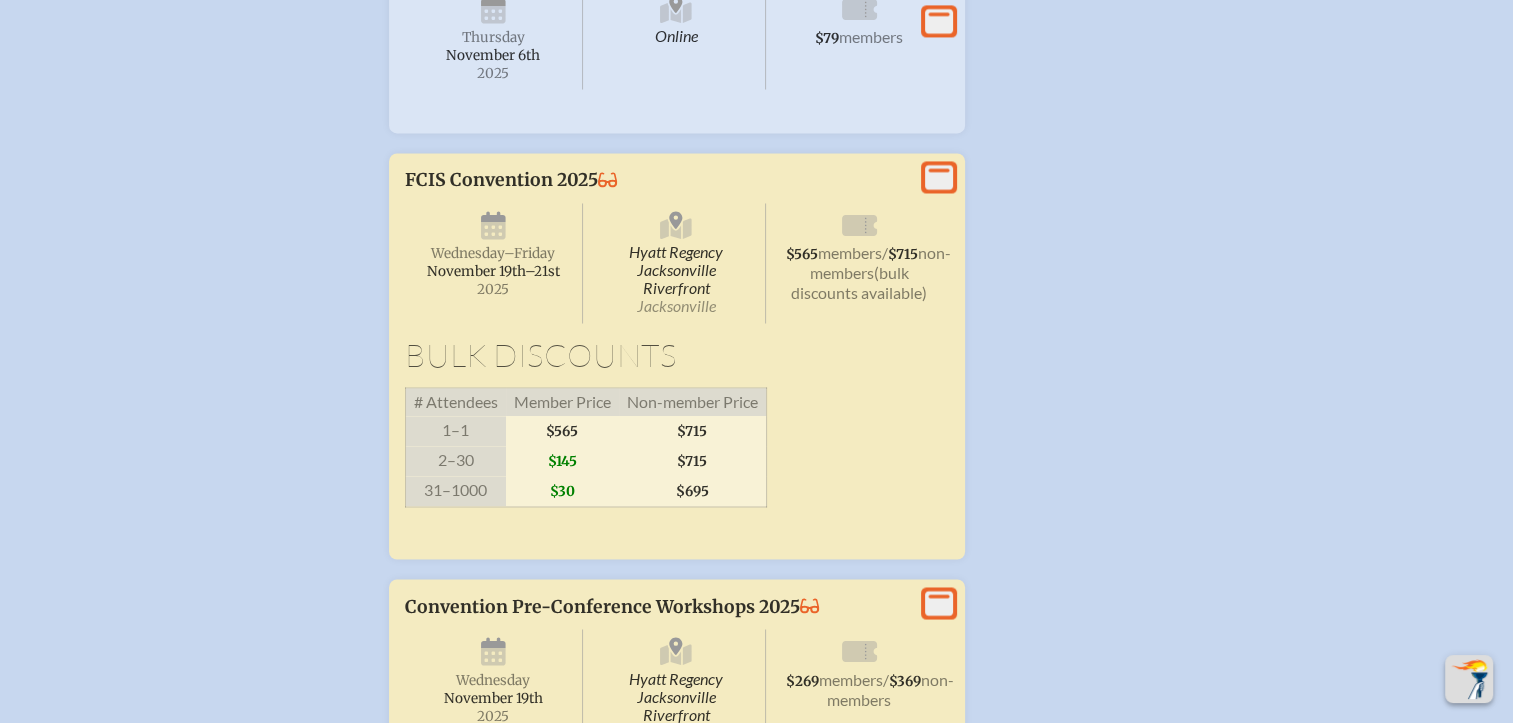 click 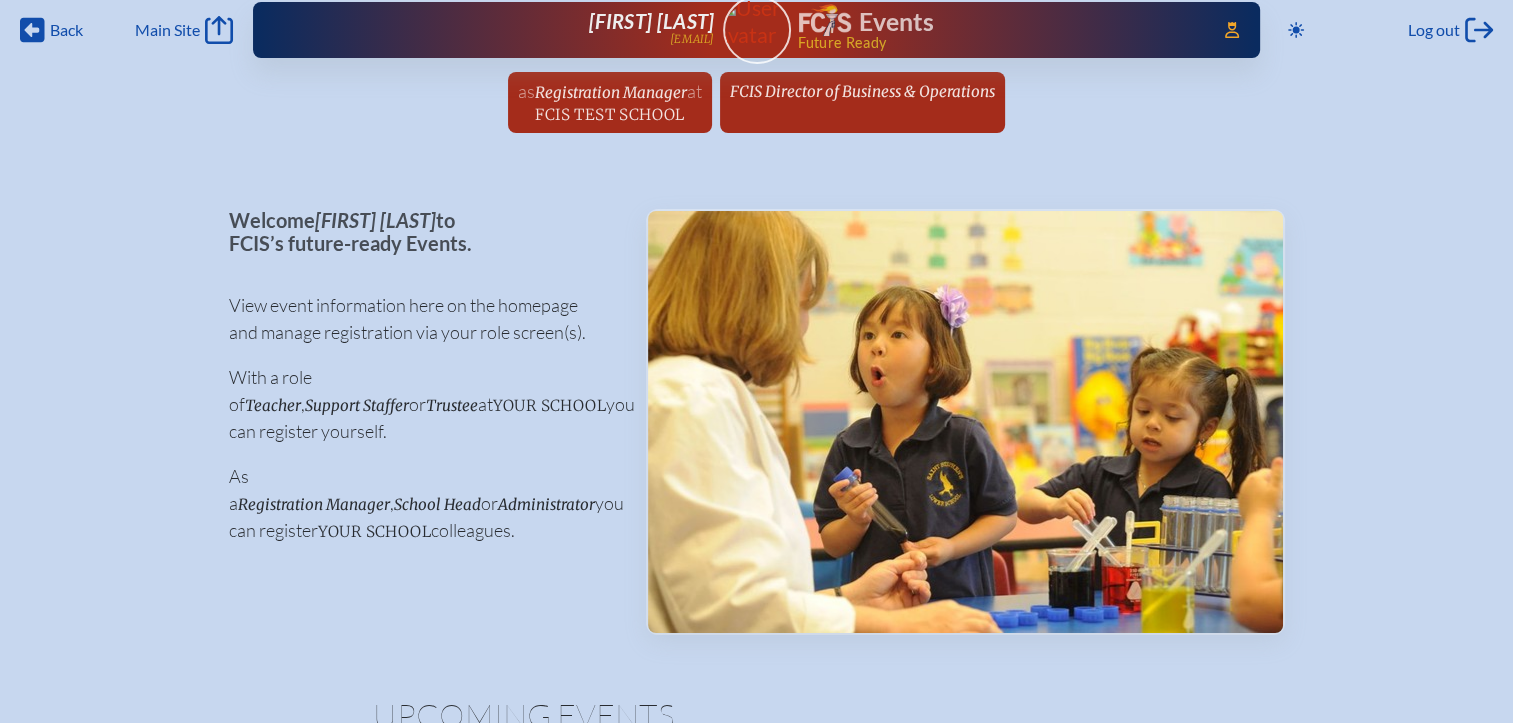 scroll, scrollTop: 0, scrollLeft: 0, axis: both 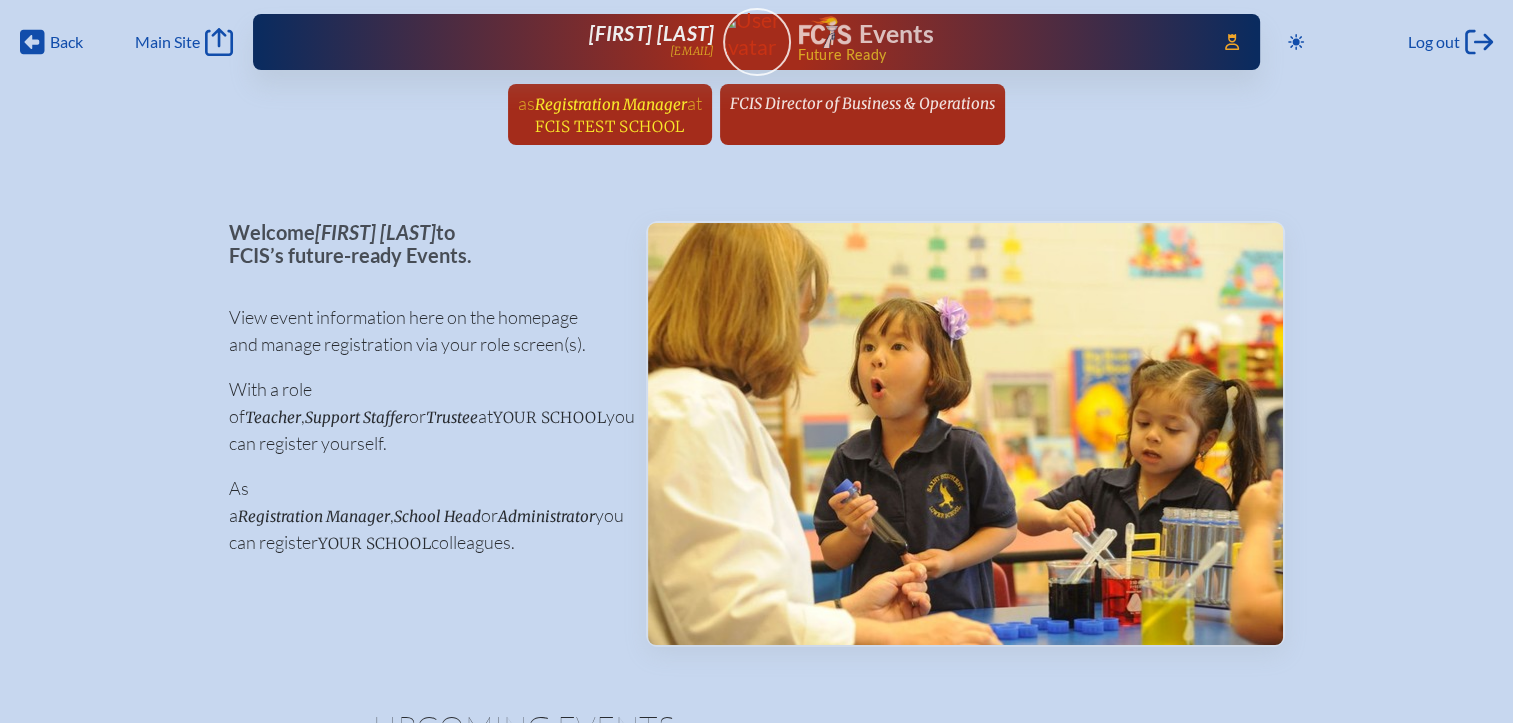 click on "FCIS Test School" at bounding box center (609, 126) 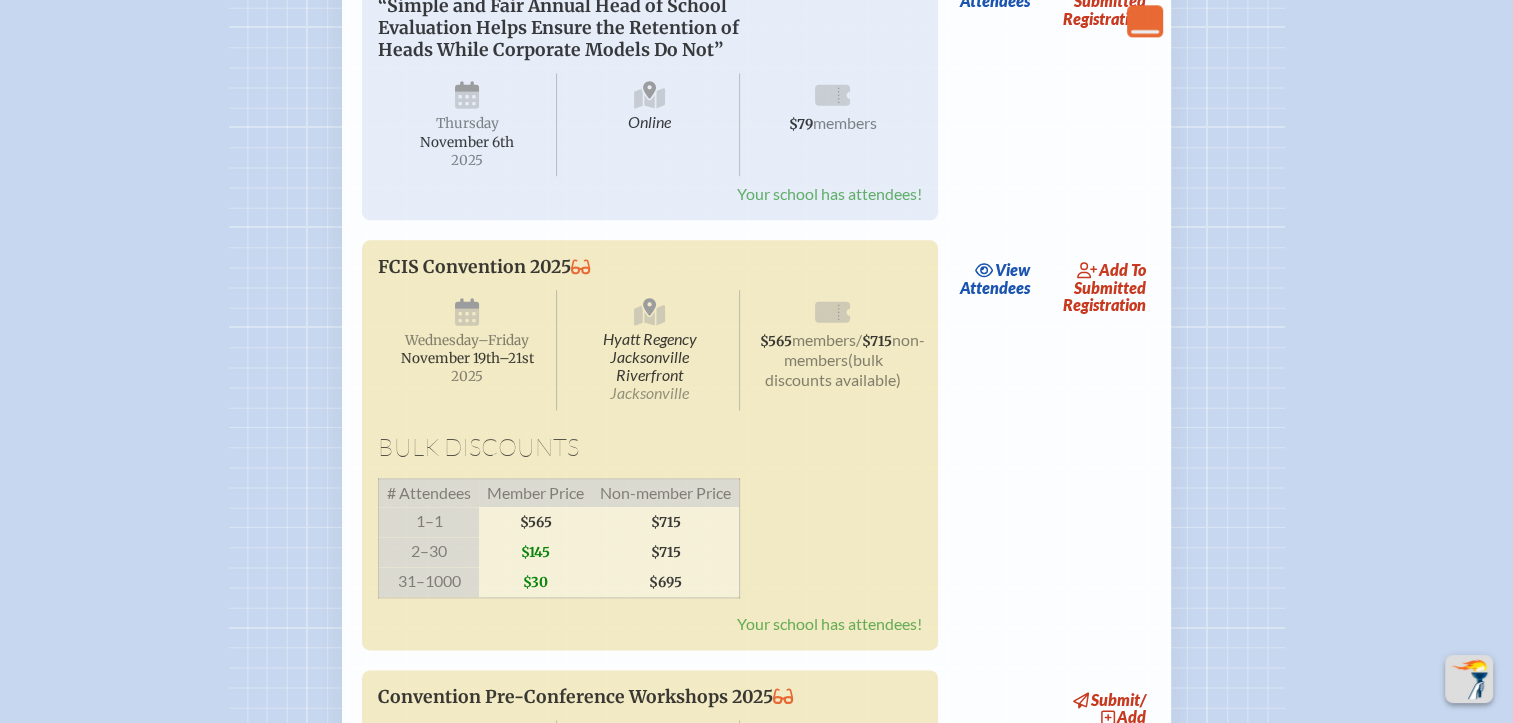 scroll, scrollTop: 2700, scrollLeft: 0, axis: vertical 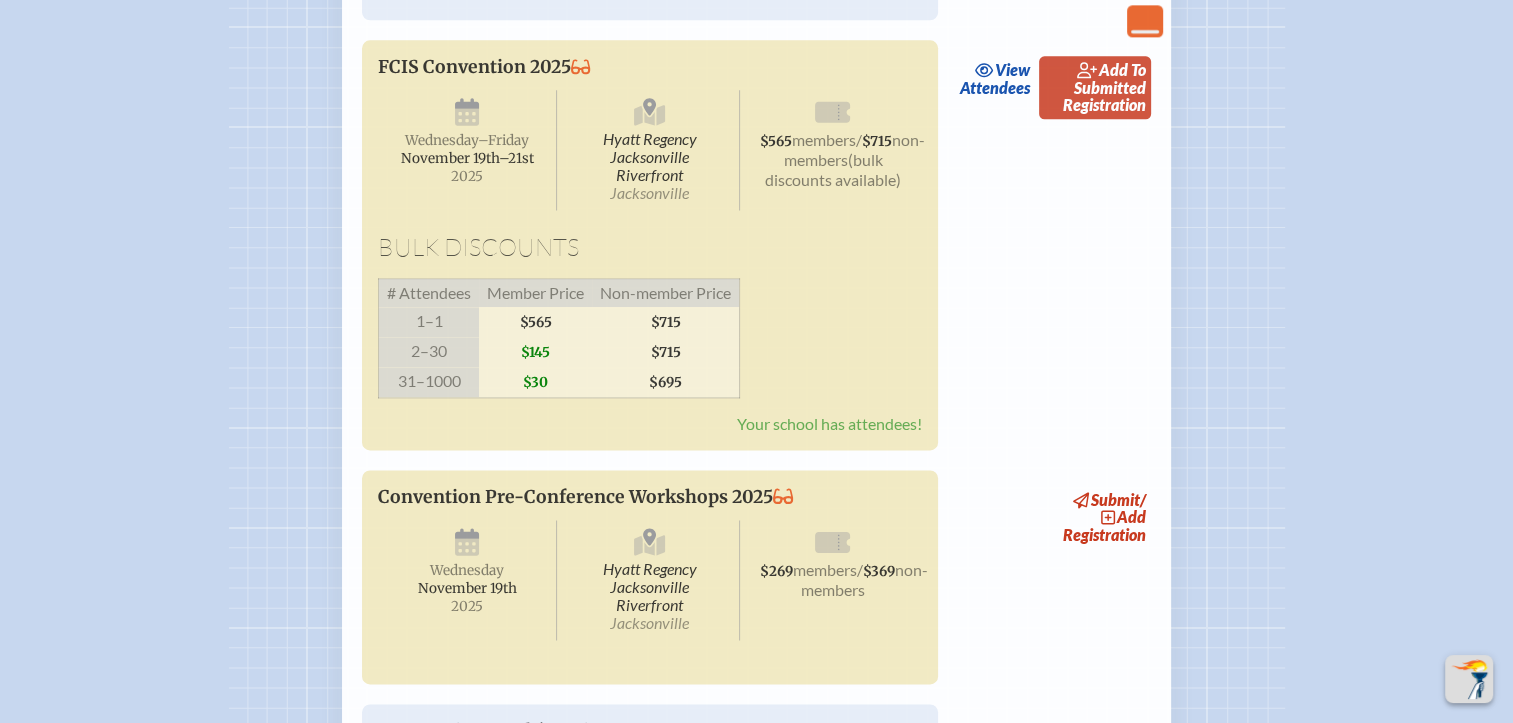 click on "add to submitted  Registration" at bounding box center [1095, 87] 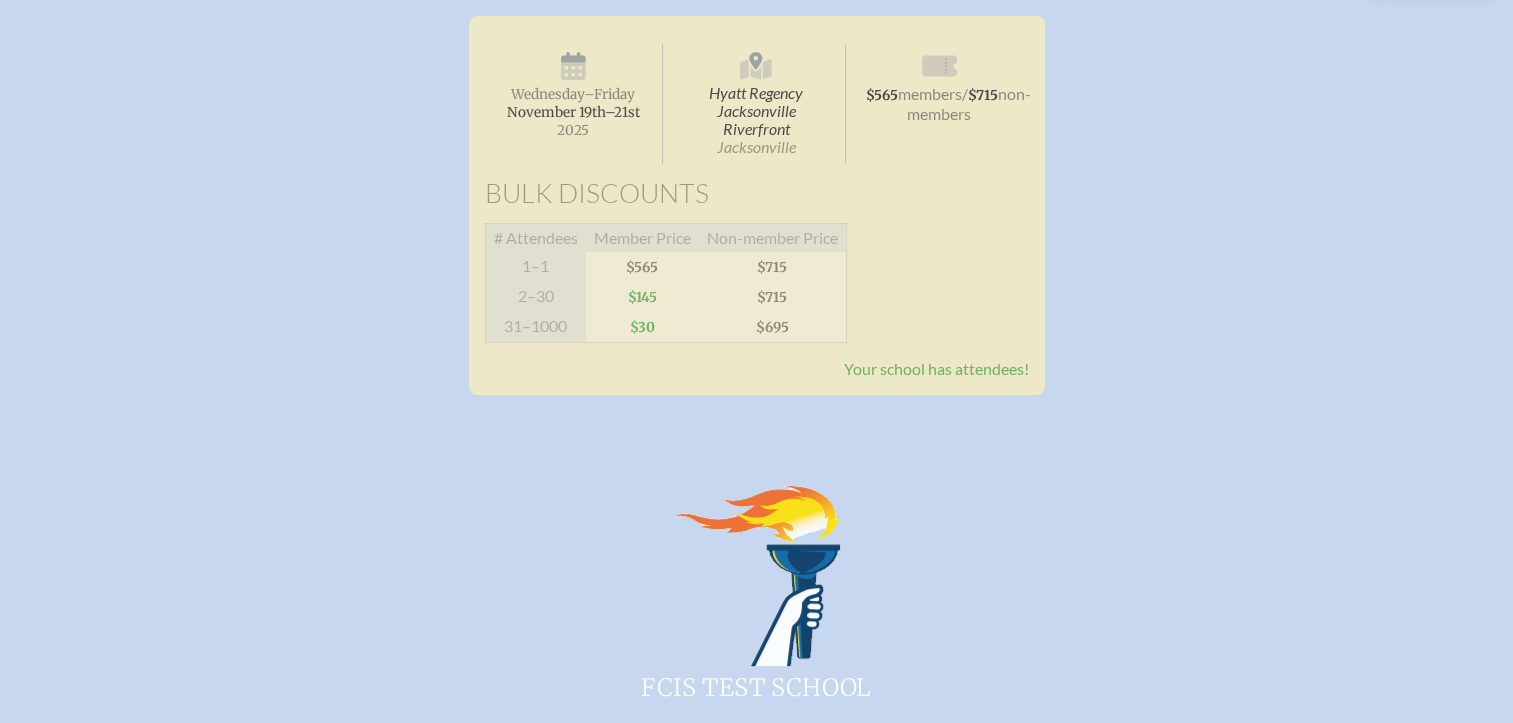 scroll, scrollTop: 0, scrollLeft: 0, axis: both 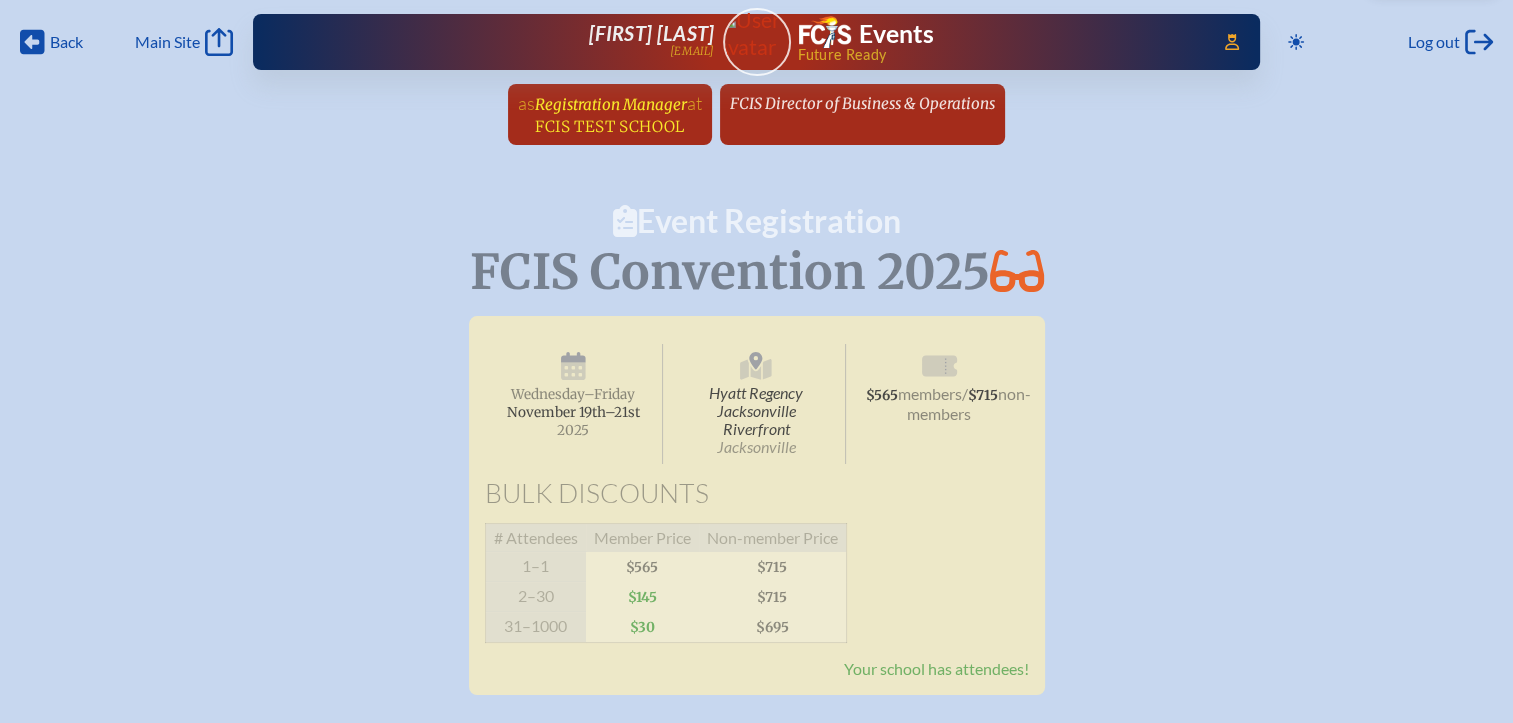 click on "FCIS Test School" at bounding box center [609, 126] 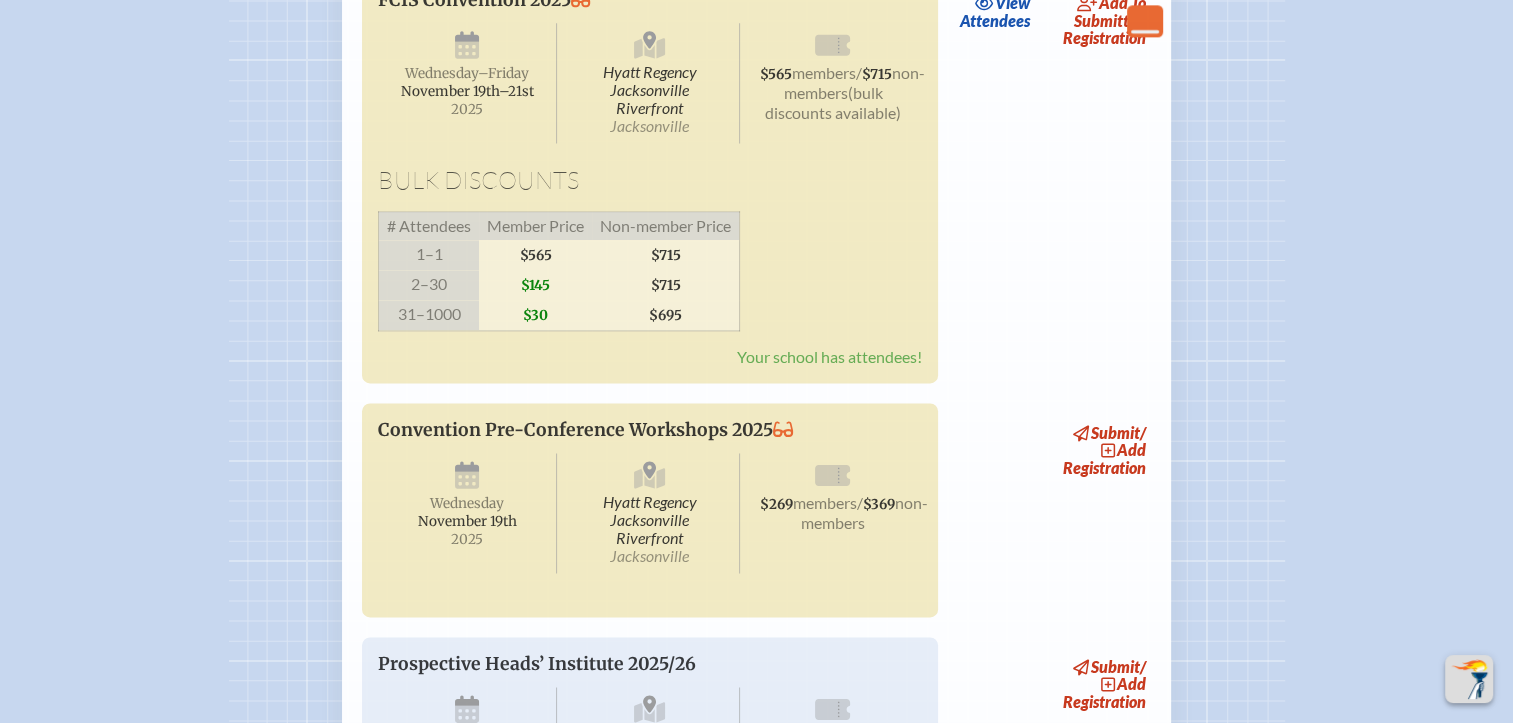scroll, scrollTop: 2500, scrollLeft: 0, axis: vertical 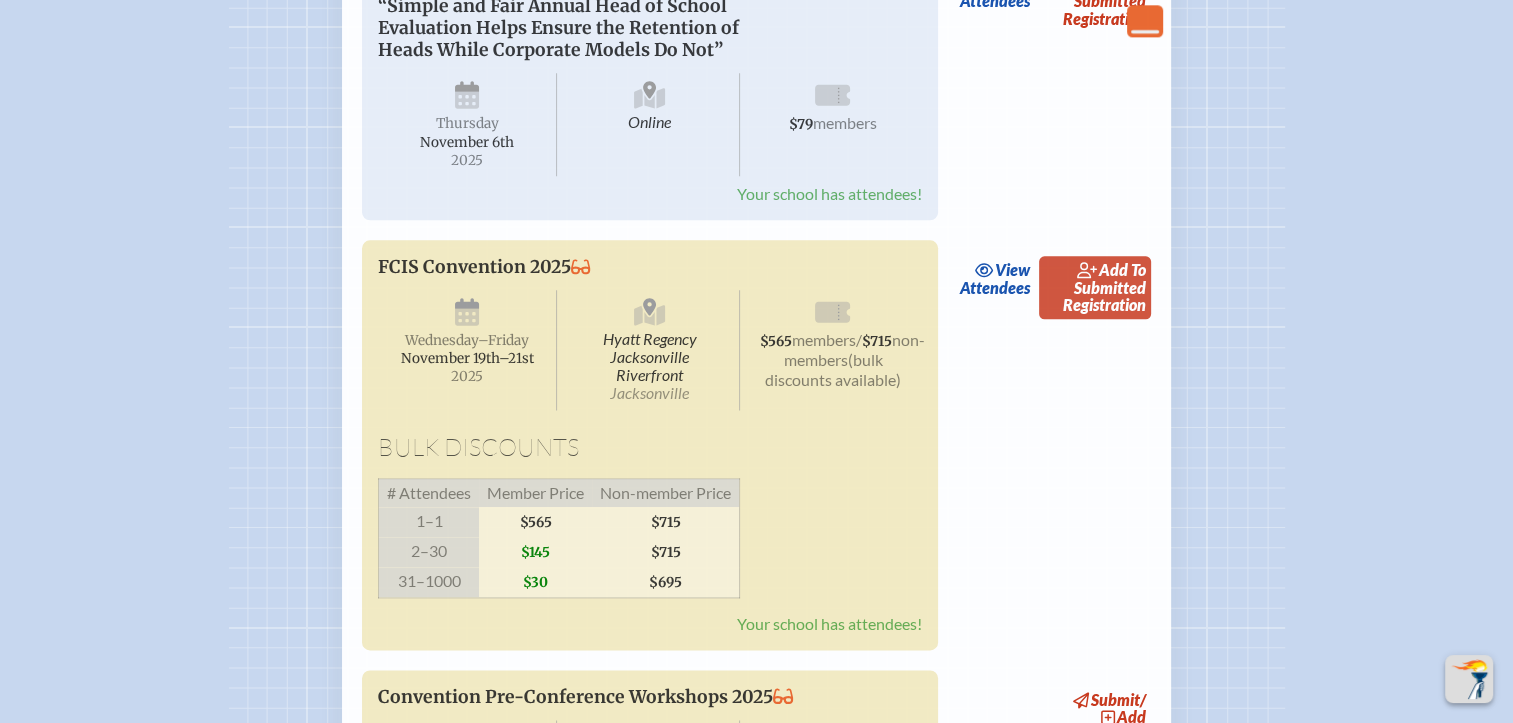 click on "add to submitted" at bounding box center (1110, 278) 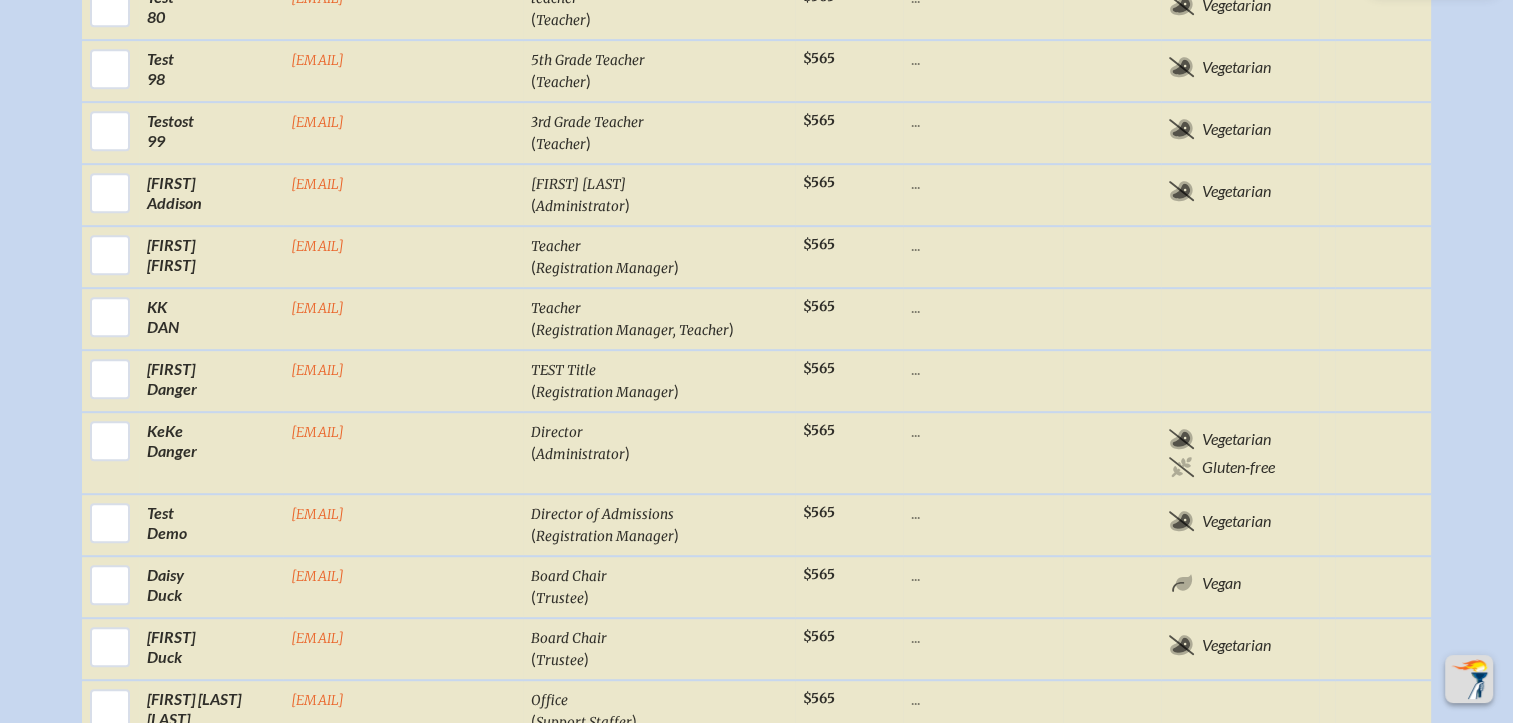 scroll, scrollTop: 1000, scrollLeft: 0, axis: vertical 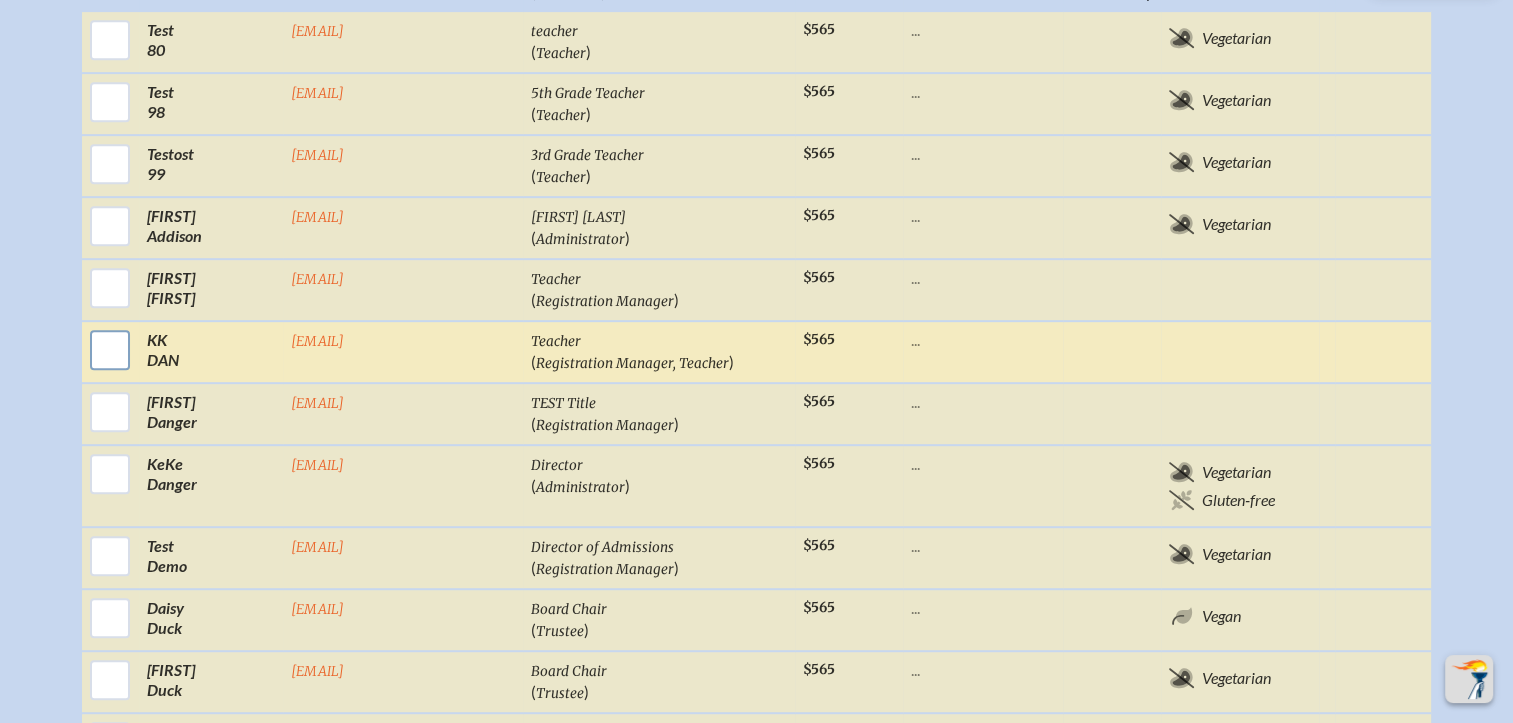 click at bounding box center [110, 350] 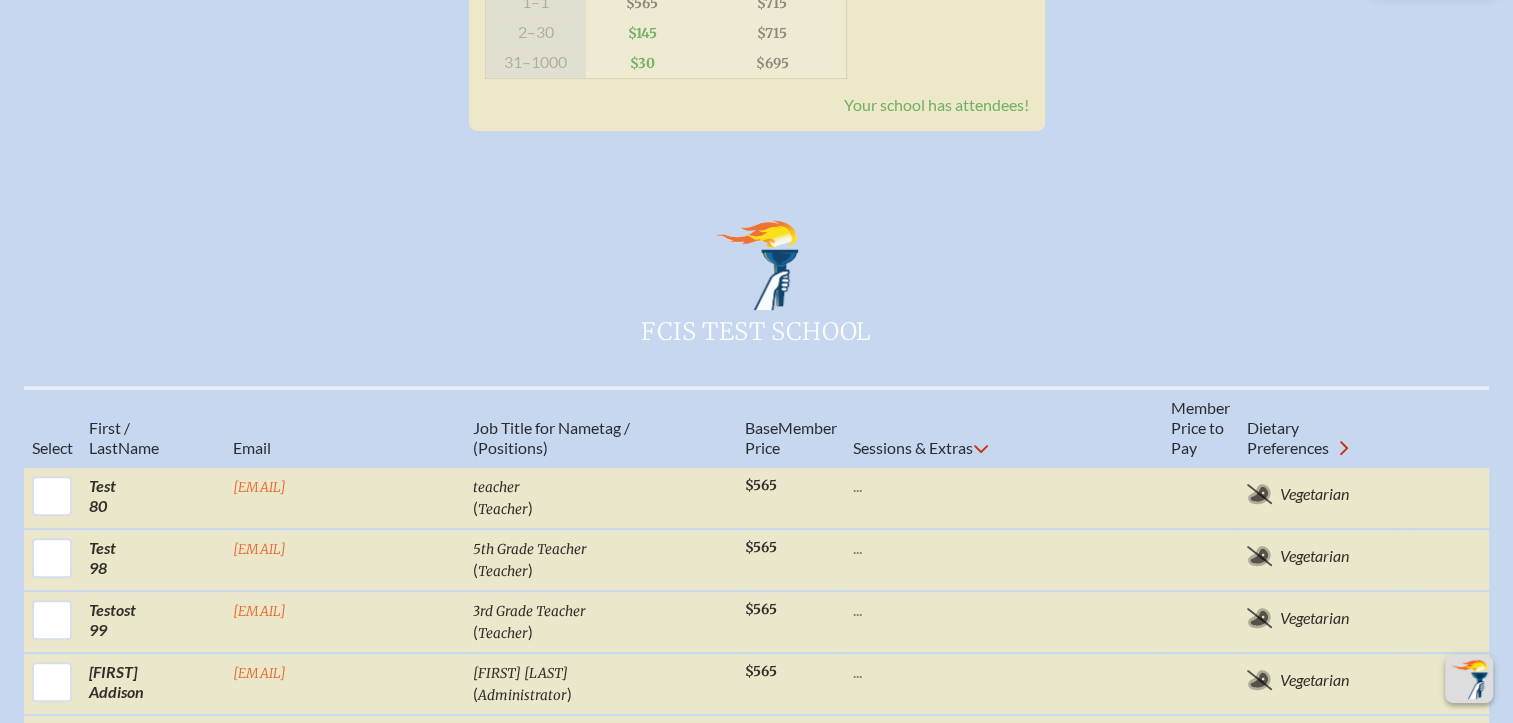 scroll, scrollTop: 0, scrollLeft: 0, axis: both 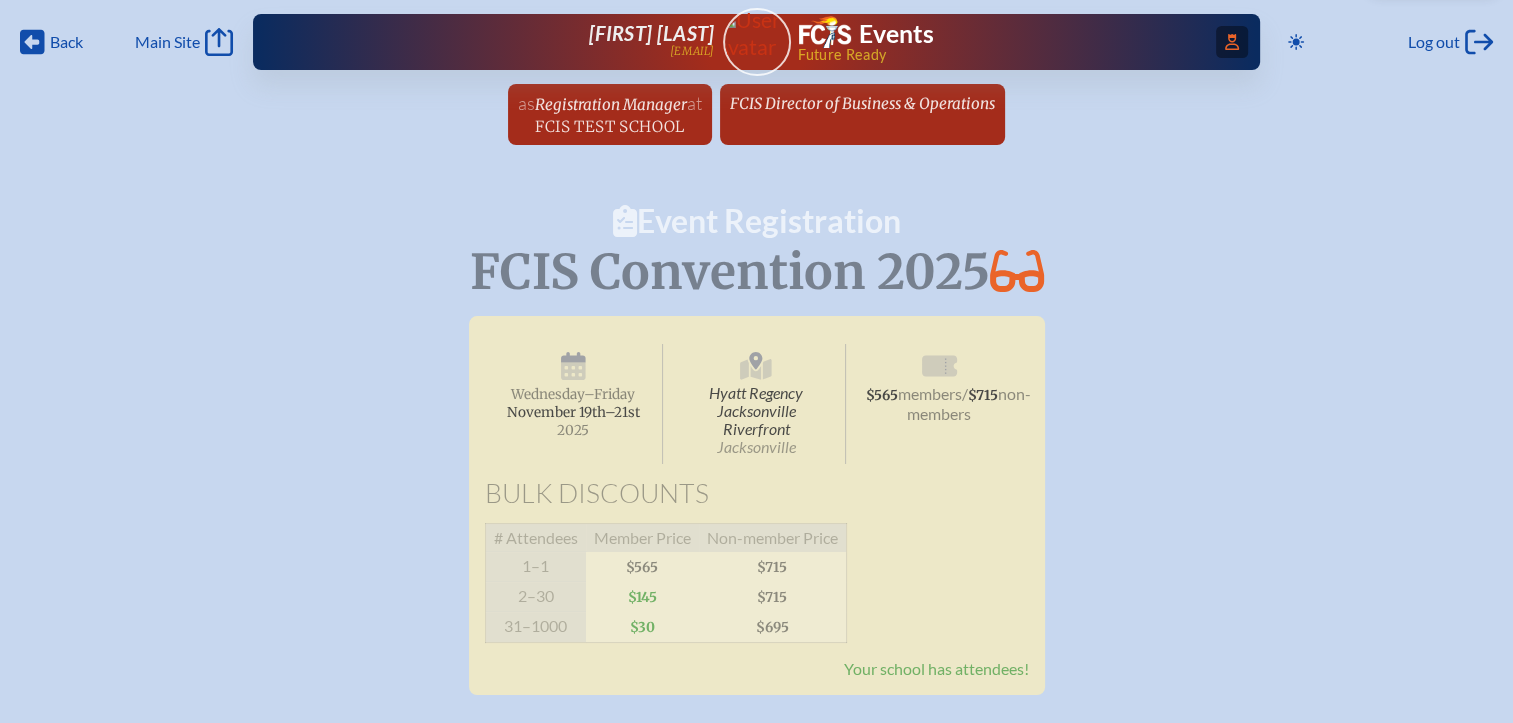 click on "Access Users..." 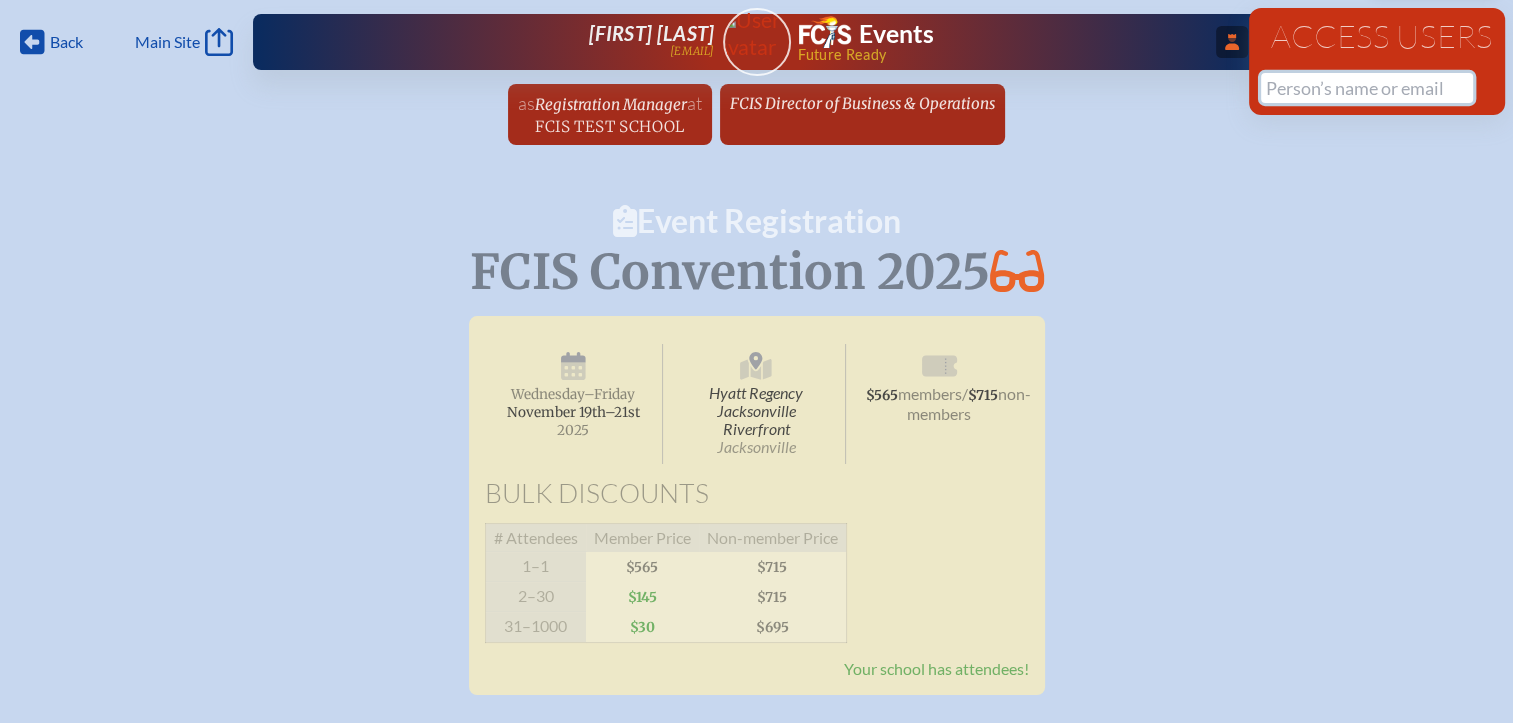 click at bounding box center [1367, 88] 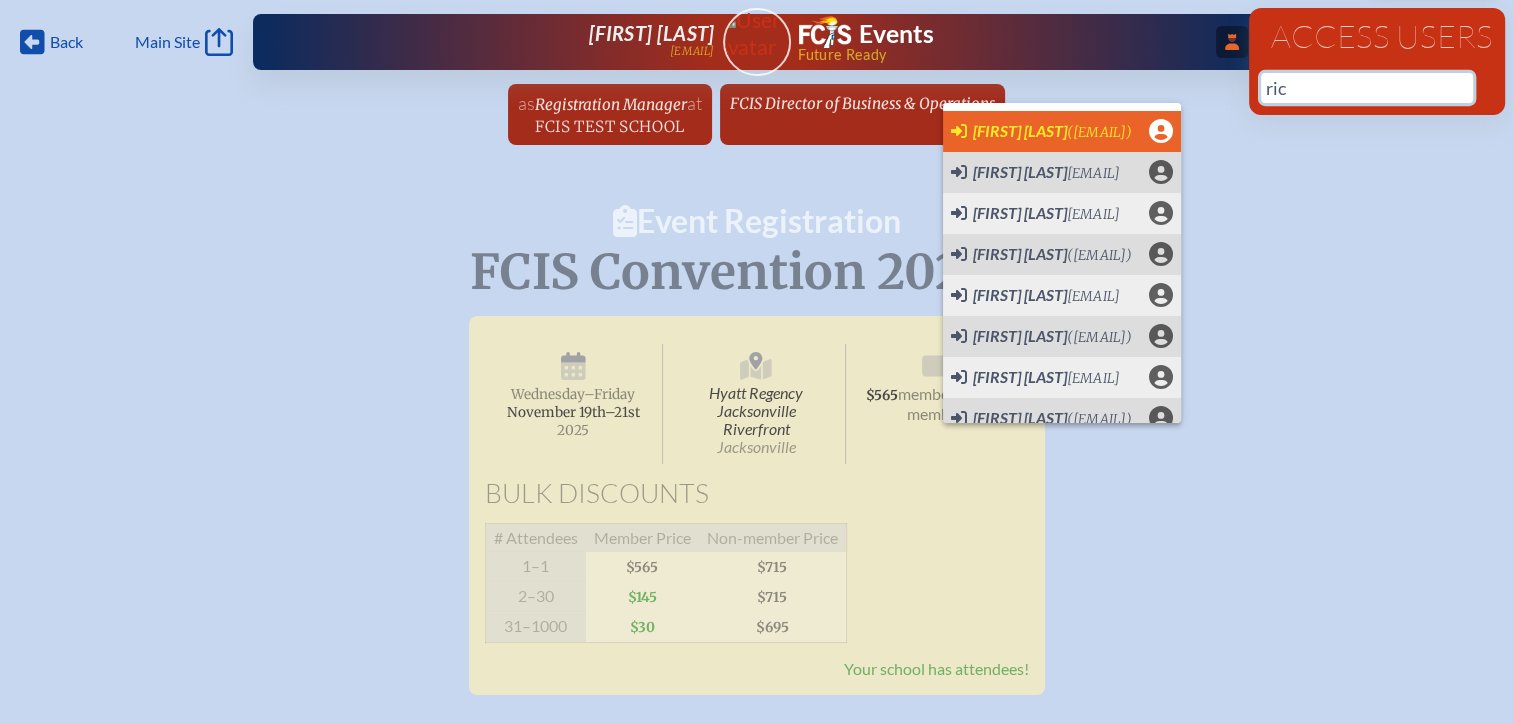 scroll, scrollTop: 0, scrollLeft: 15, axis: horizontal 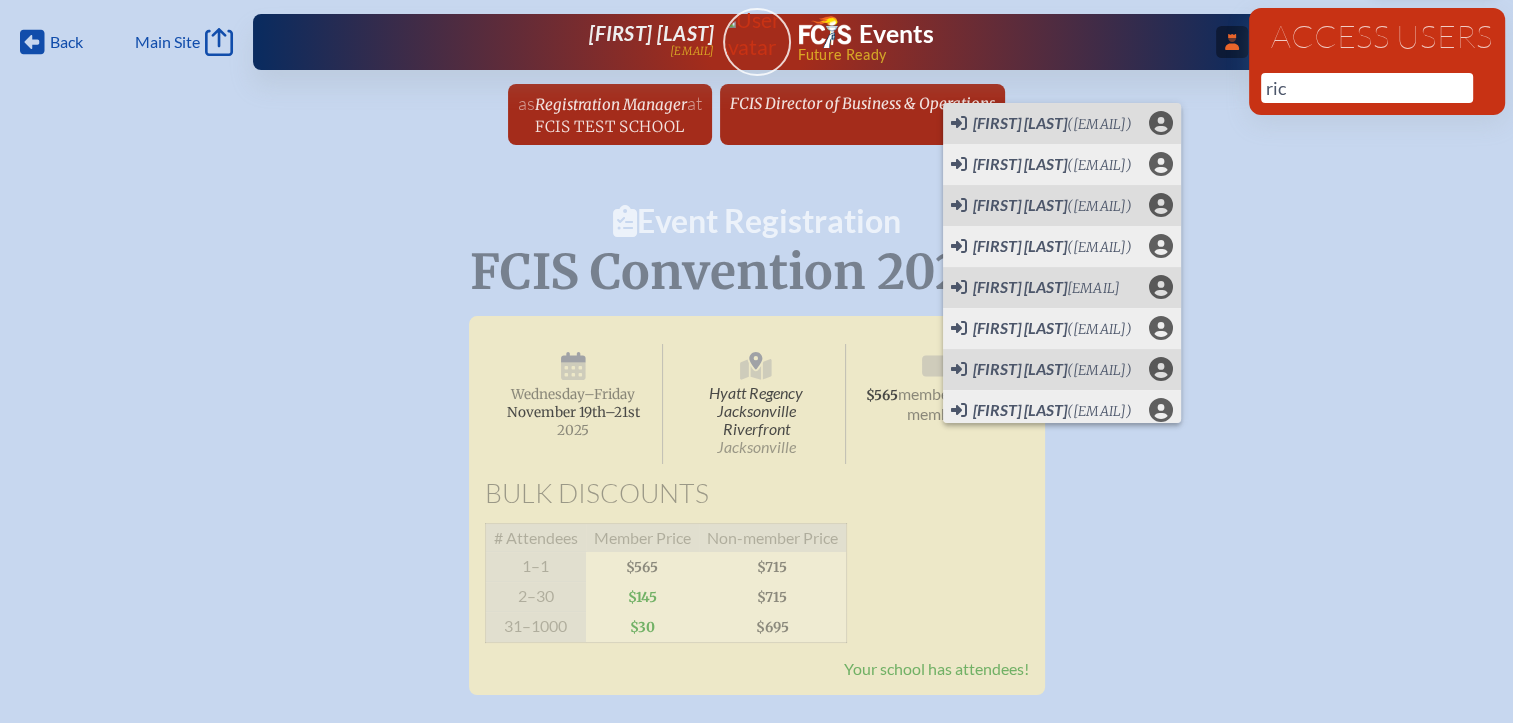 click on "FCIS Convention 2025   Hyatt Regency Jacksonville Riverfront Jacksonville Wednesday –Friday ,   November 19th–⁠21st ,   2025  $565  members  /   $715  non-members  Bulk Discounts  # Attendees Member Price Non-member Price 1–1  $565  $715 2–30  $145  $715 31–1000  $30  $695  Your school has attendees!  Required?" at bounding box center (756, 497) 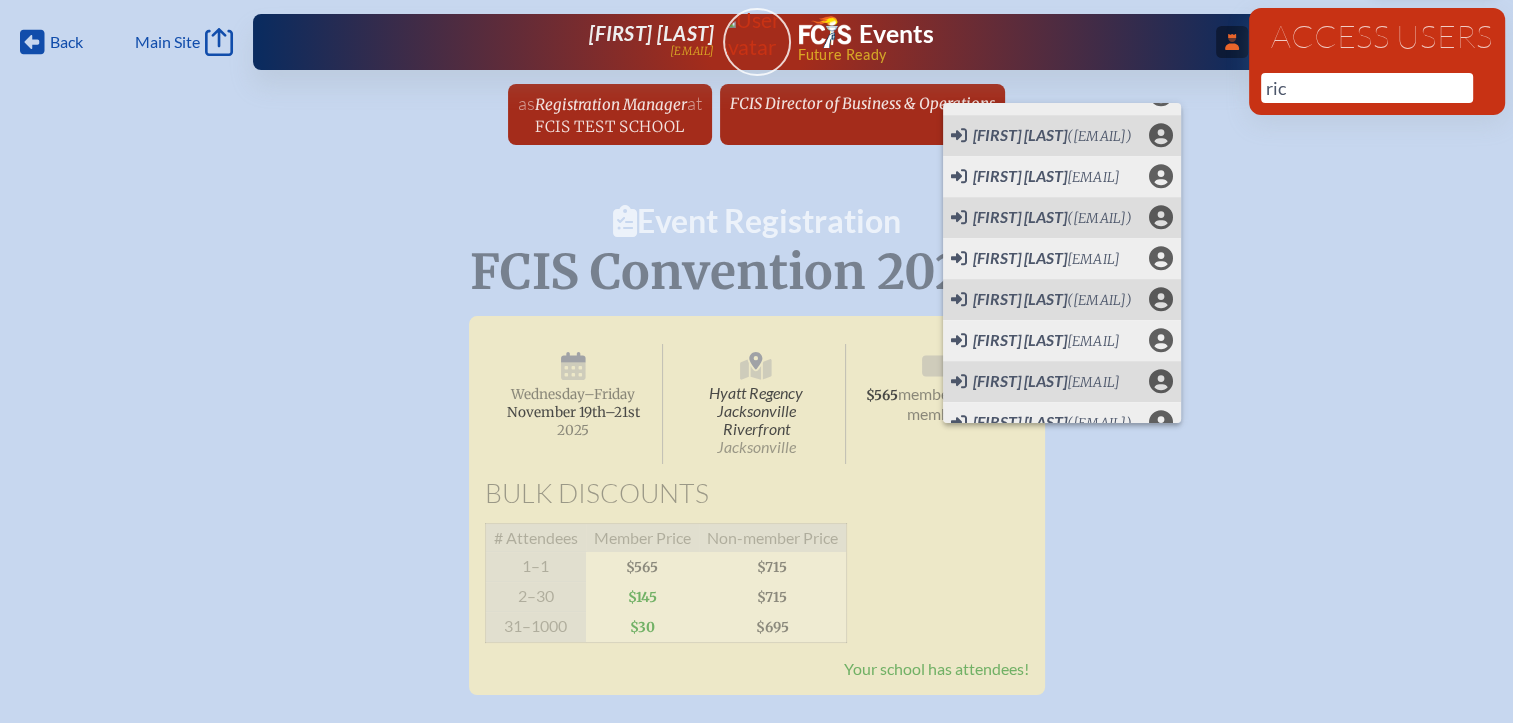 scroll, scrollTop: 1123, scrollLeft: 0, axis: vertical 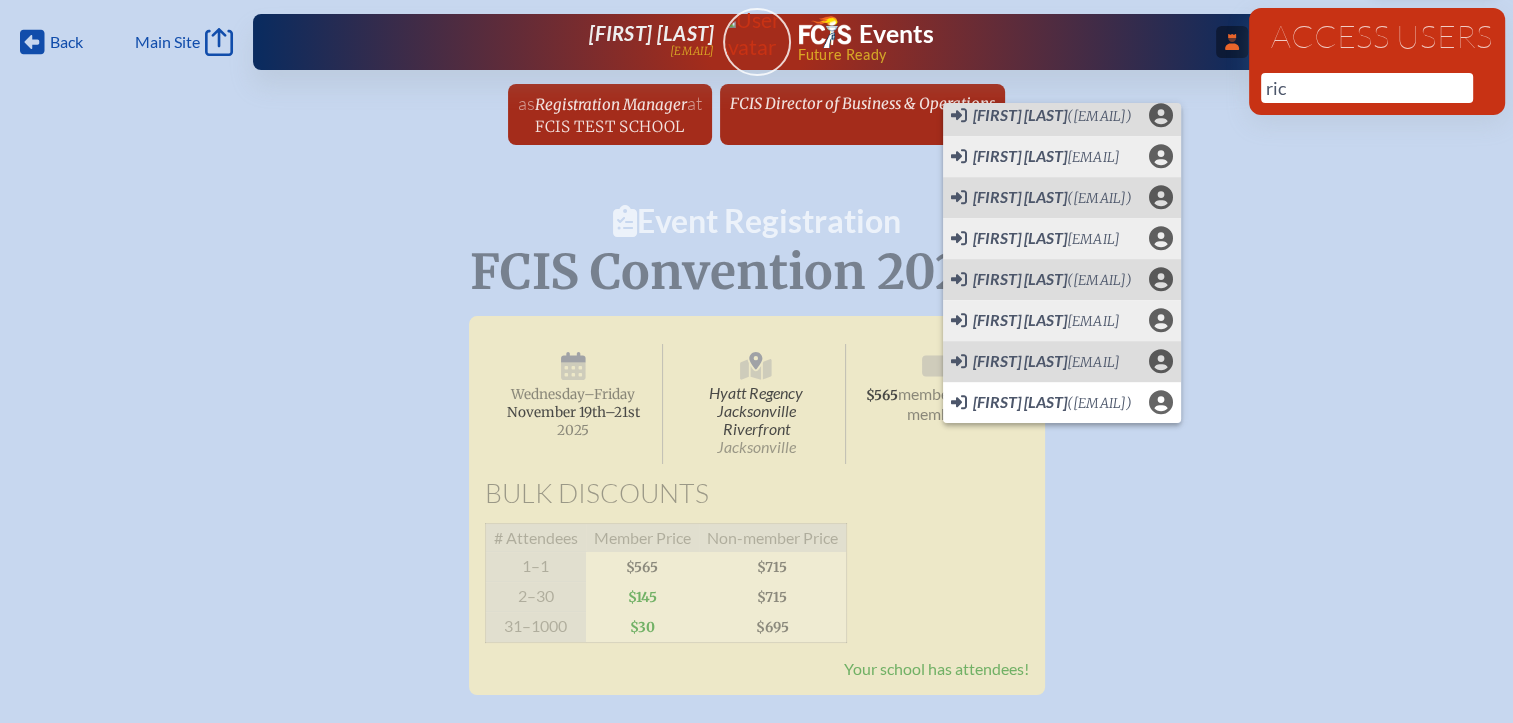 click on "FCIS Convention 2025   Hyatt Regency Jacksonville Riverfront Jacksonville Wednesday –Friday ,   November 19th–⁠21st ,   2025  $565  members  /   $715  non-members  Bulk Discounts  # Attendees Member Price Non-member Price 1–1  $565  $715 2–30  $145  $715 31–1000  $30  $695  Your school has attendees!  Required?" at bounding box center (756, 497) 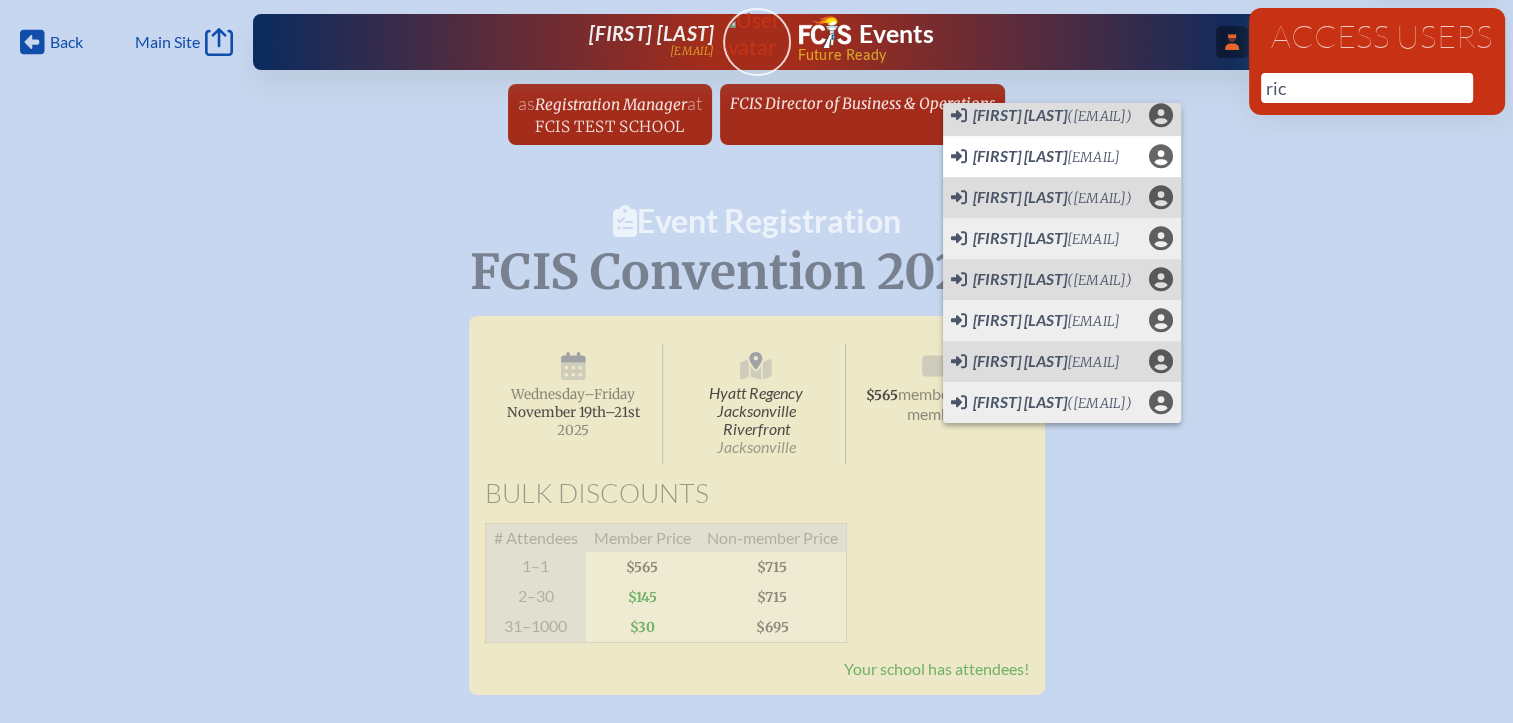 scroll, scrollTop: 1115, scrollLeft: 0, axis: vertical 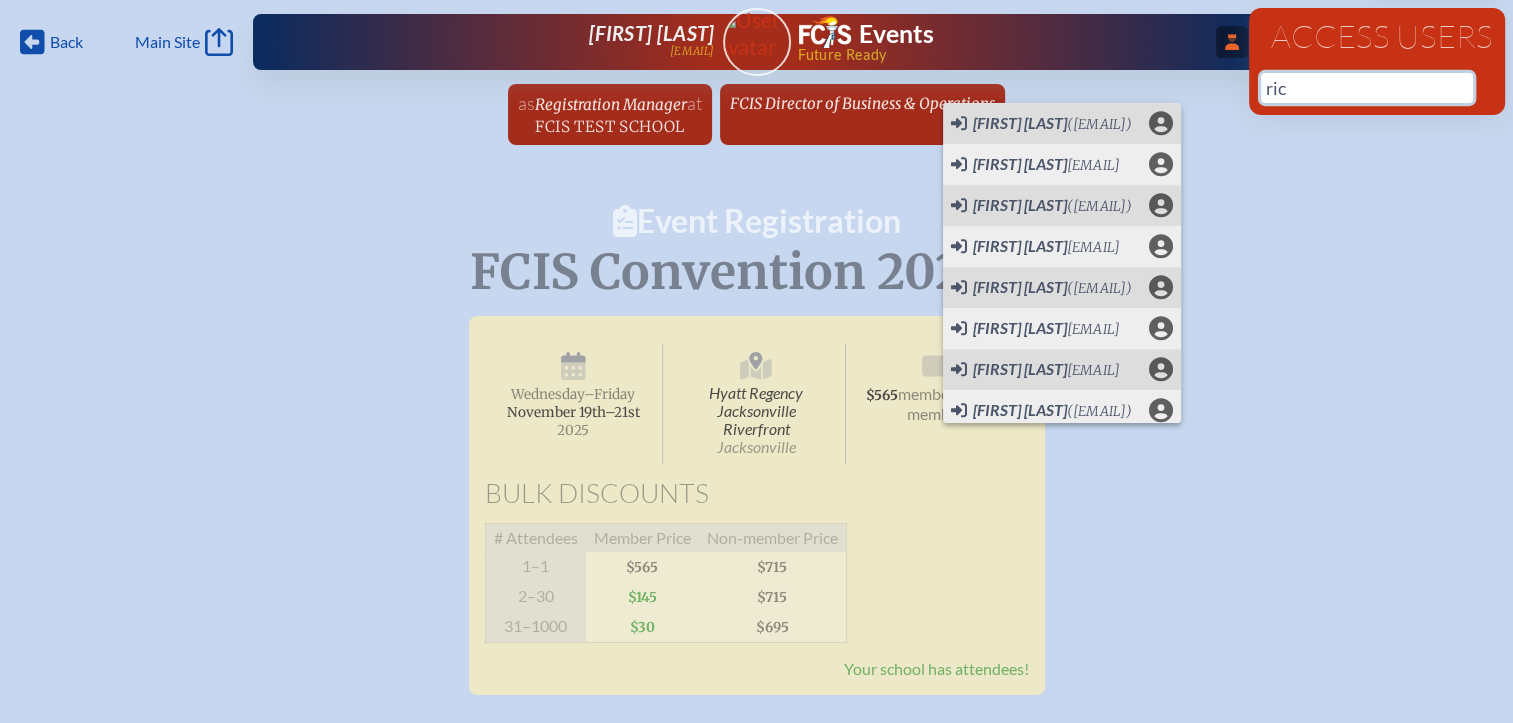 click on "ric" at bounding box center [1367, 88] 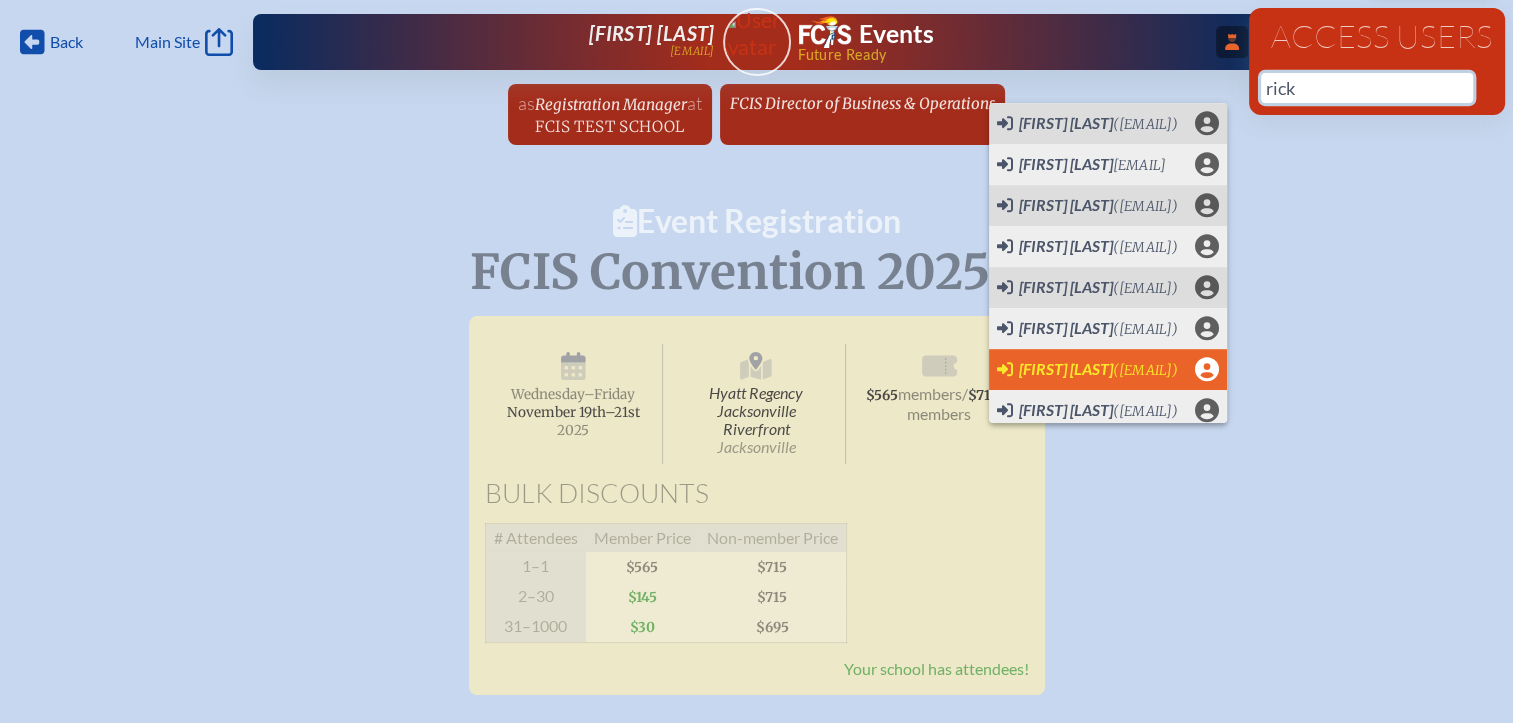 scroll, scrollTop: 1123, scrollLeft: 0, axis: vertical 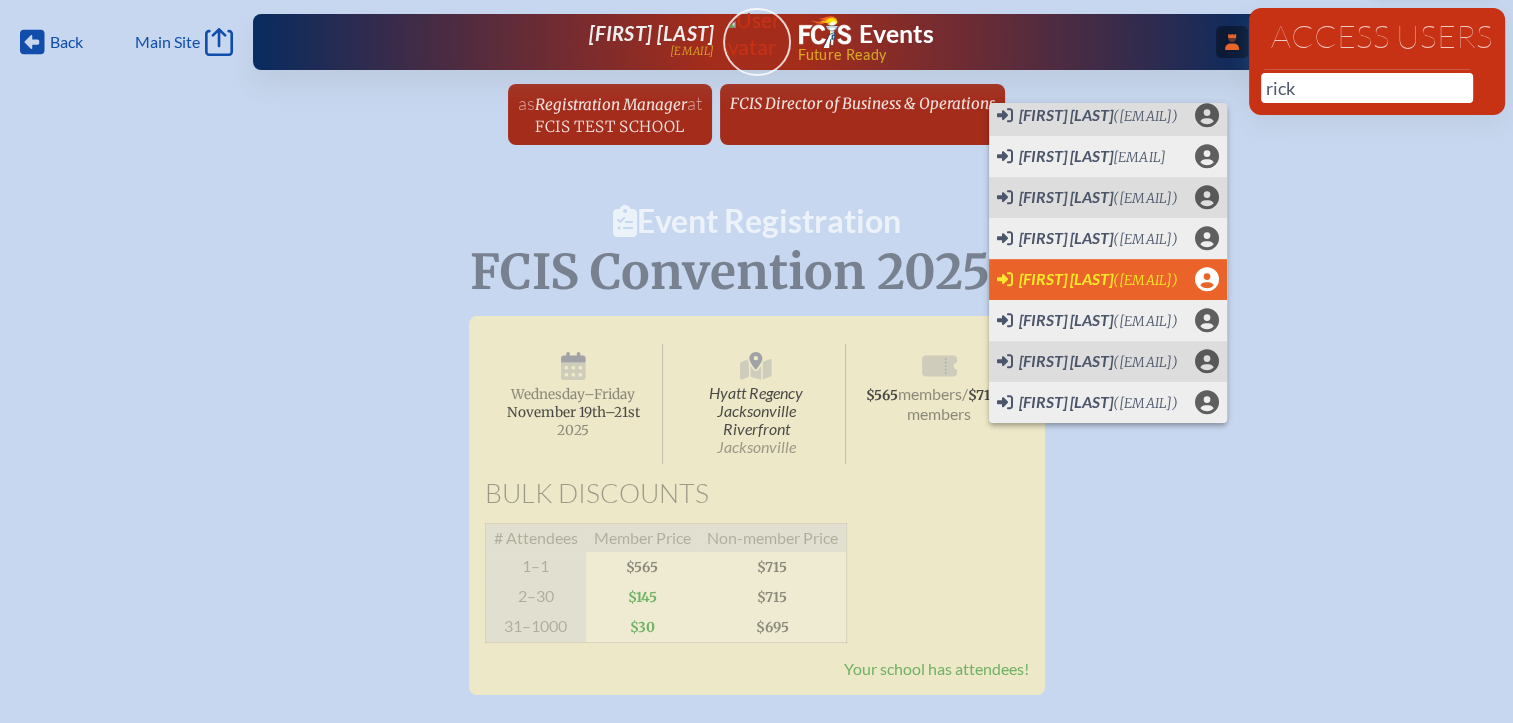 click on "[LAST] [TITLE]" at bounding box center (1066, 278) 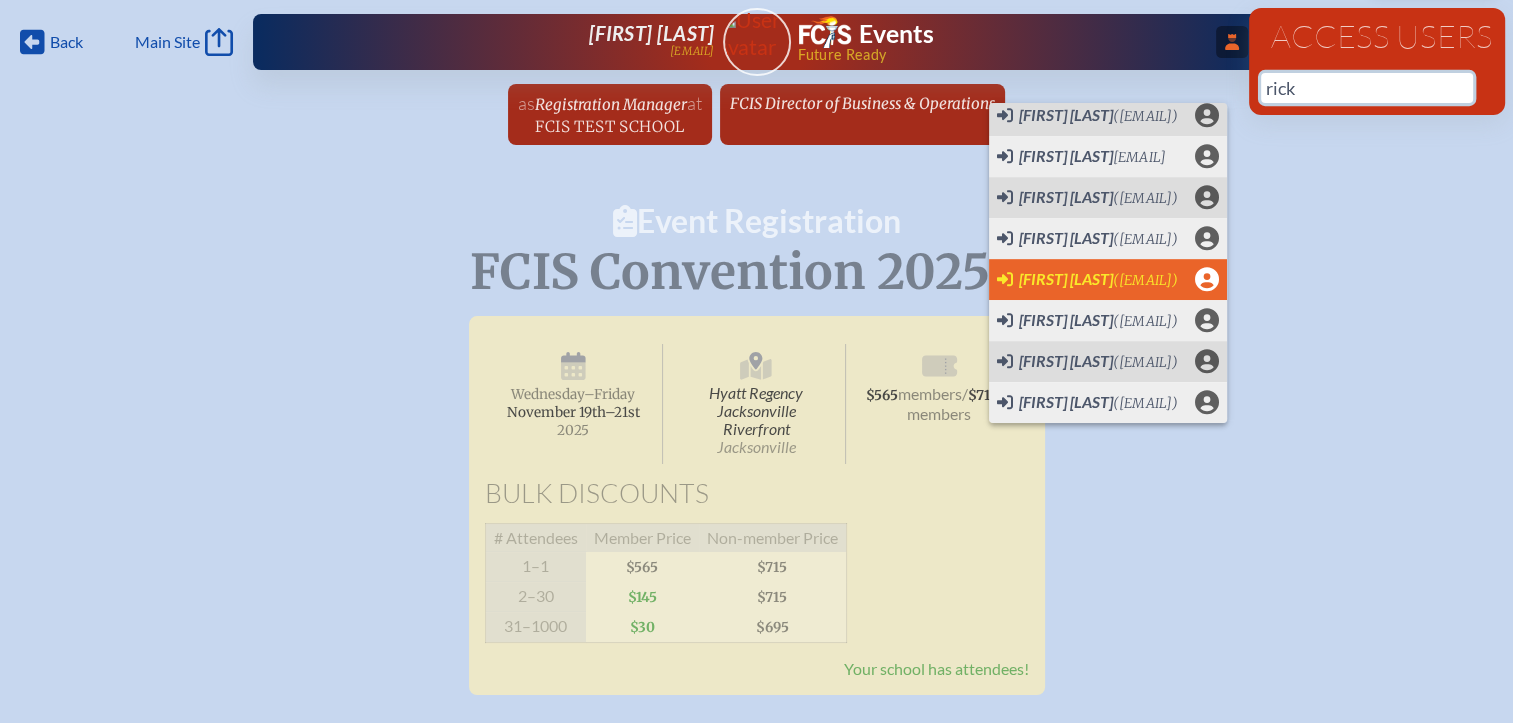 type on "[EMAIL]" 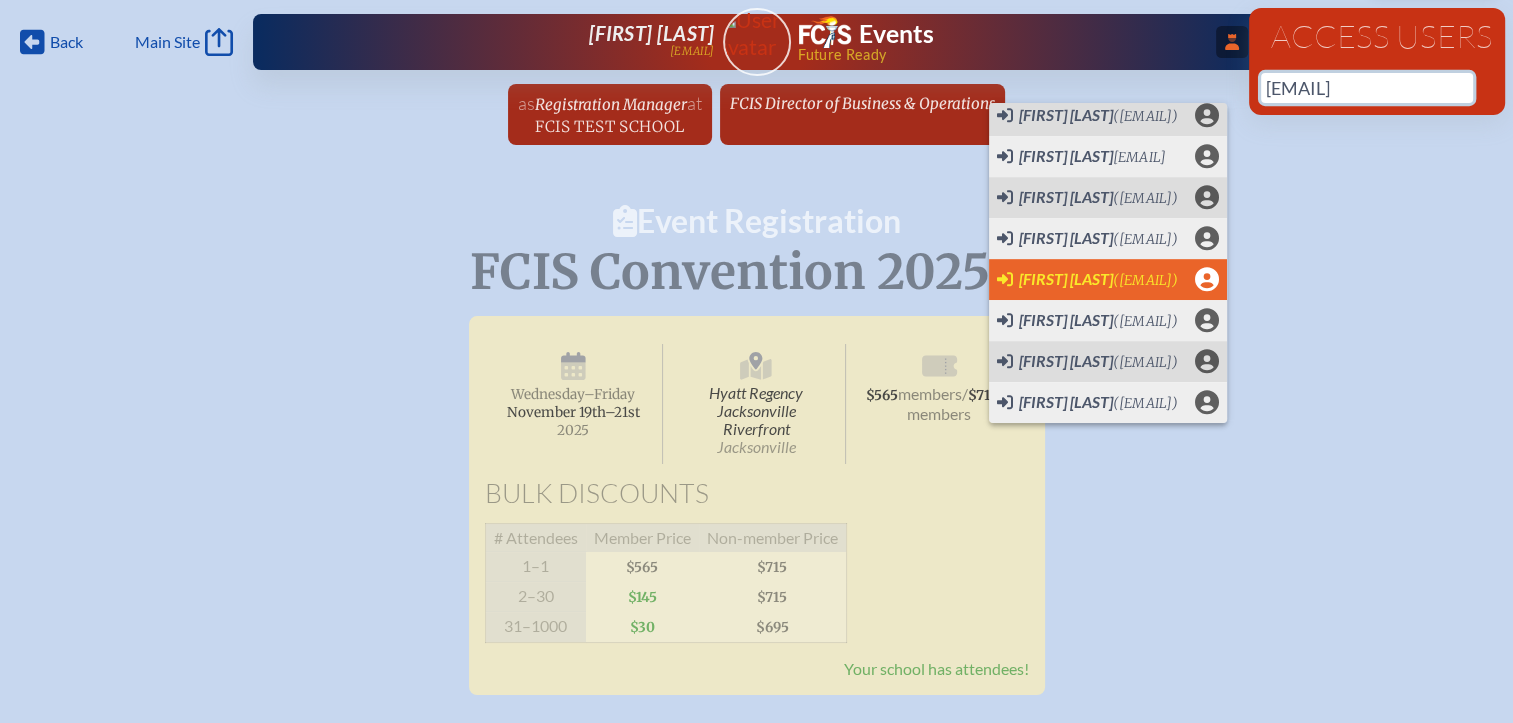 type 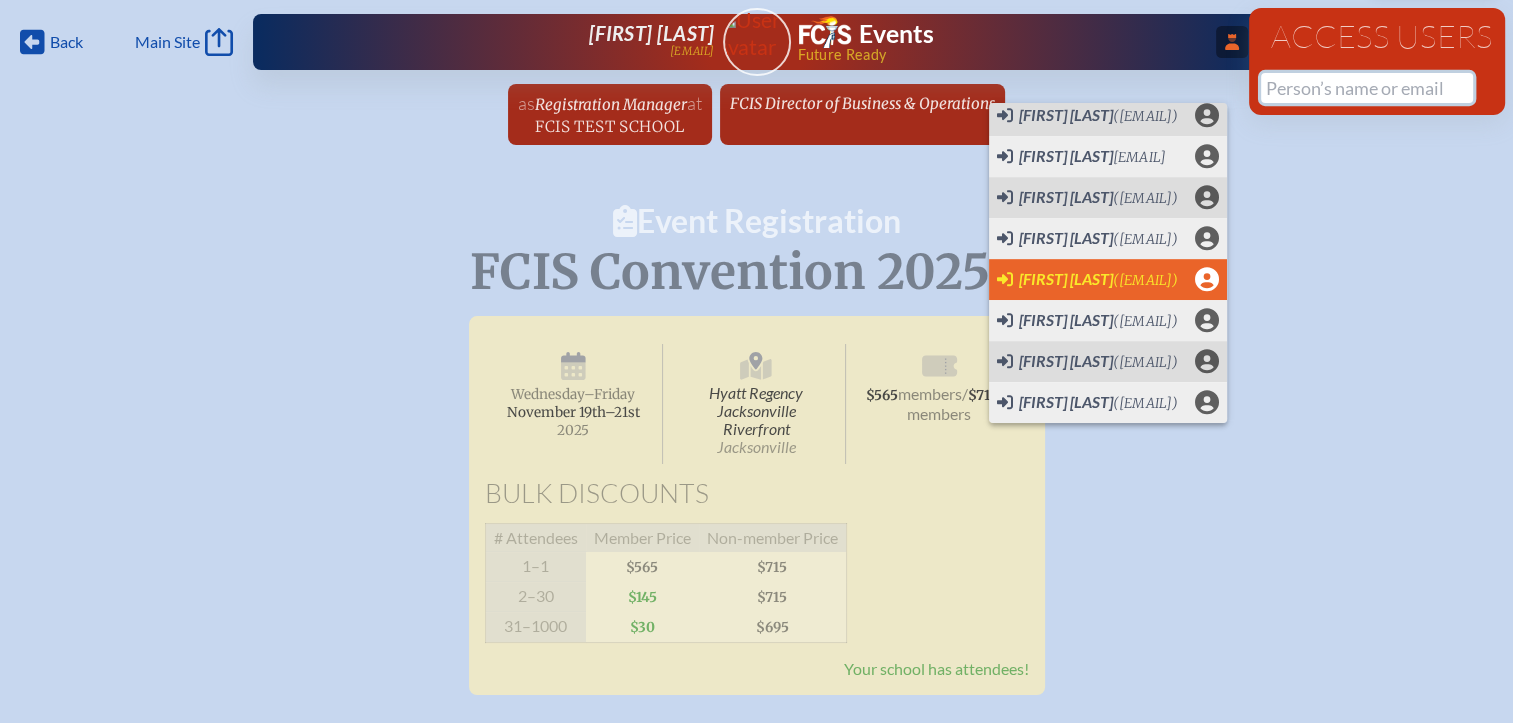 scroll, scrollTop: 0, scrollLeft: 0, axis: both 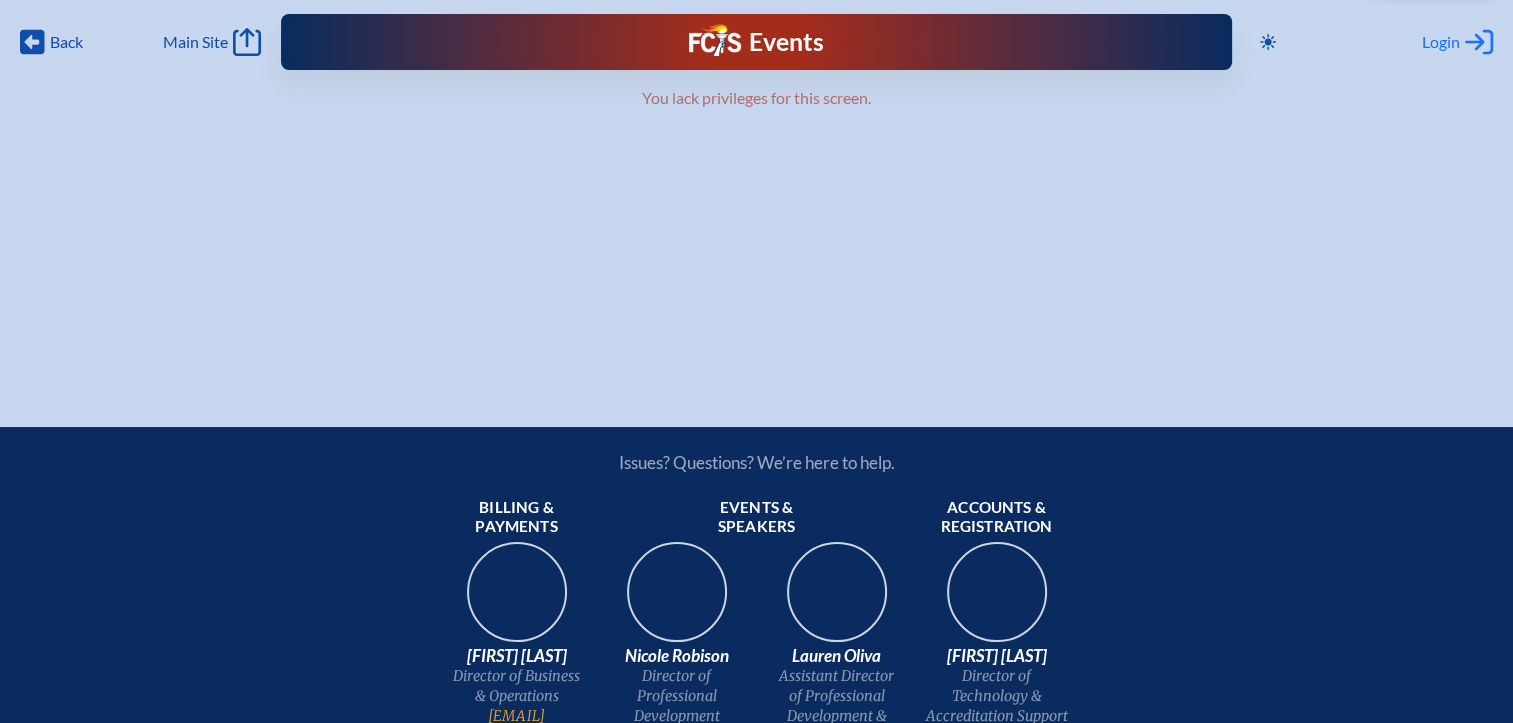 click on "Login" at bounding box center (1441, 42) 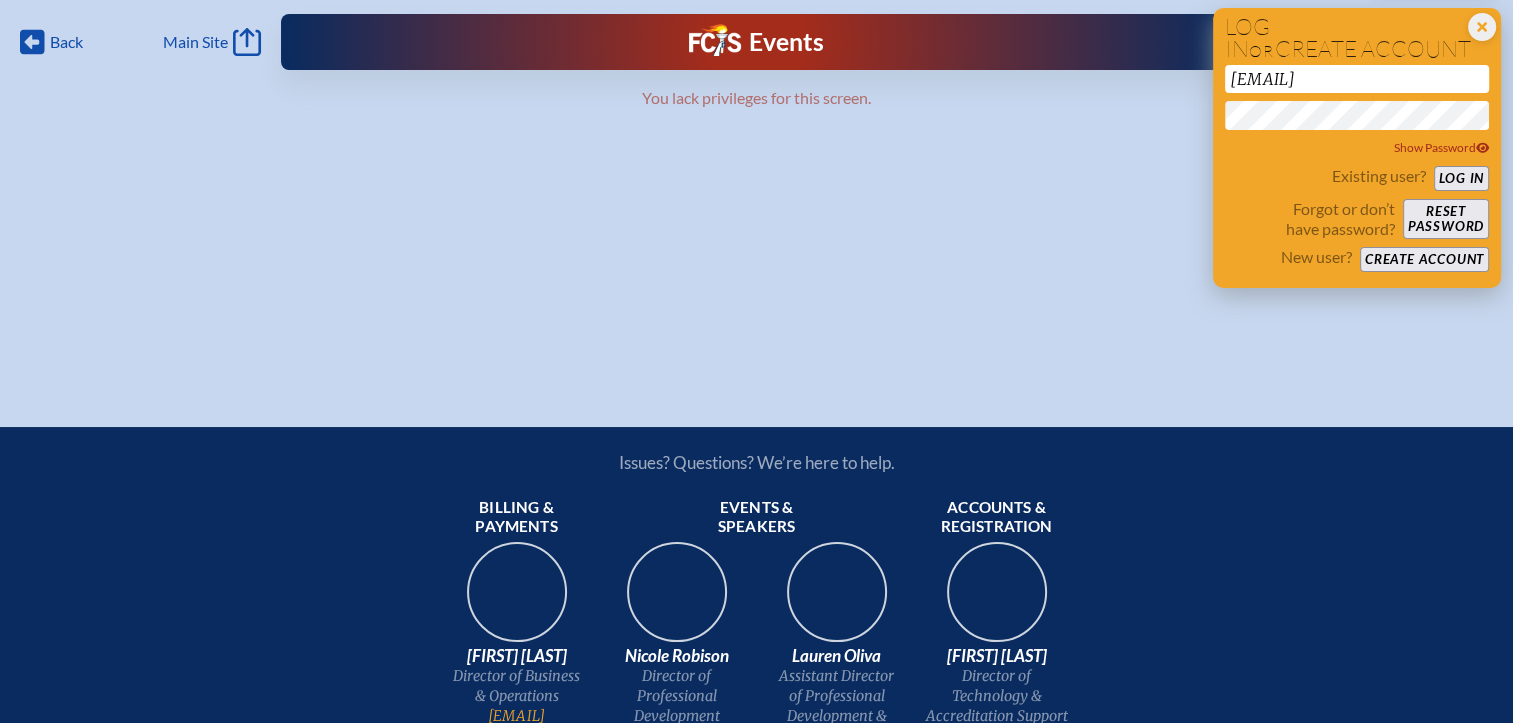 click on "Log in" at bounding box center [1461, 178] 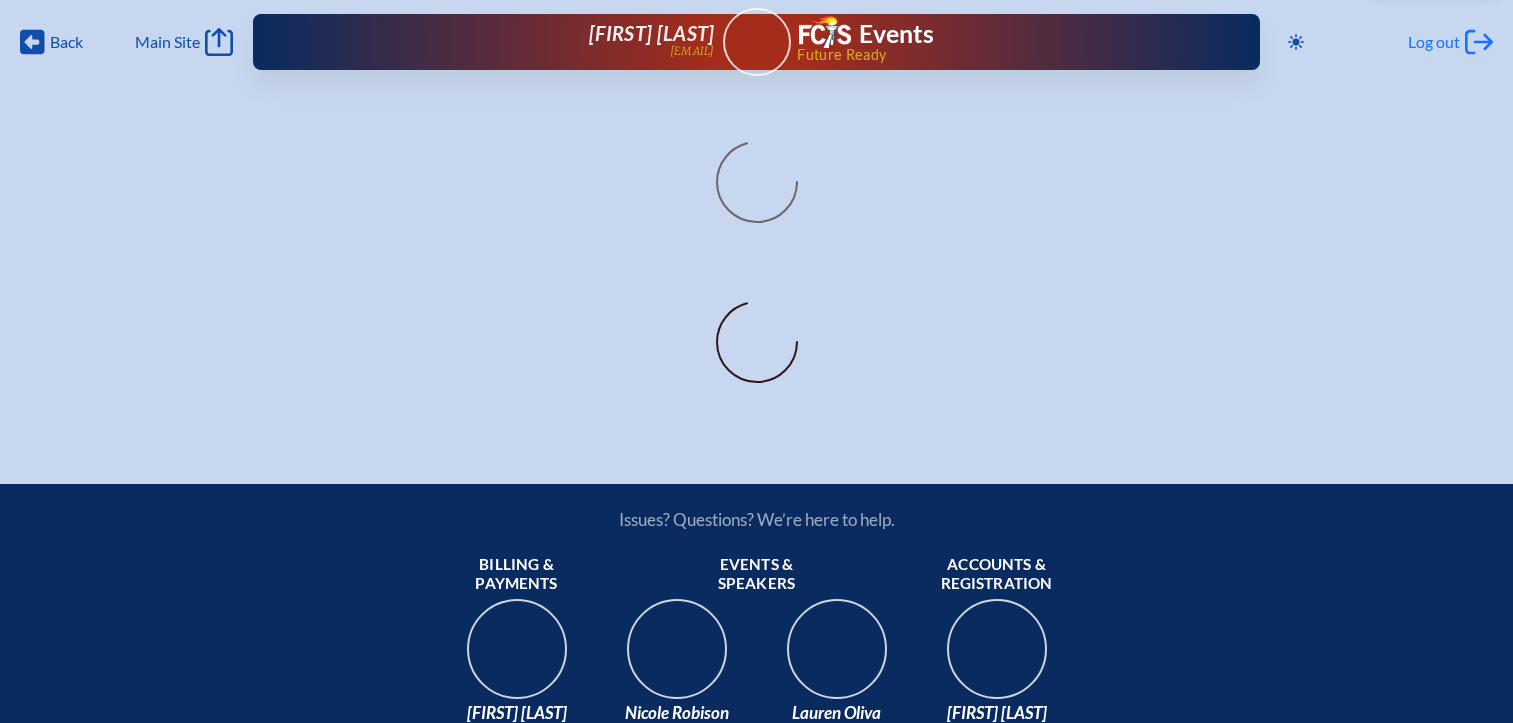 scroll, scrollTop: 0, scrollLeft: 0, axis: both 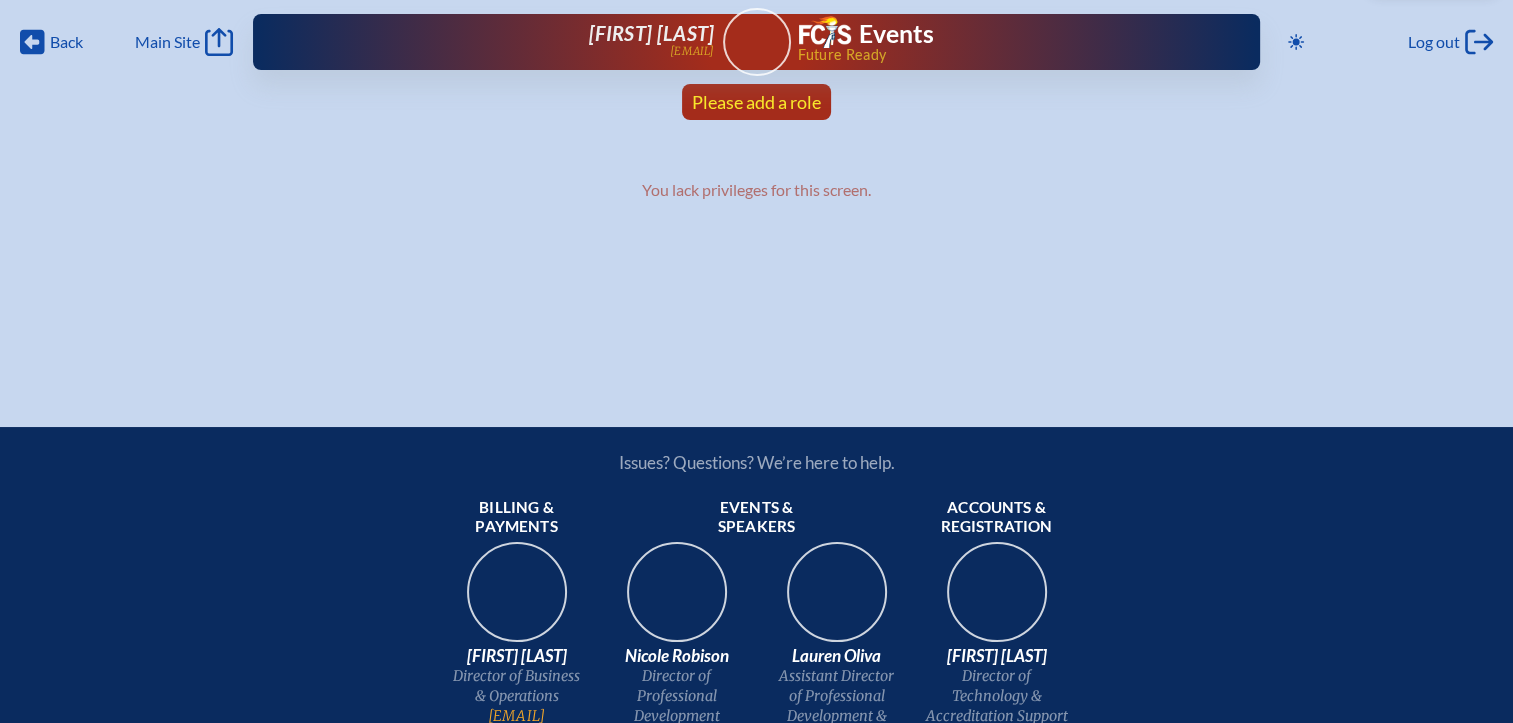 click on "Please add a role" at bounding box center (756, 102) 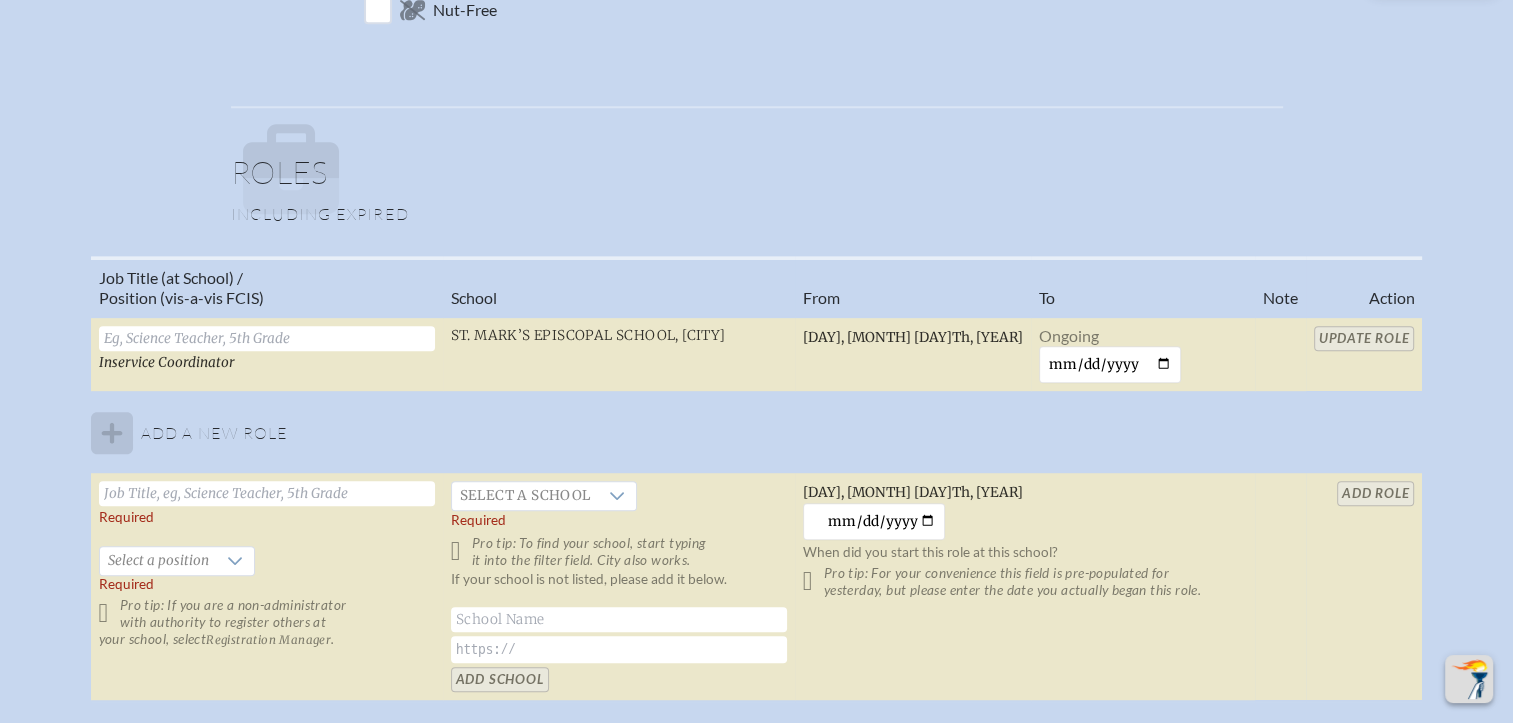 scroll, scrollTop: 1100, scrollLeft: 0, axis: vertical 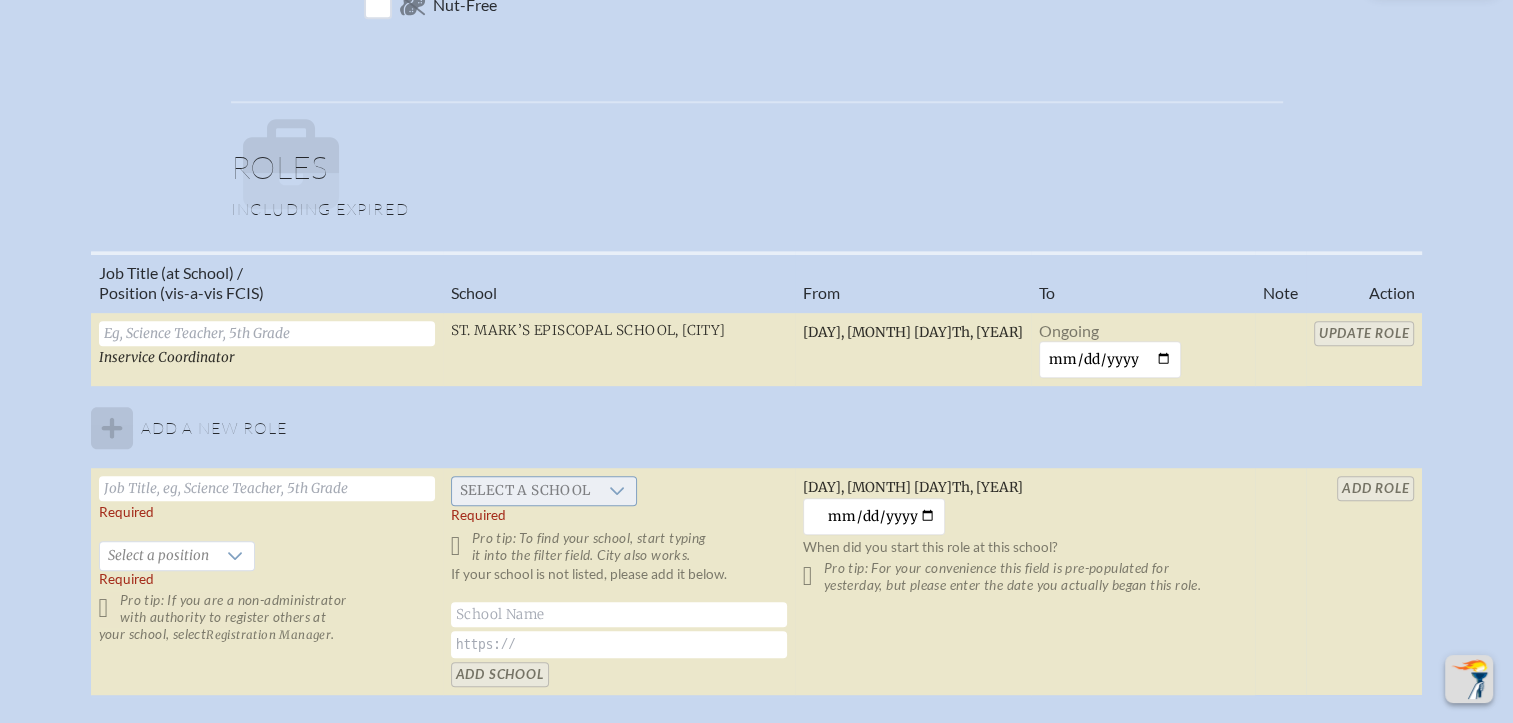 click at bounding box center [618, 491] 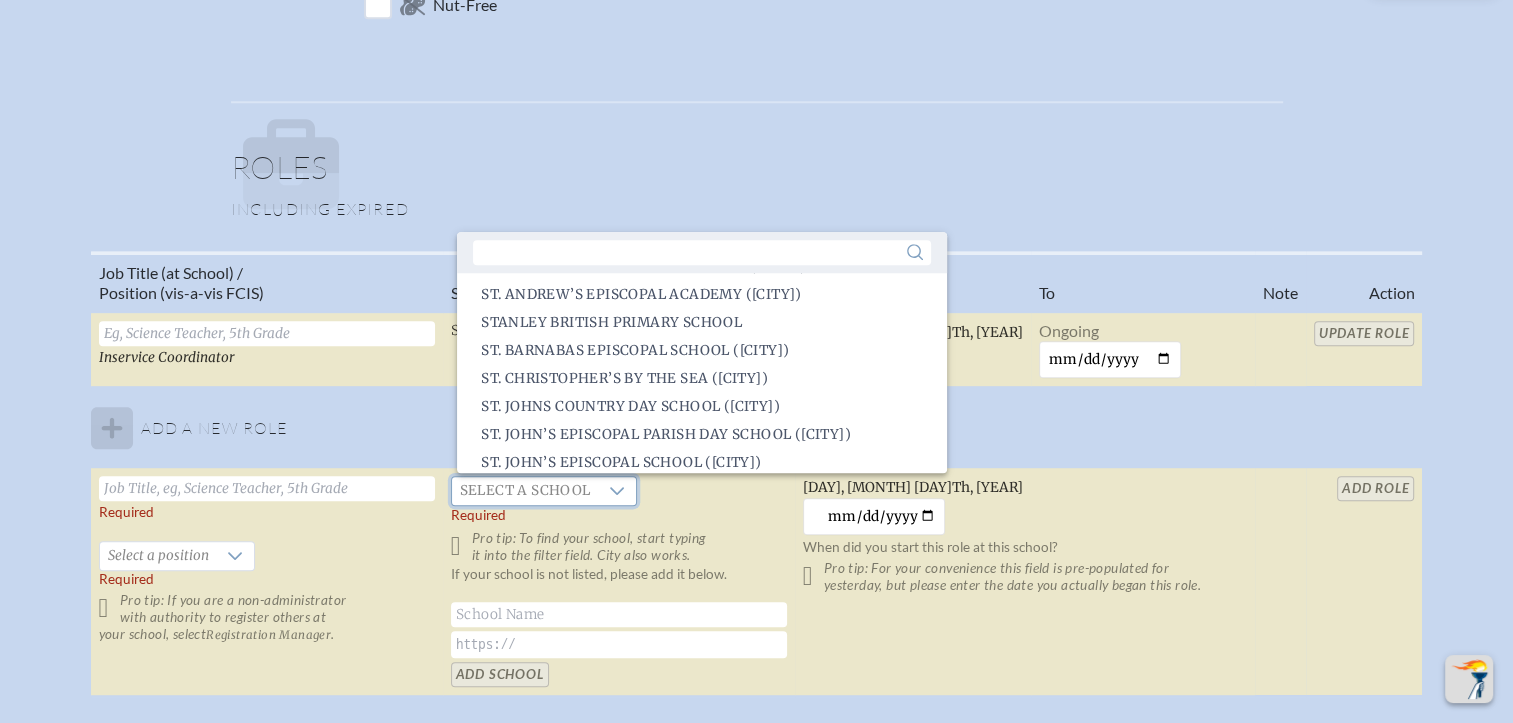 scroll, scrollTop: 3600, scrollLeft: 0, axis: vertical 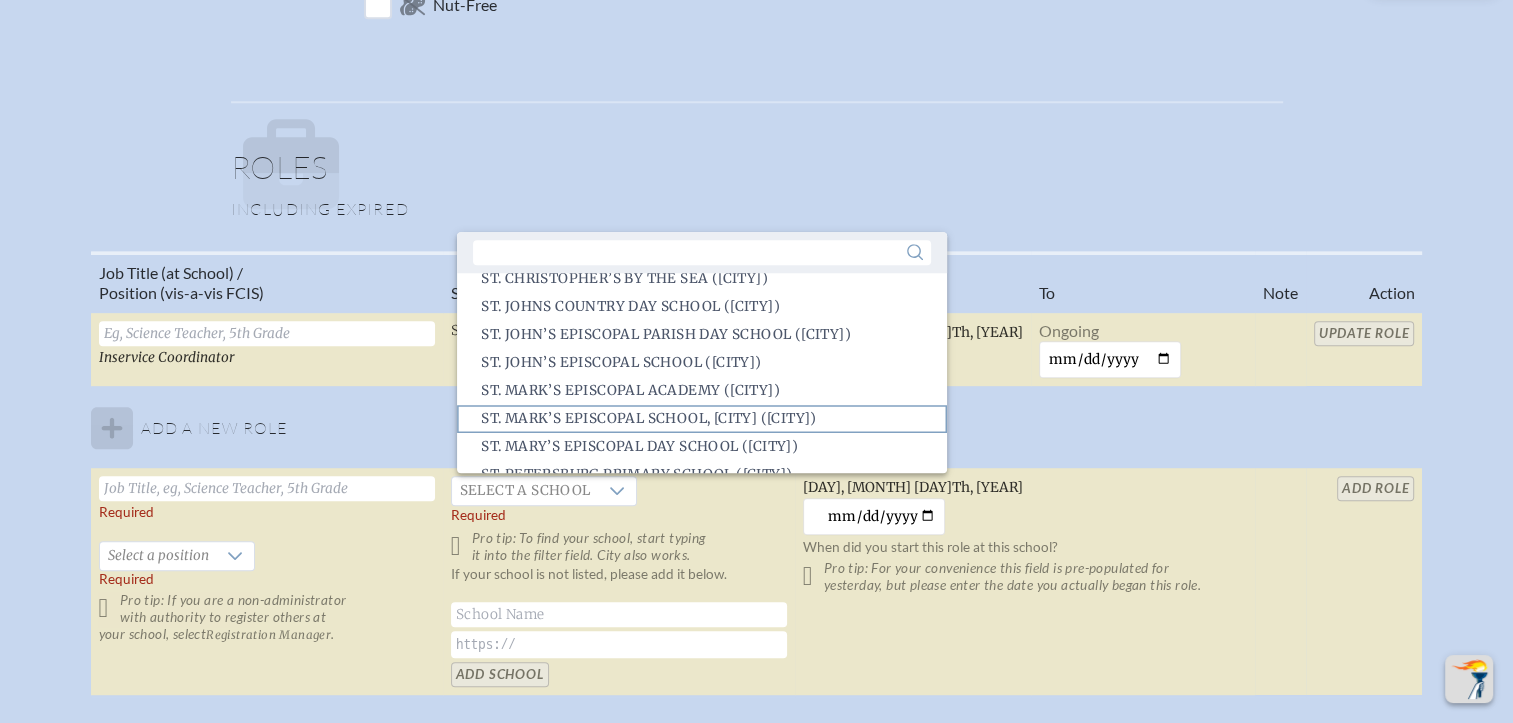 click on "St. Mark’s Episcopal School, [CITY] ([CITY])" 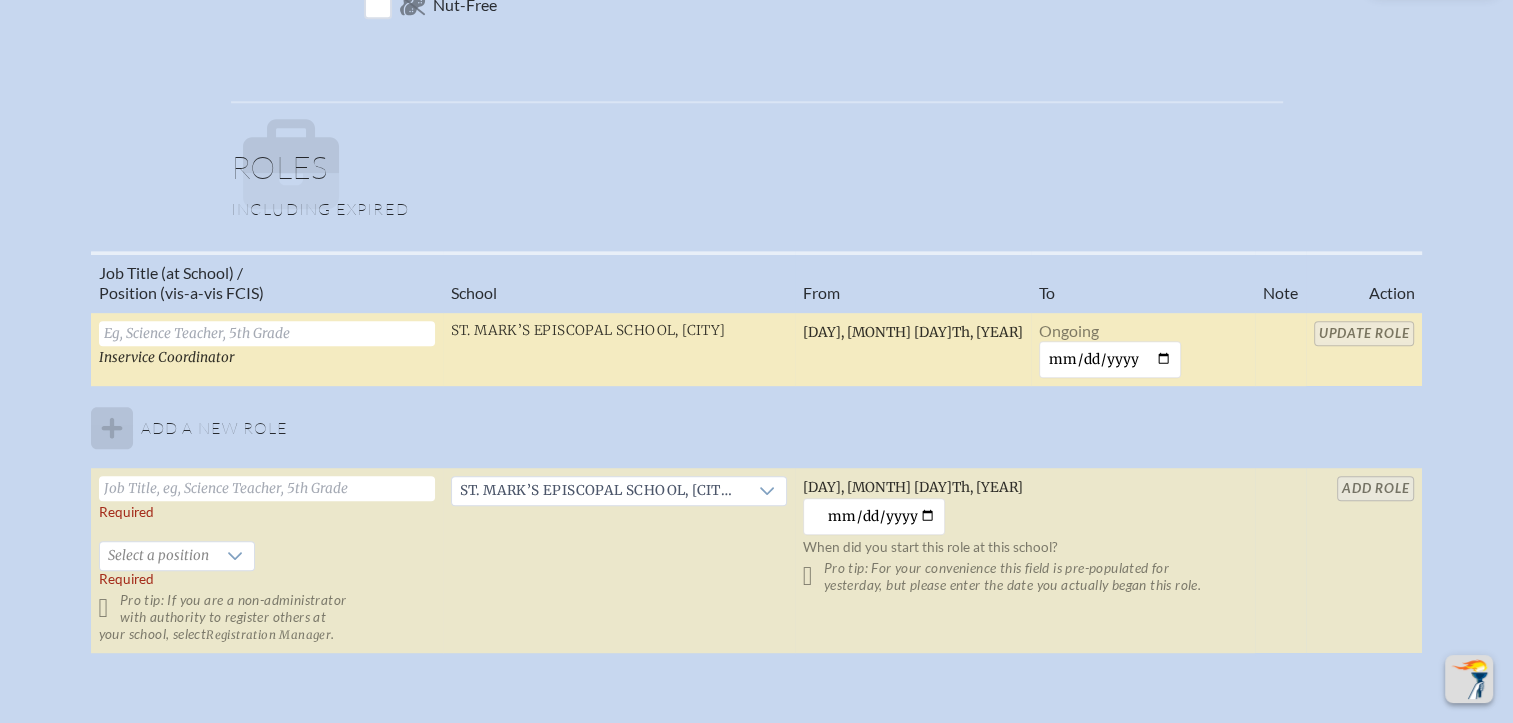 click at bounding box center (267, 333) 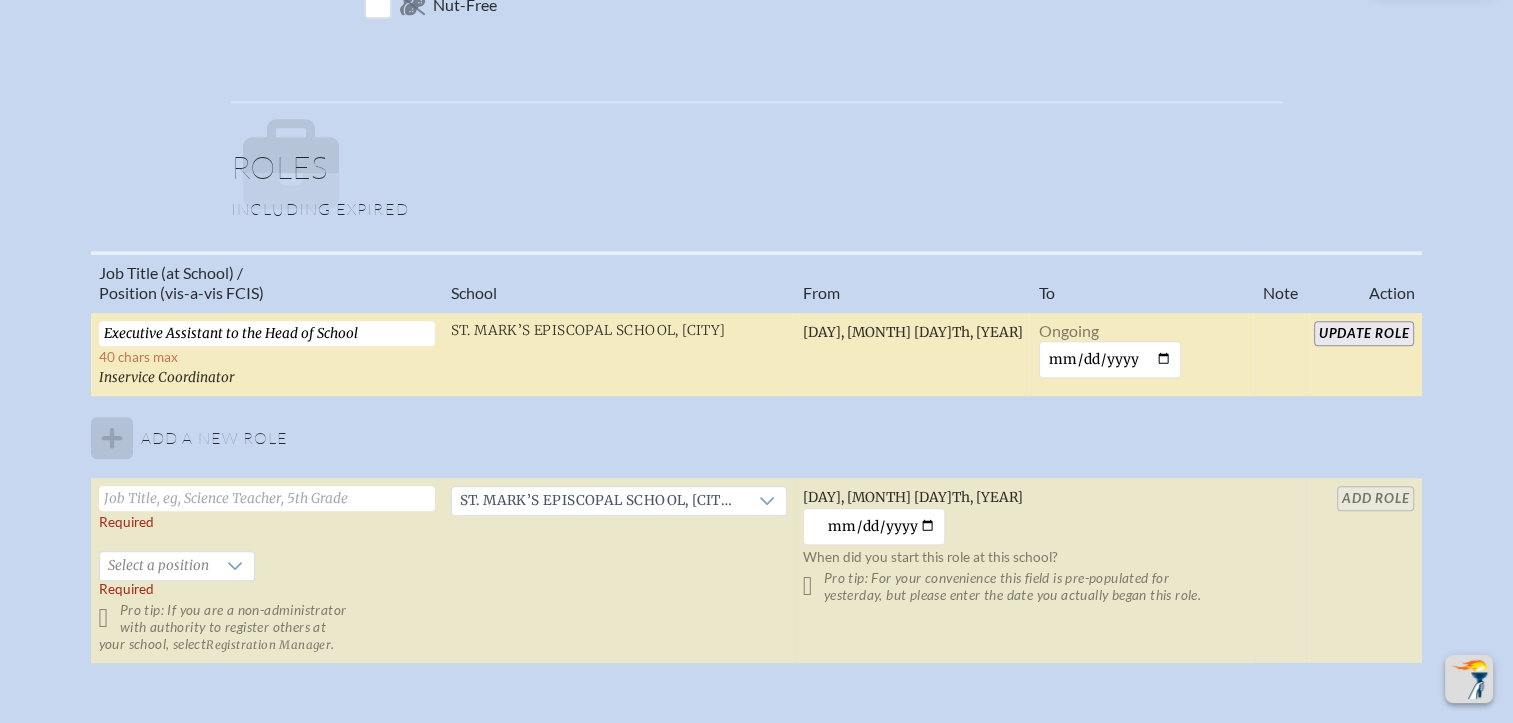 drag, startPoint x: 386, startPoint y: 336, endPoint x: 310, endPoint y: 342, distance: 76.23647 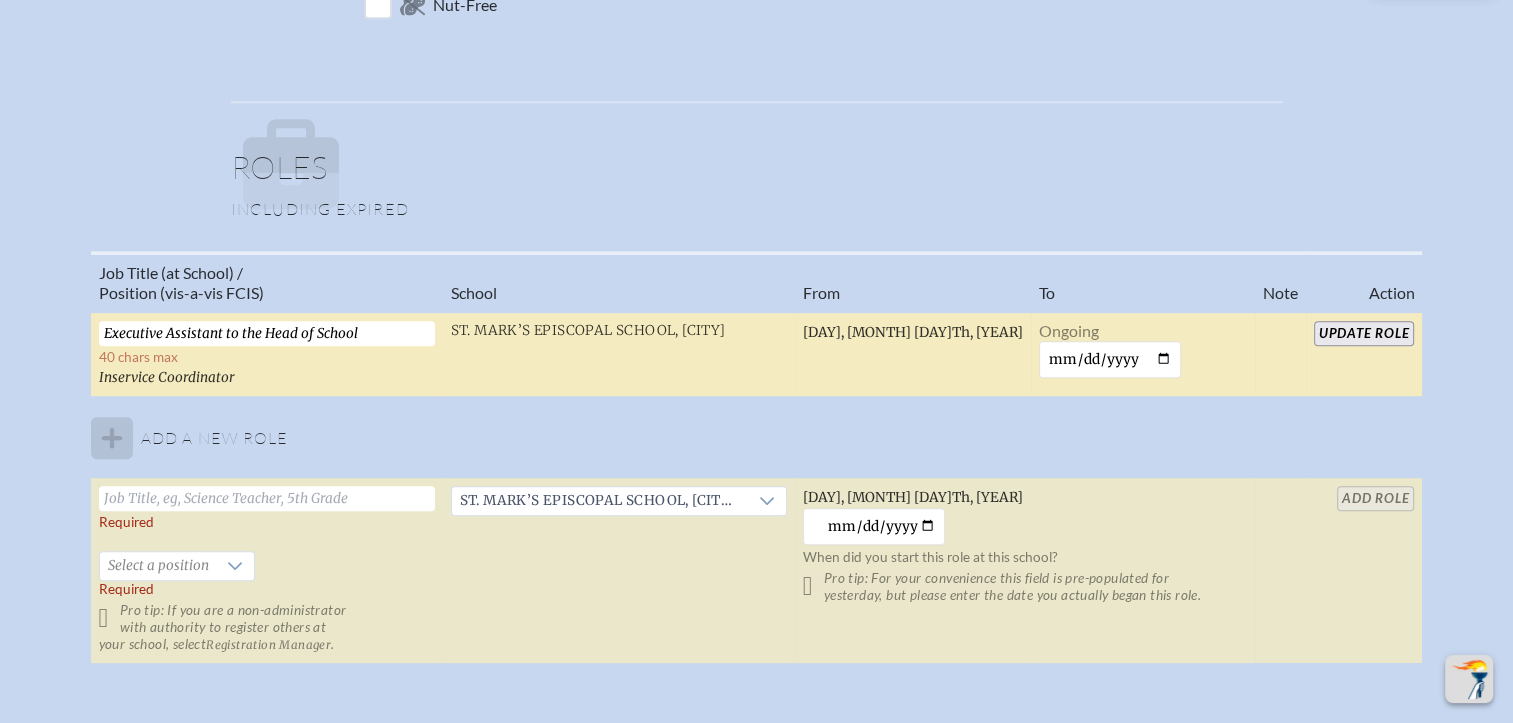 click on "Executive Assistant to the Head of School" at bounding box center [267, 333] 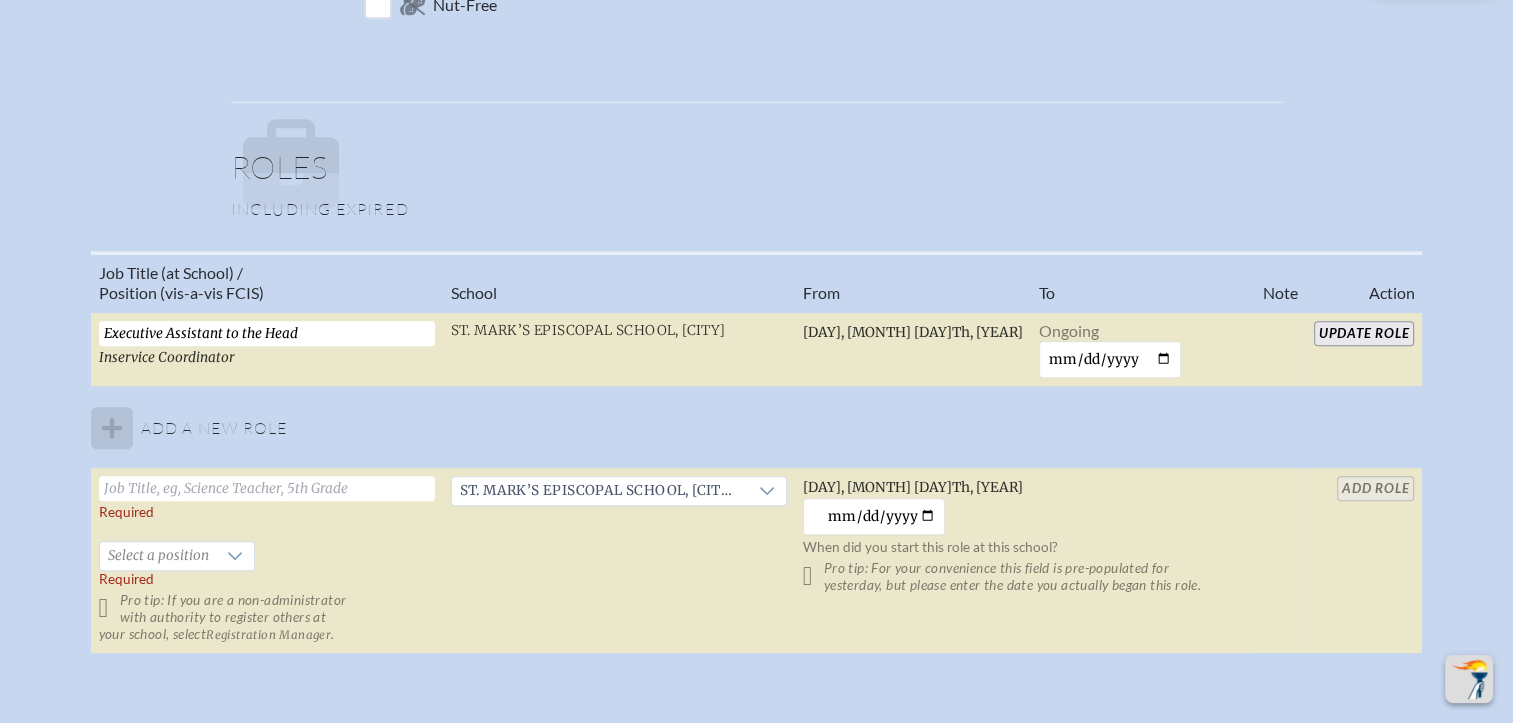 type on "[TITLE] to the [TITLE]" 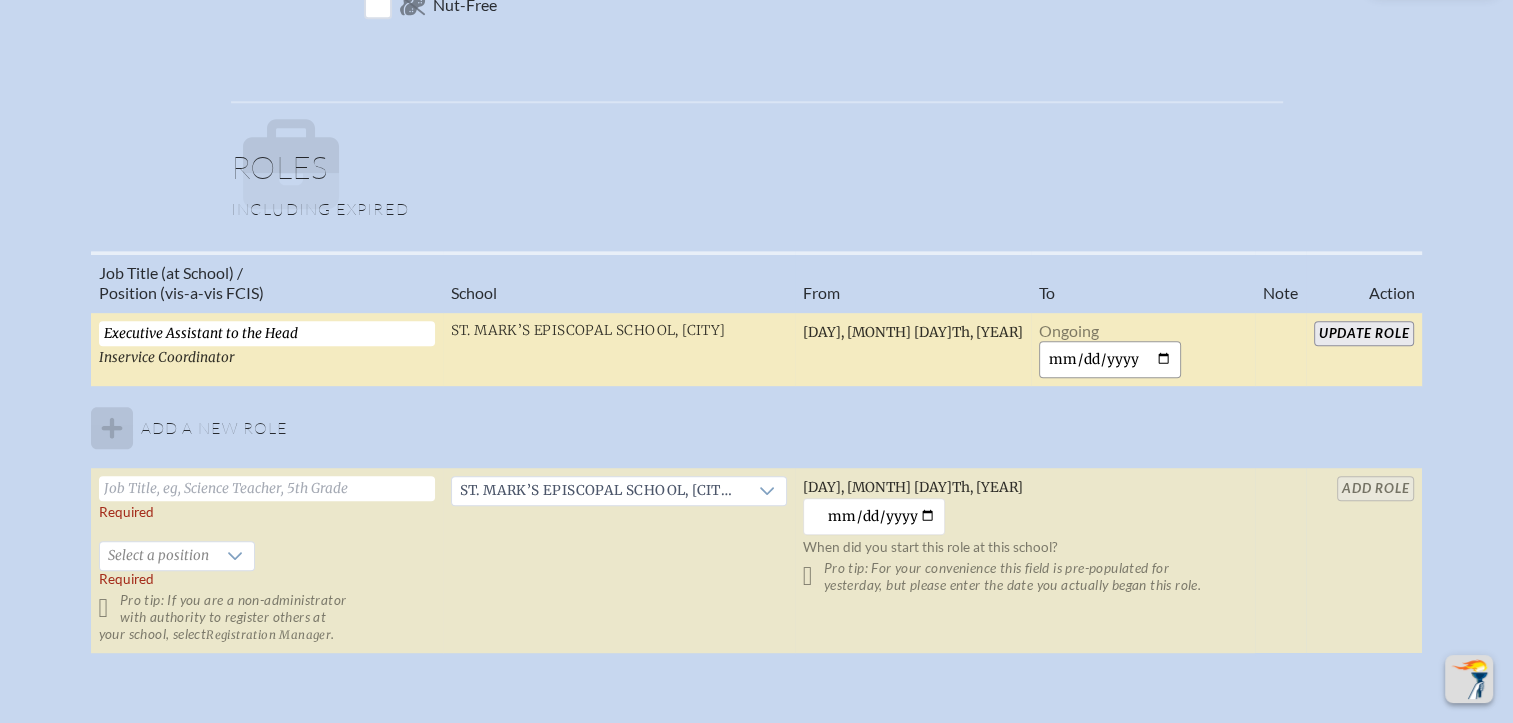 click at bounding box center [1110, 359] 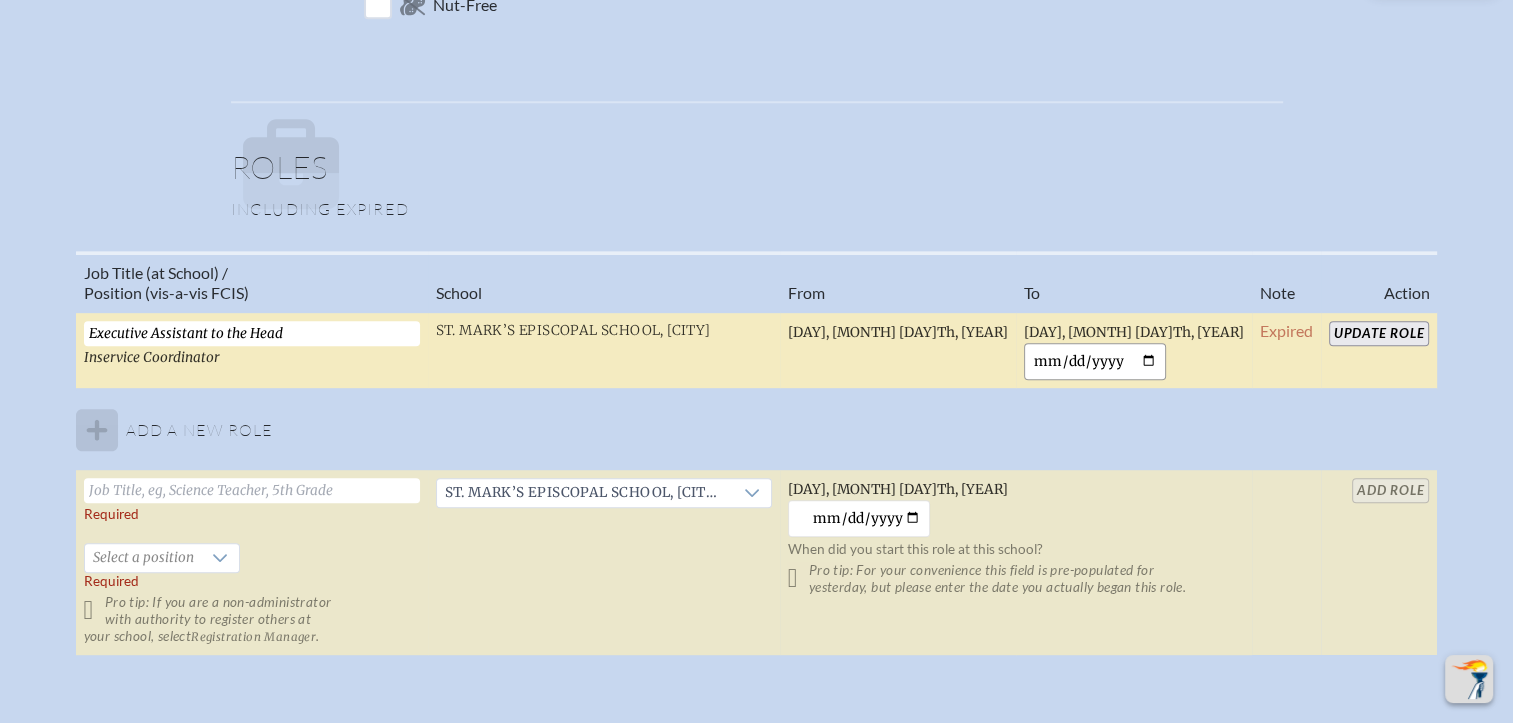 click on "[YEAR]-[MONTH]-[DAY]" at bounding box center (1095, 361) 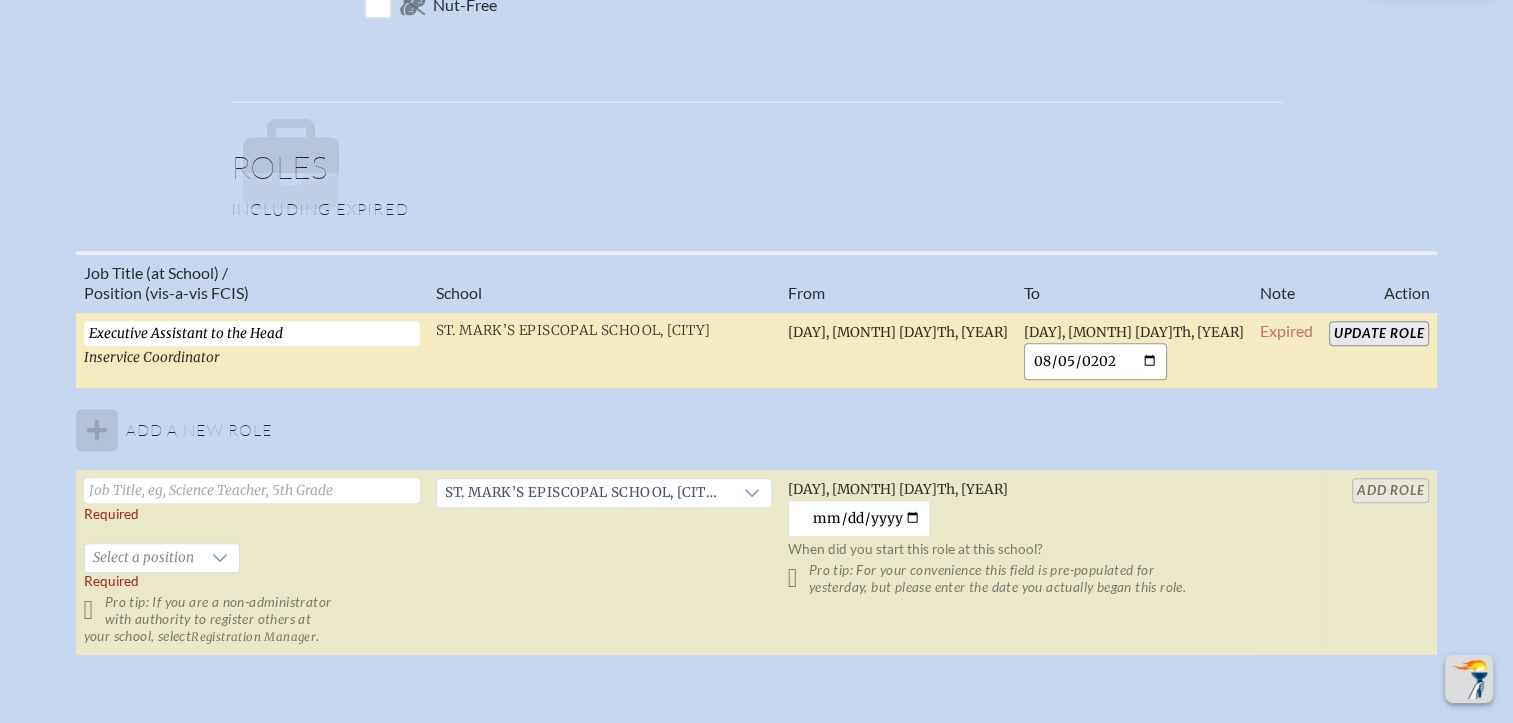 type on "[YEAR]-[MONTH]-[DAY]" 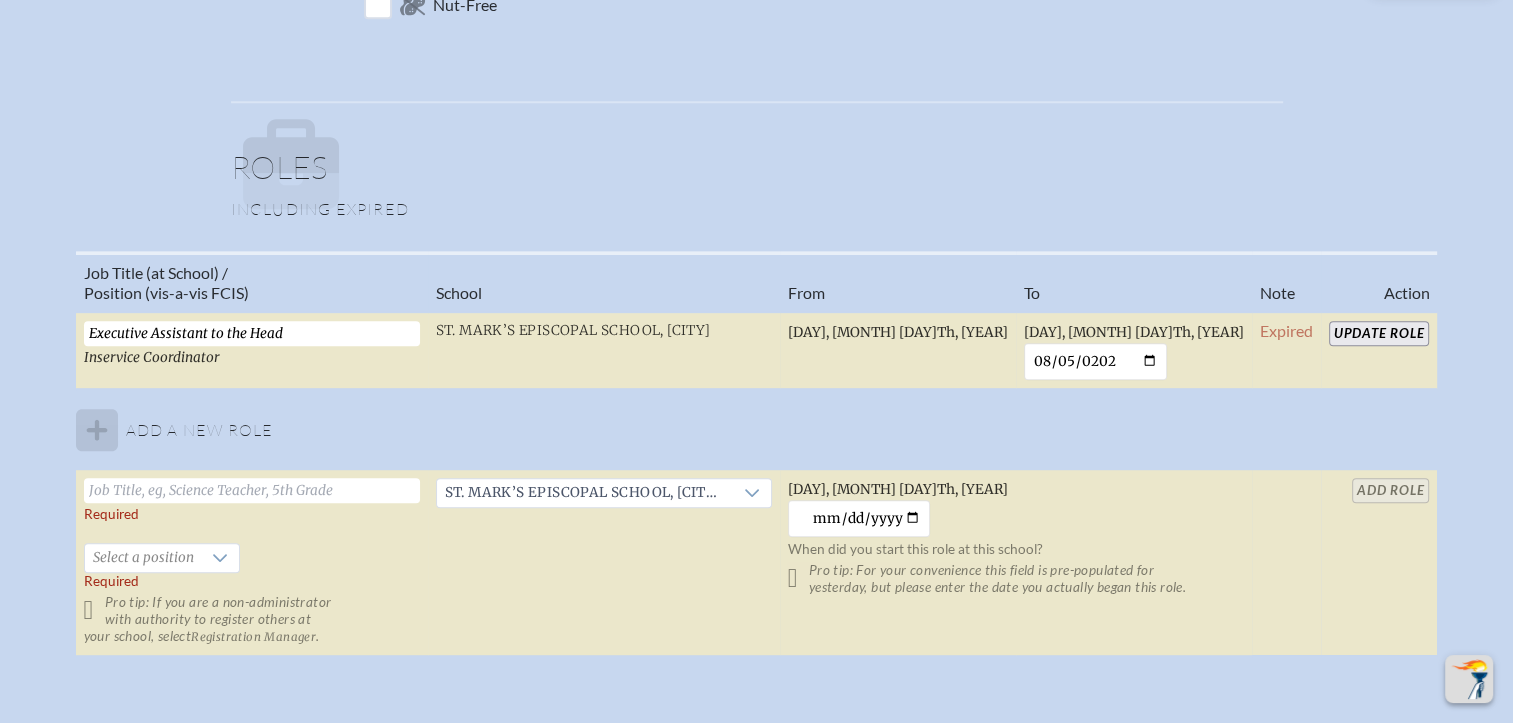 click at bounding box center [763, 167] 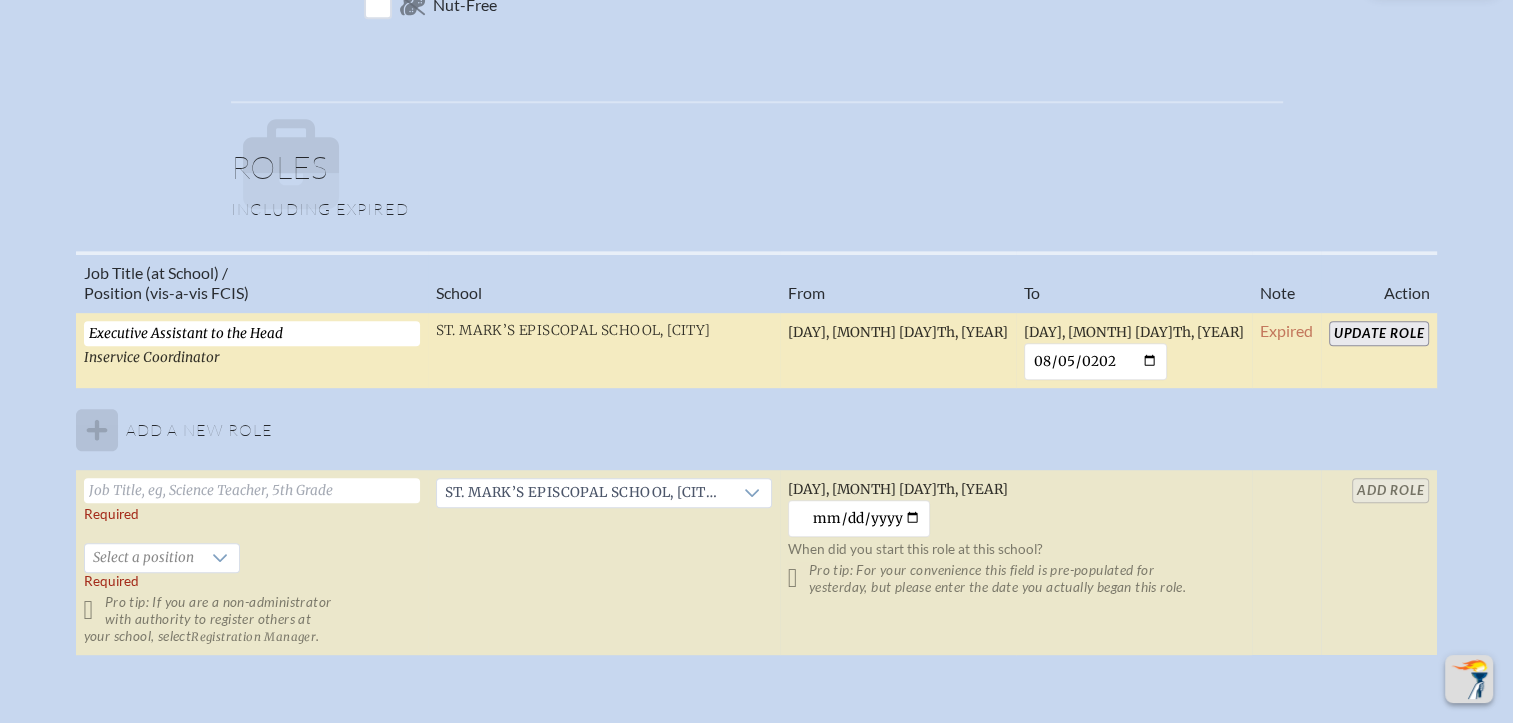 click on "Update Role" at bounding box center (1379, 333) 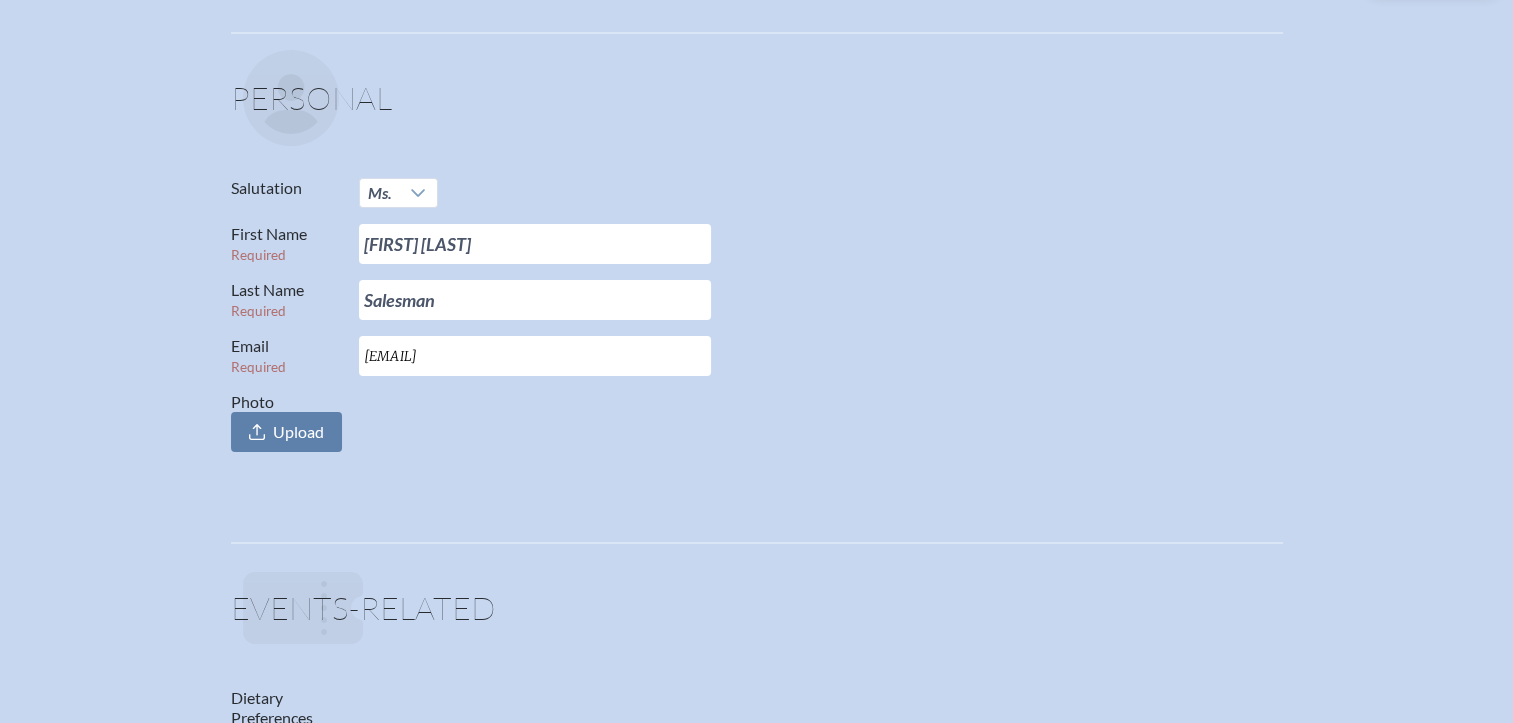scroll, scrollTop: 0, scrollLeft: 0, axis: both 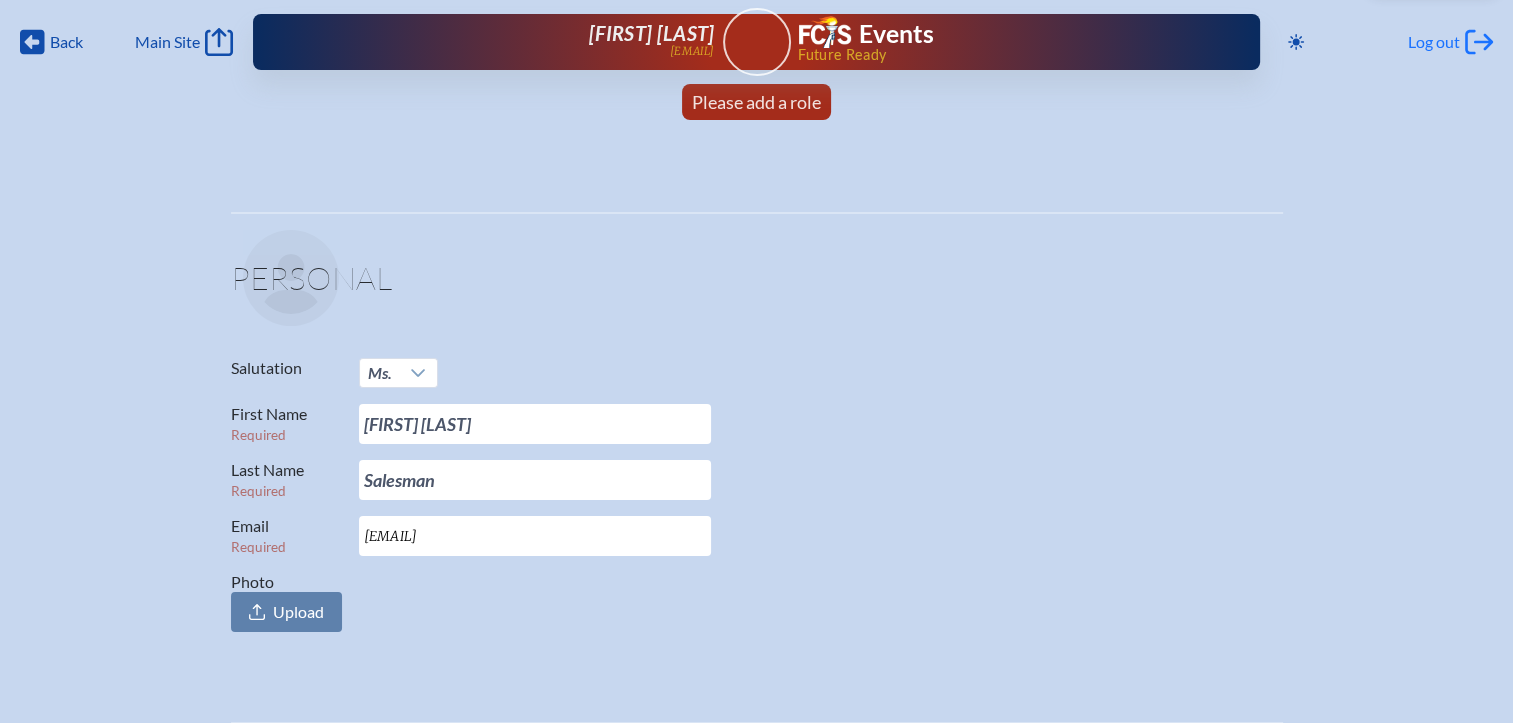 click on "Log out" at bounding box center (1434, 42) 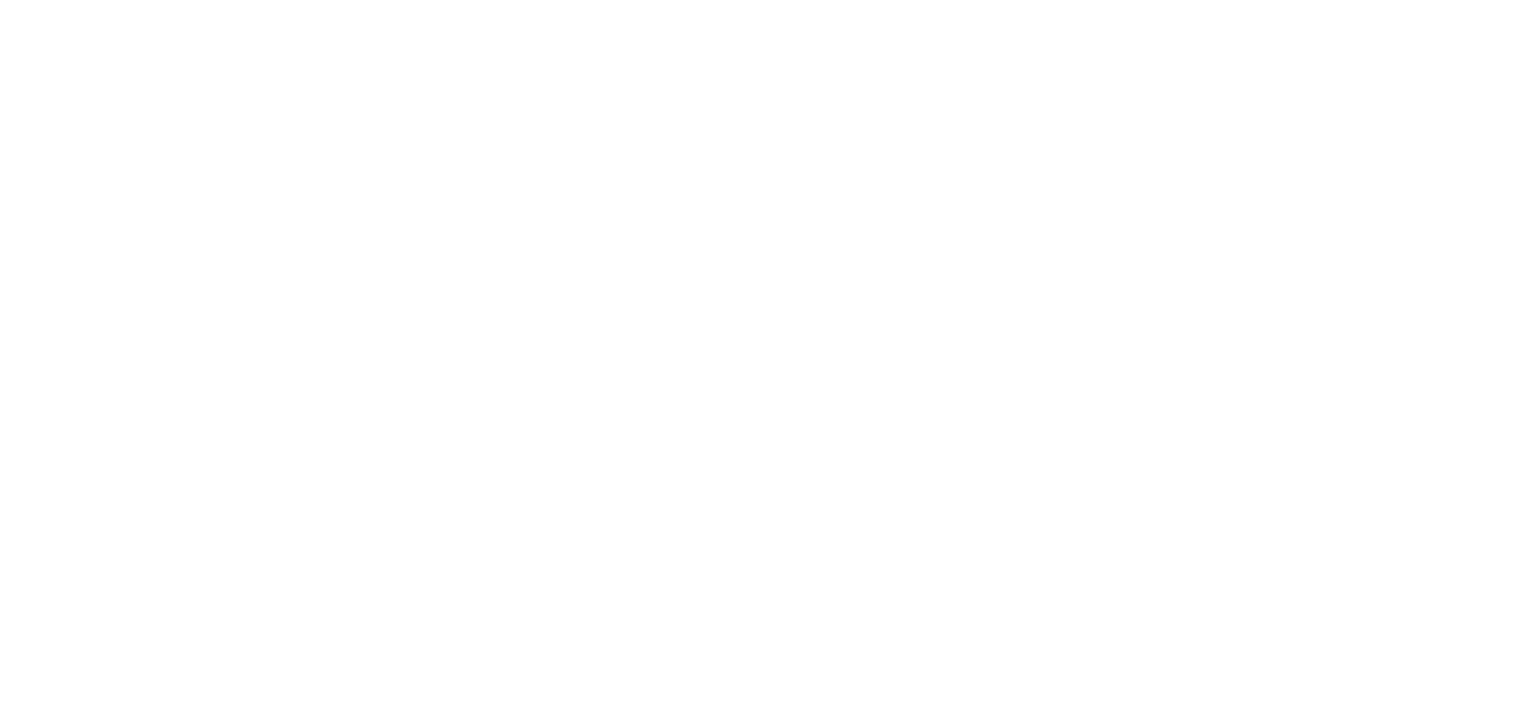 scroll, scrollTop: 0, scrollLeft: 0, axis: both 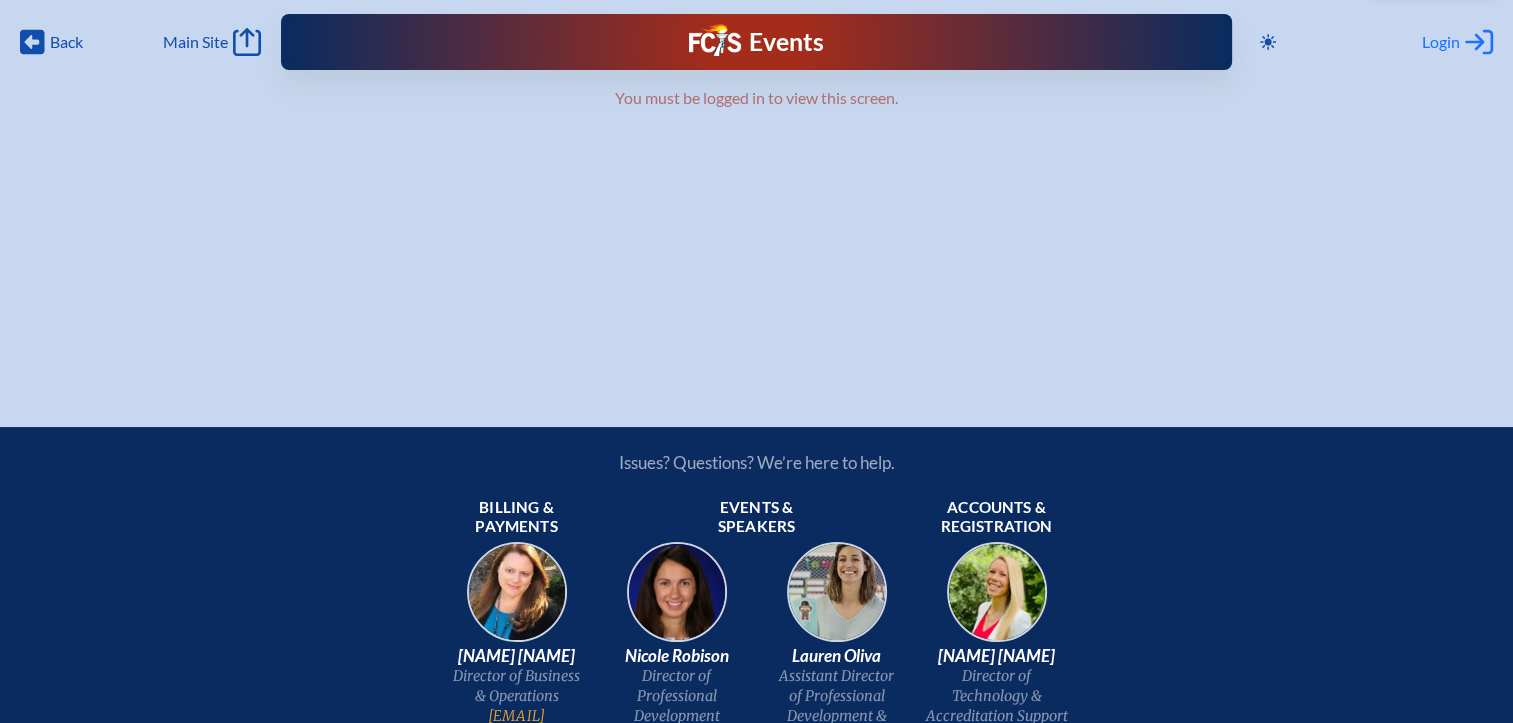 type on "[EMAIL]" 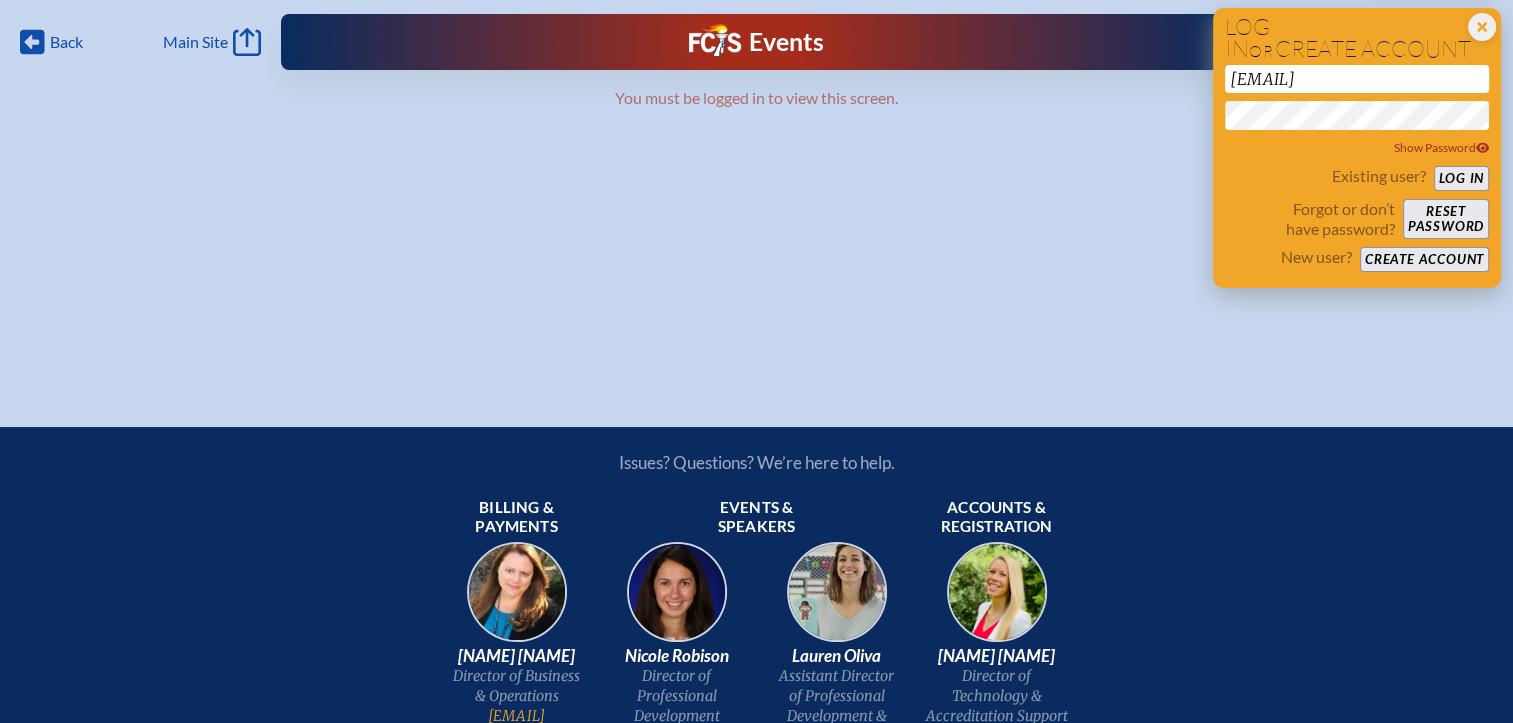 click on "Log in" at bounding box center (1461, 178) 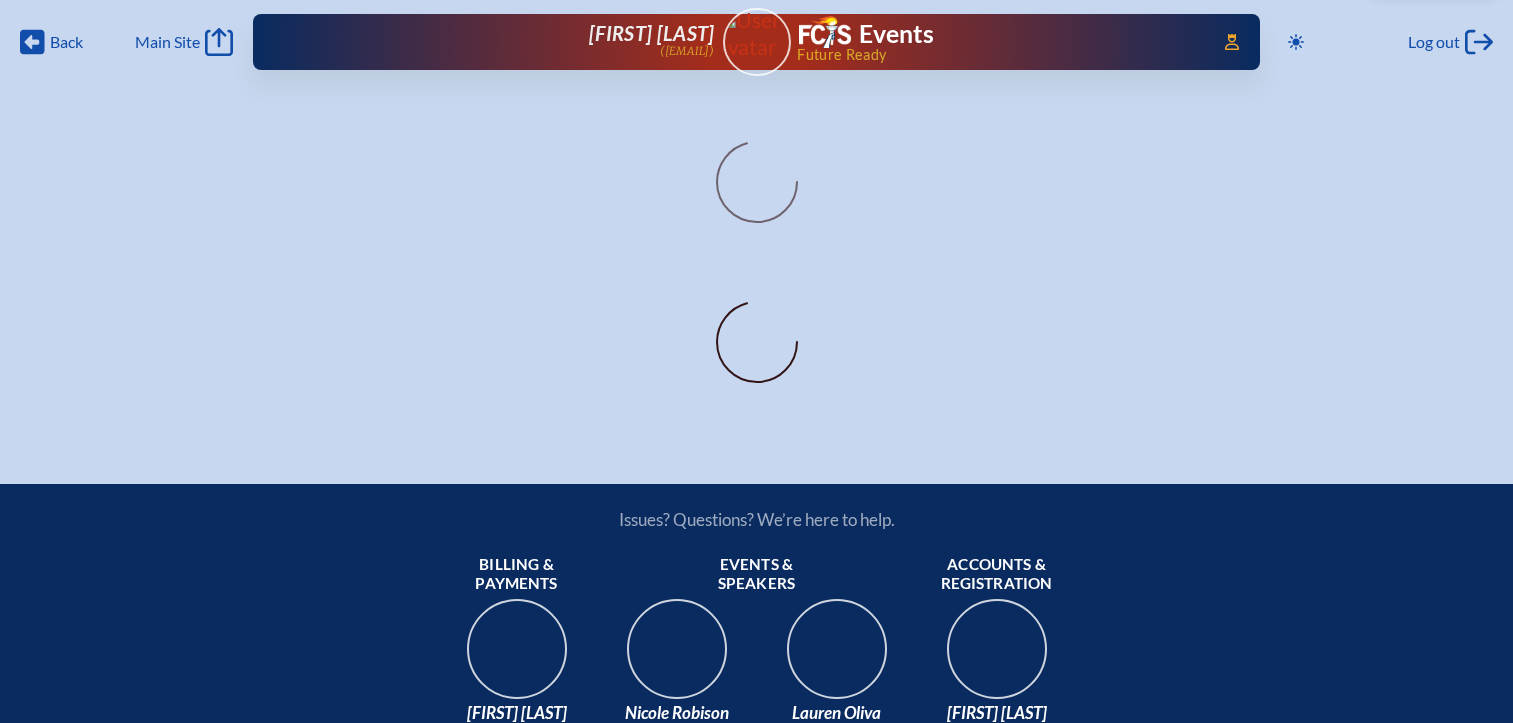 scroll, scrollTop: 0, scrollLeft: 0, axis: both 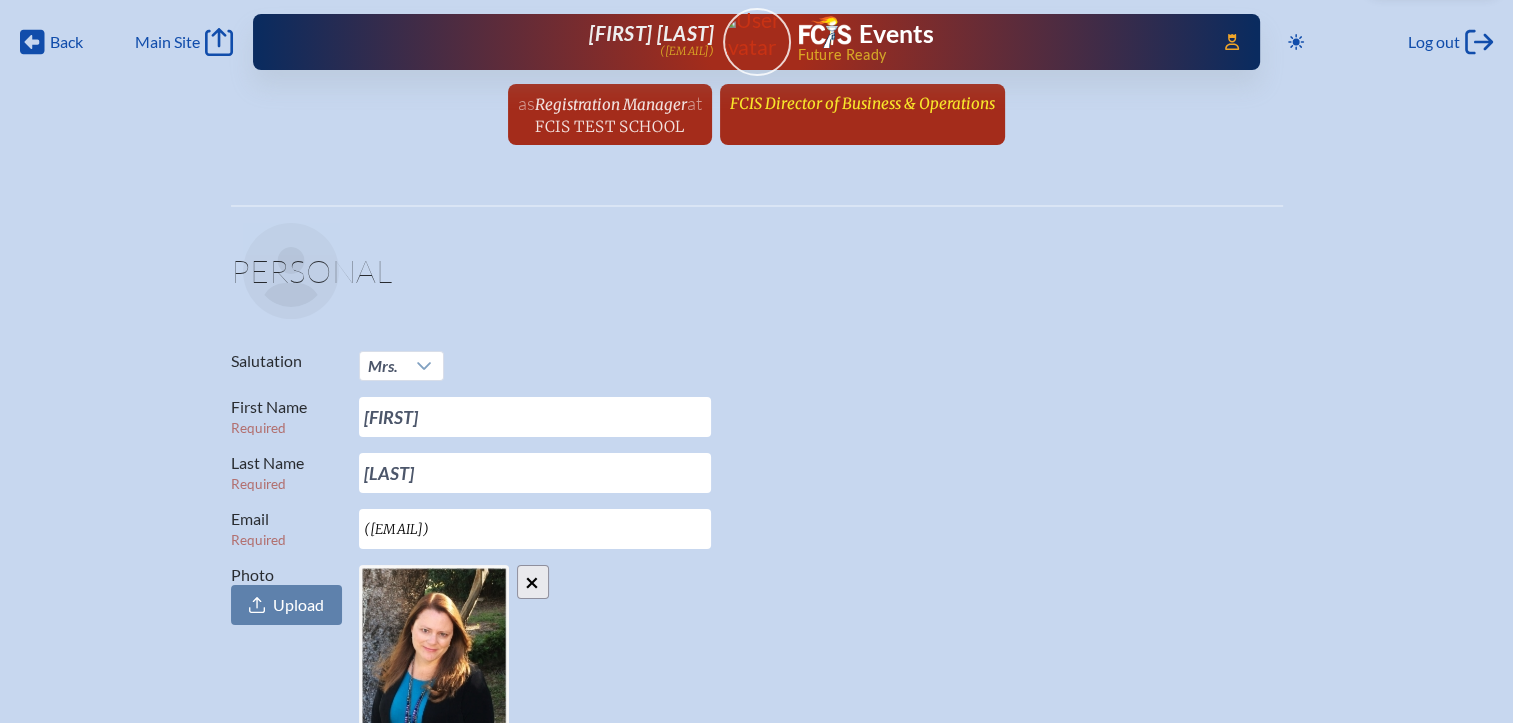 click on "FCIS Director of Business & Operations  since  February 4th, 2003" at bounding box center (862, 103) 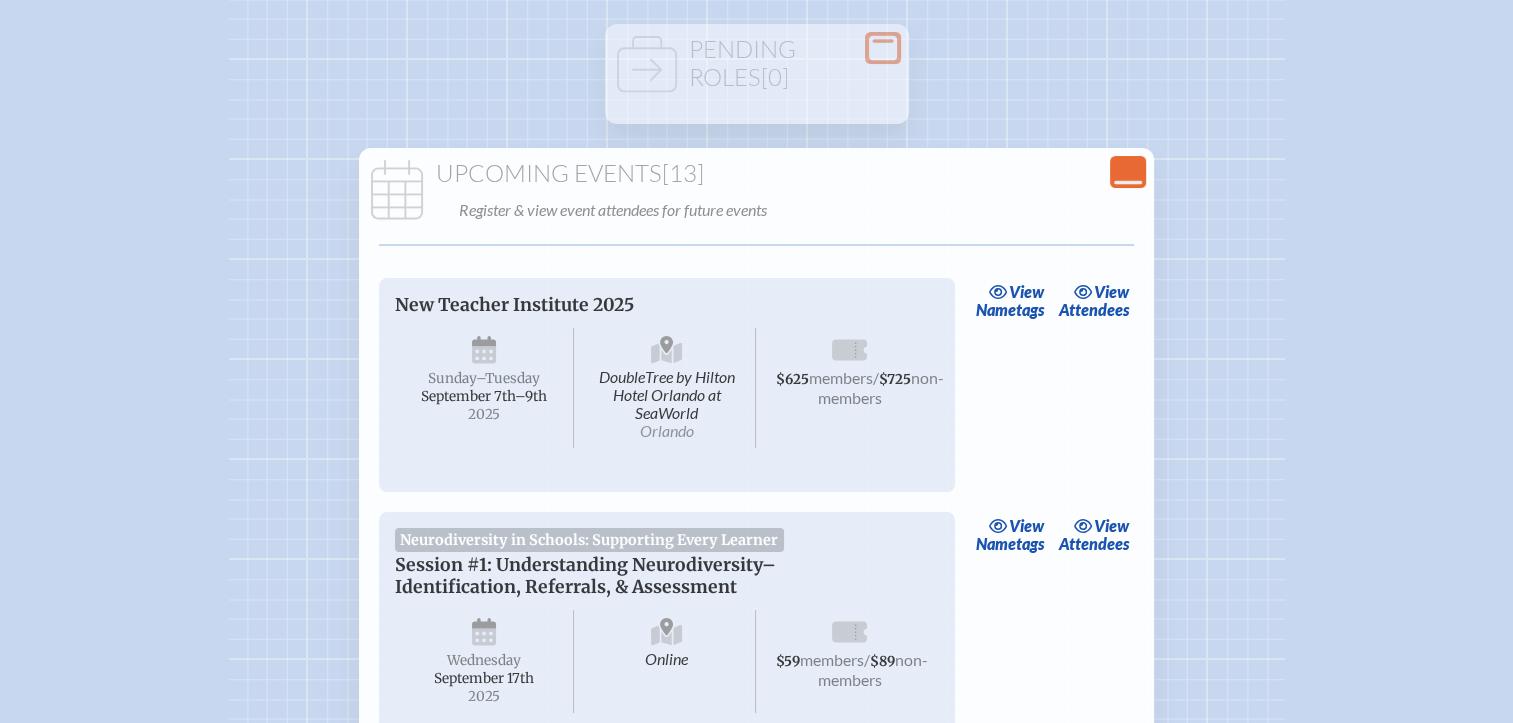 scroll, scrollTop: 100, scrollLeft: 0, axis: vertical 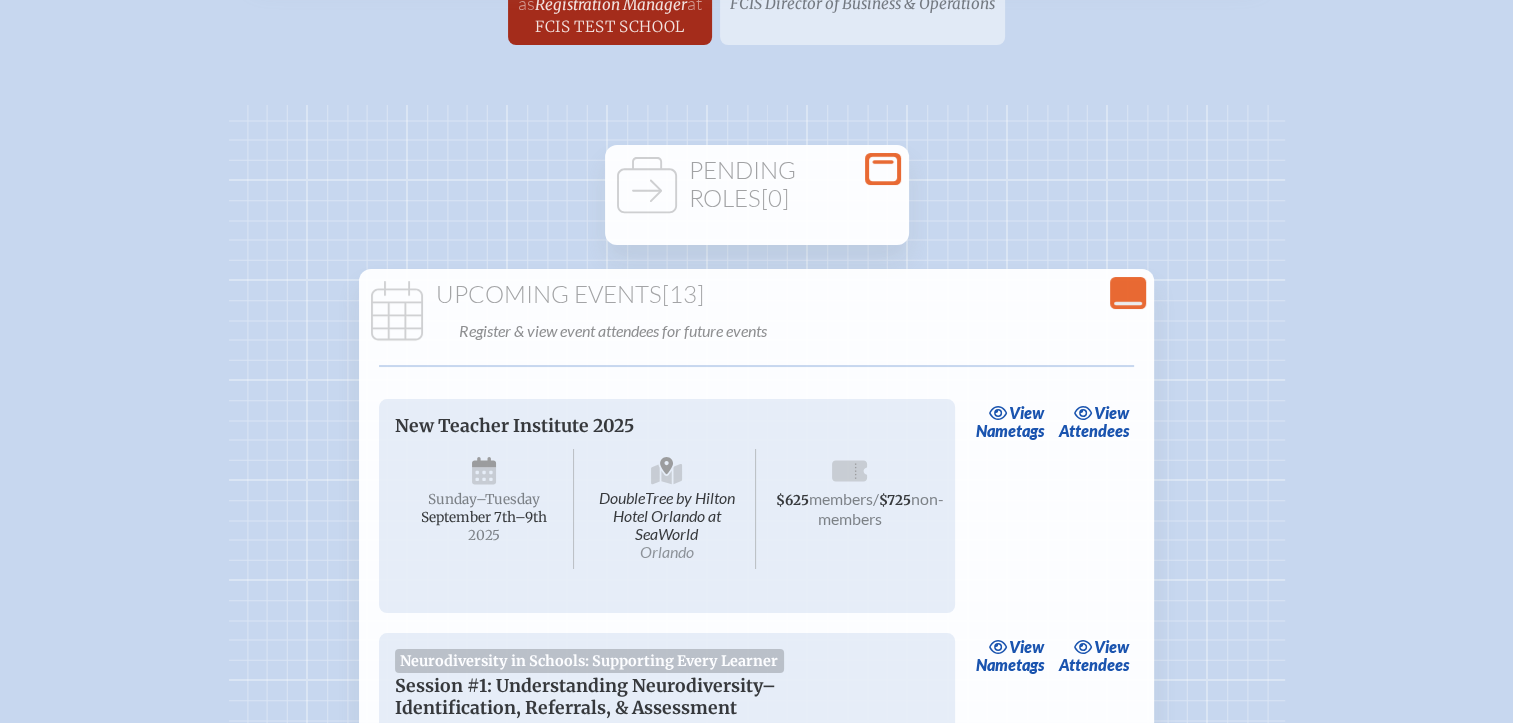 click 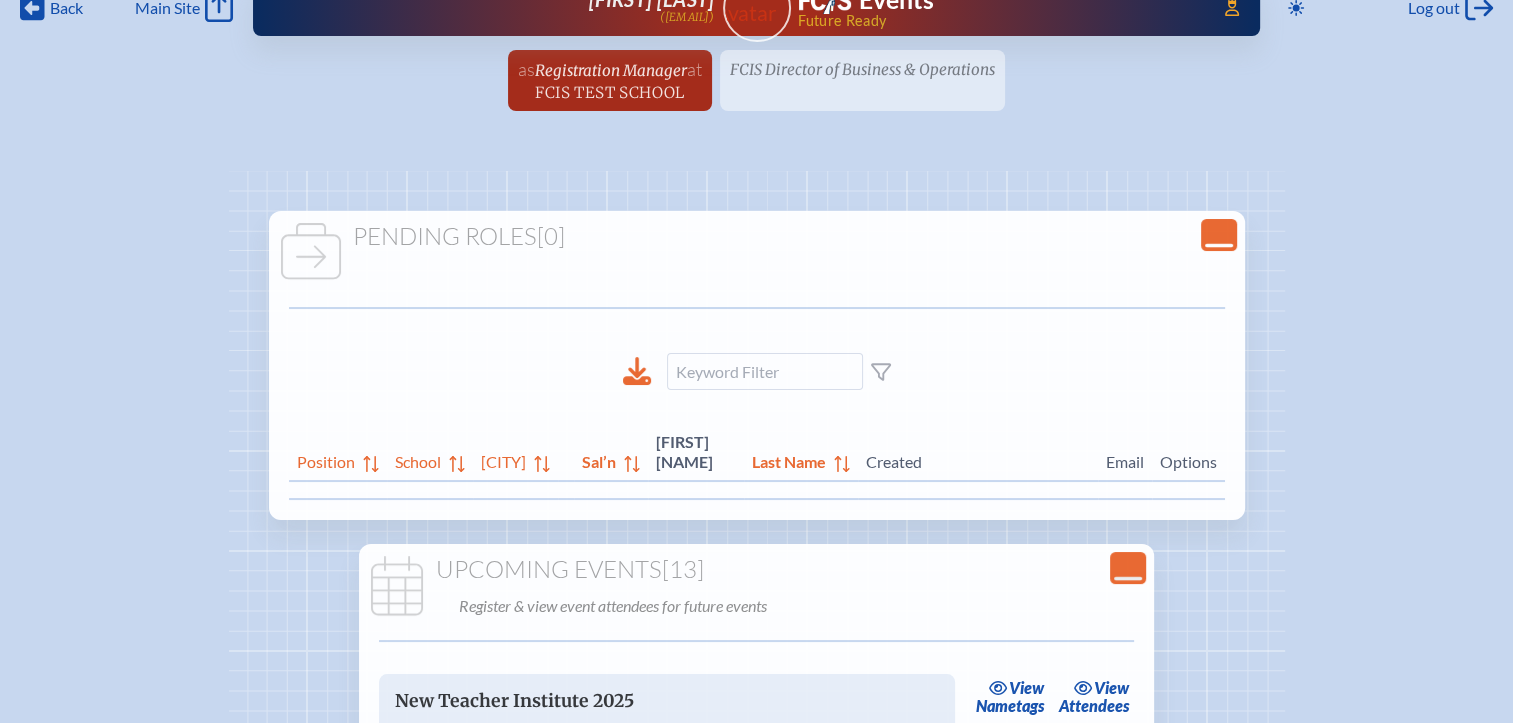 scroll, scrollTop: 0, scrollLeft: 0, axis: both 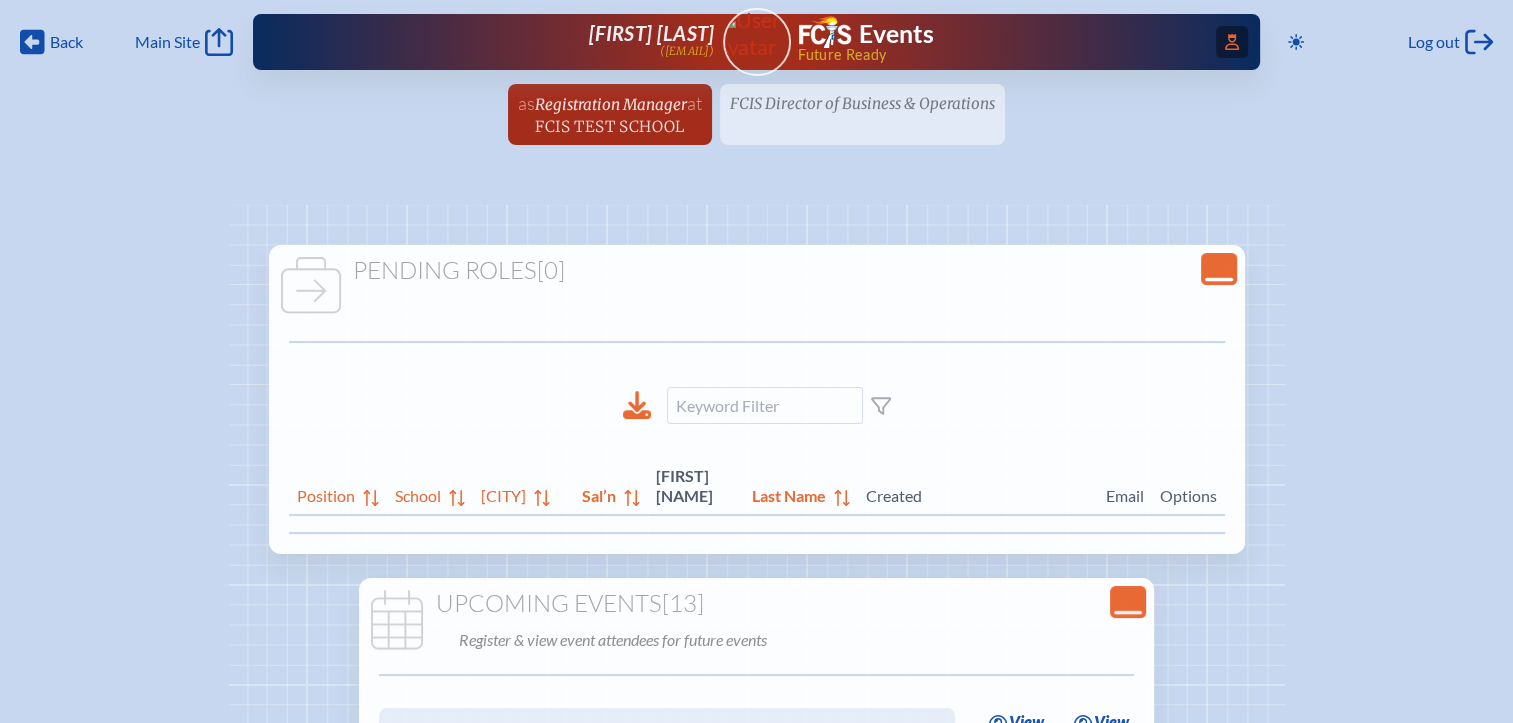 click on "Access Users..." 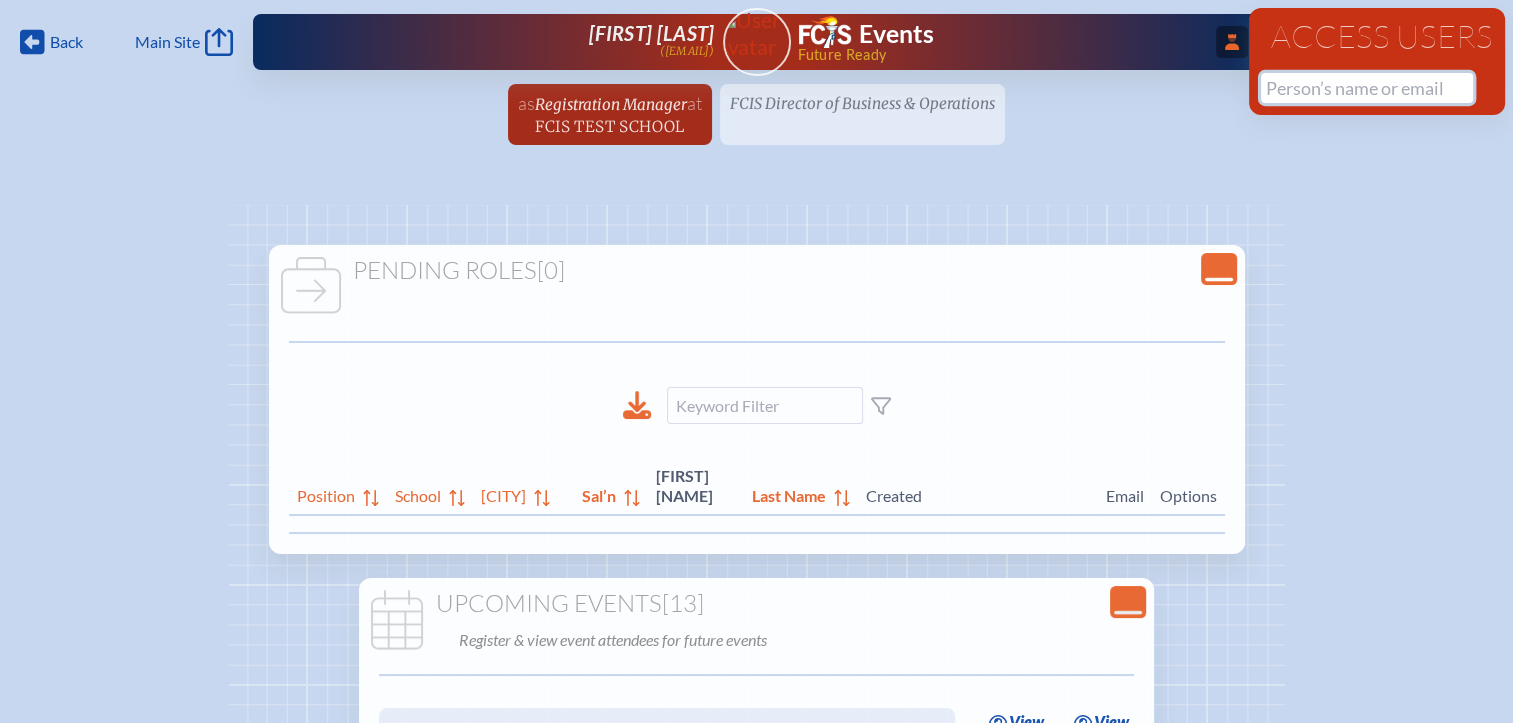 click at bounding box center [1367, 88] 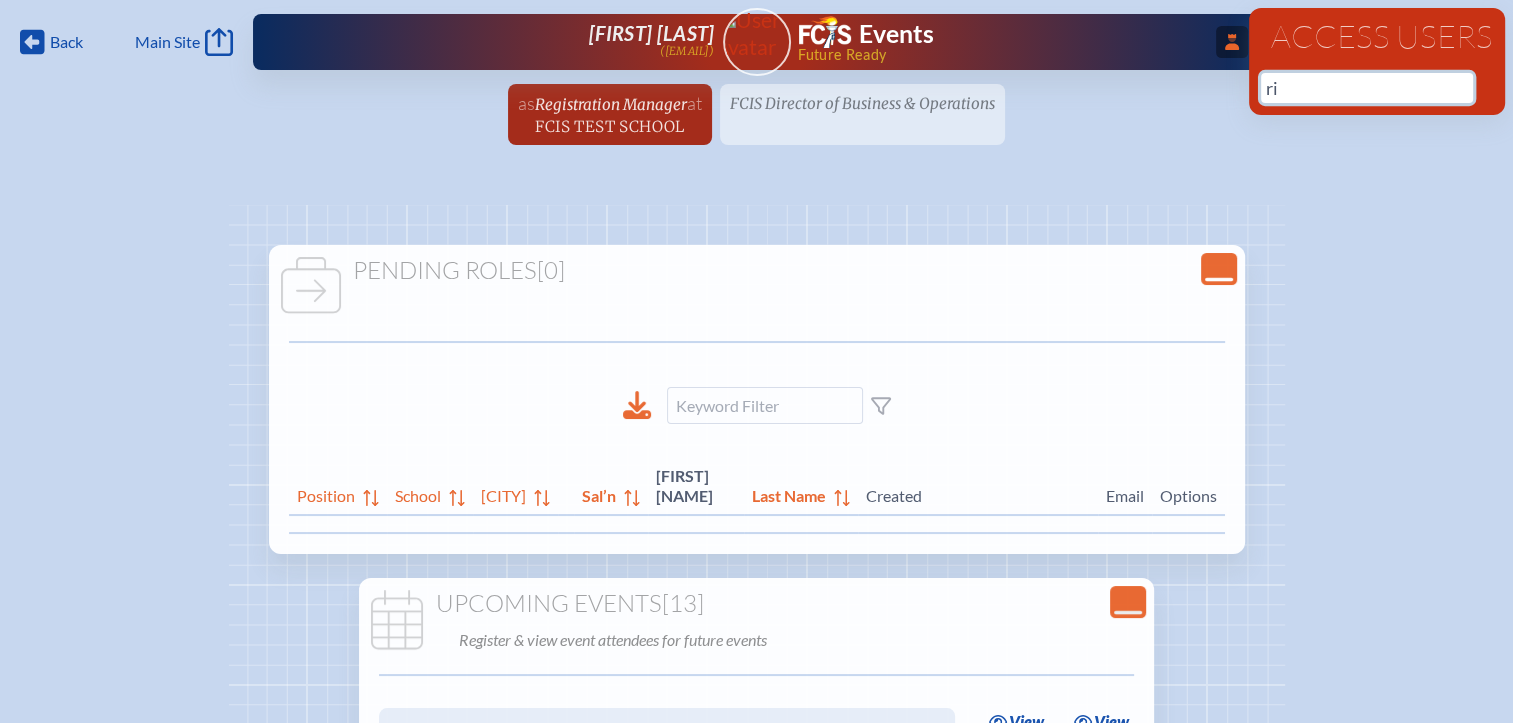 type on "r" 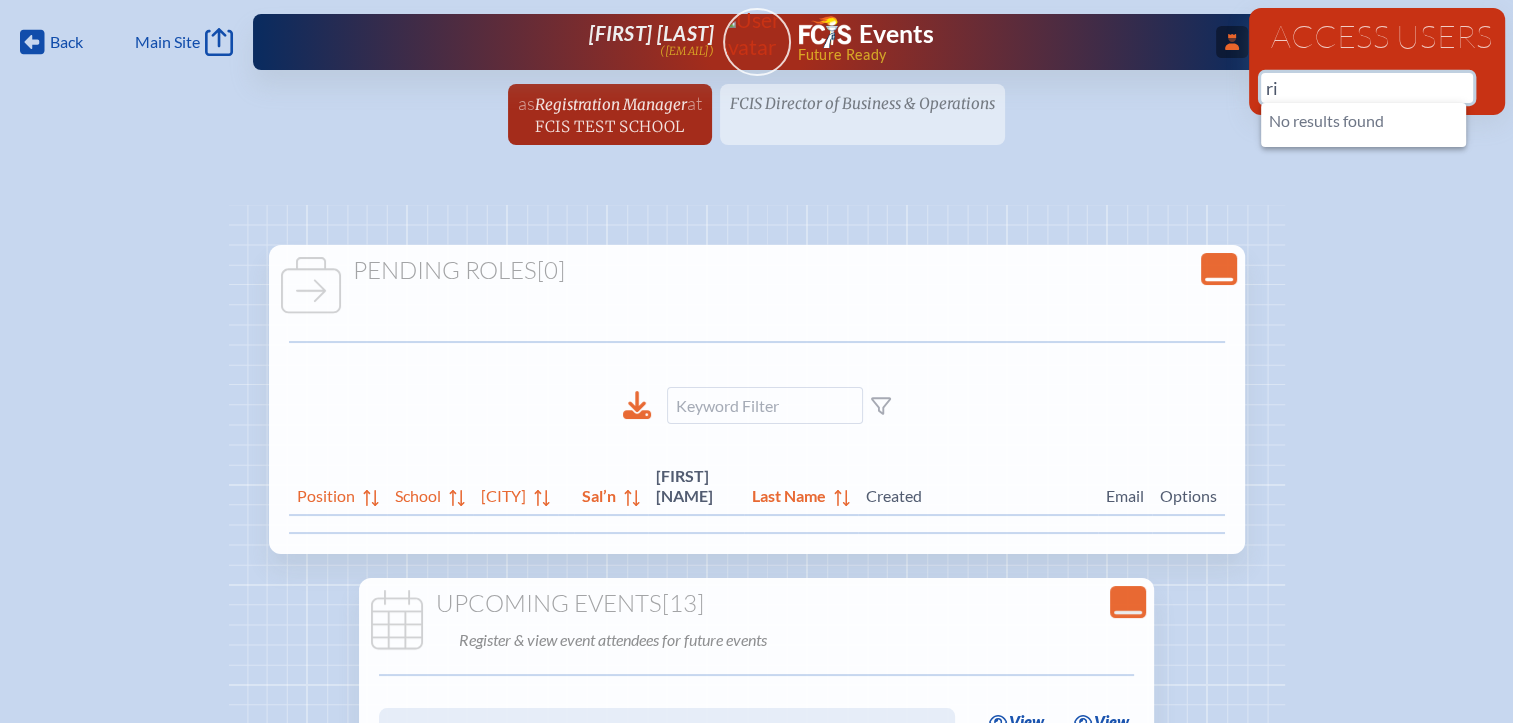 type on "r" 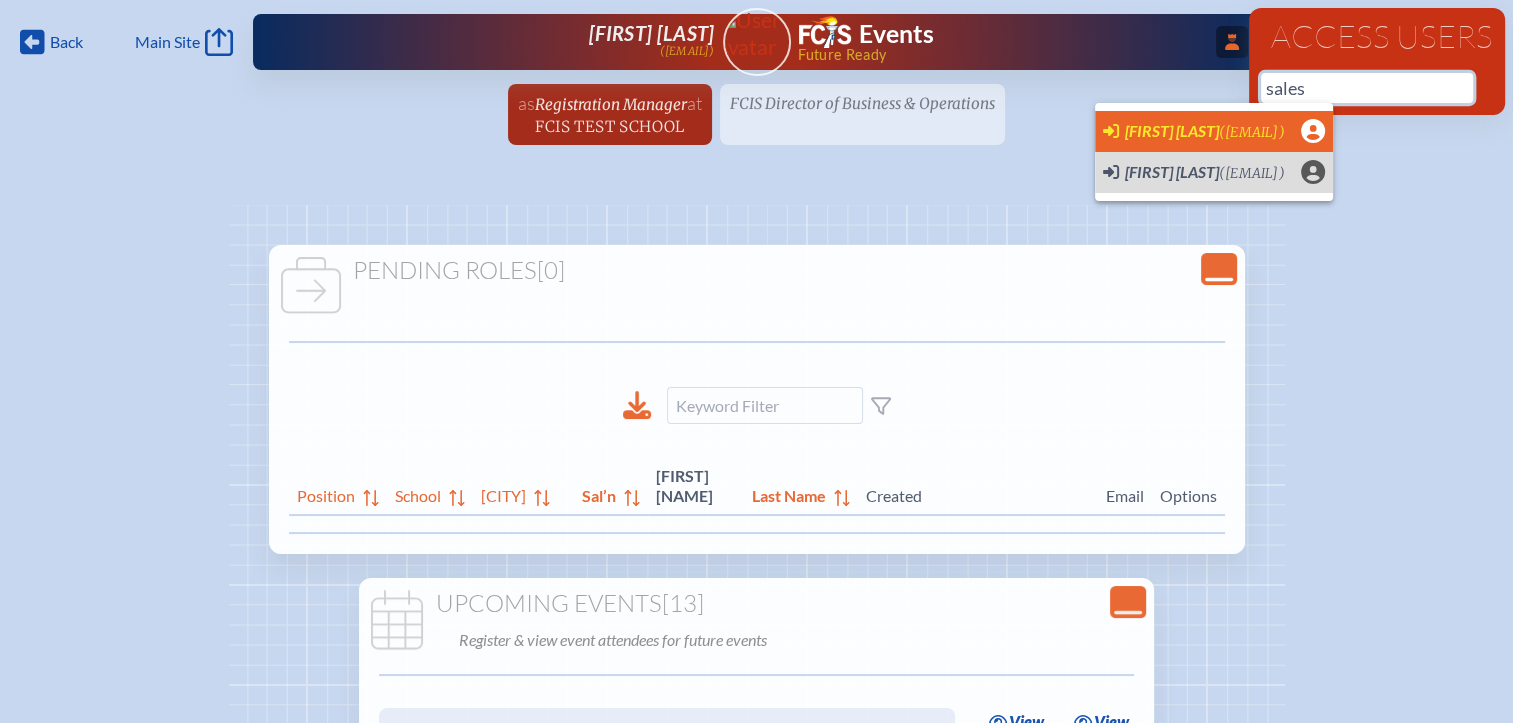 scroll, scrollTop: 0, scrollLeft: 15, axis: horizontal 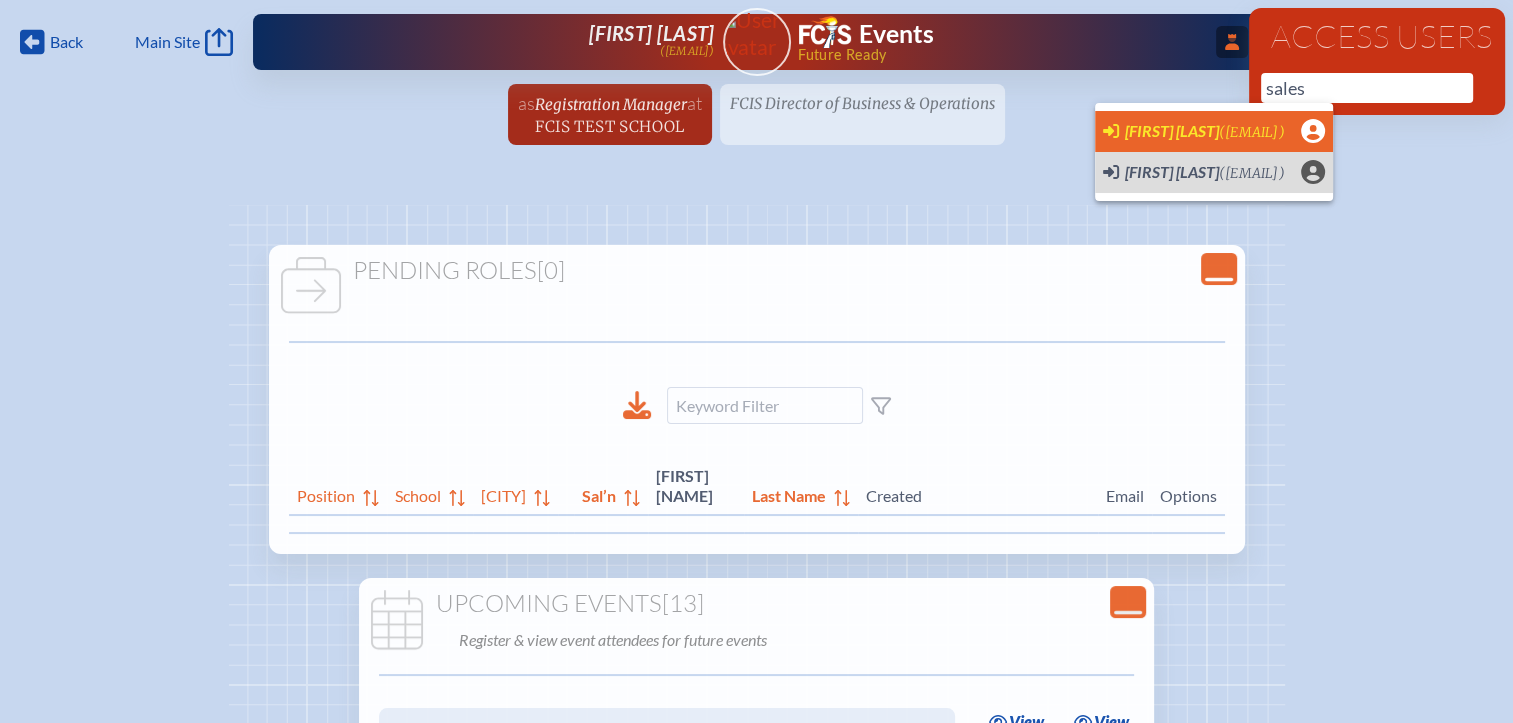 click on "([EMAIL])" at bounding box center [1252, 132] 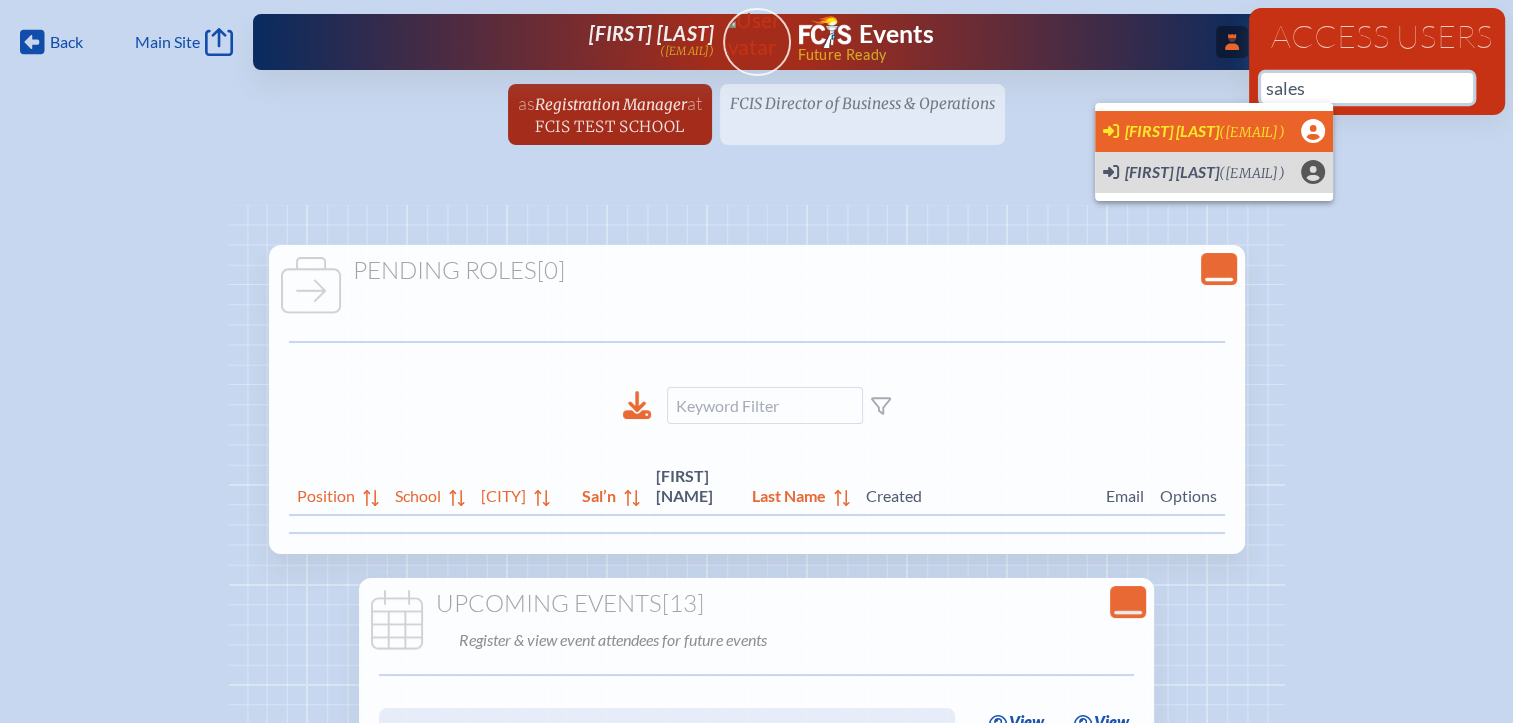 type on "[EMAIL]" 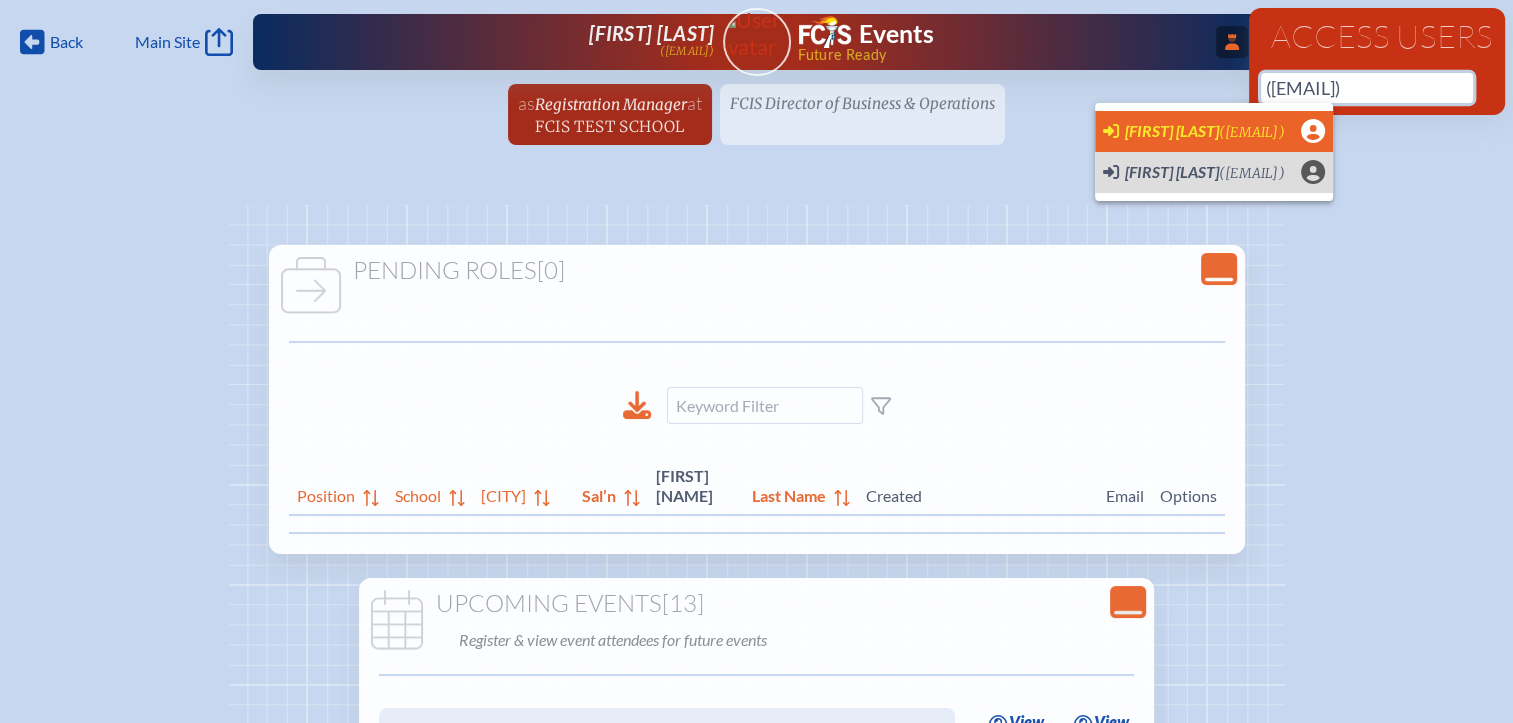type 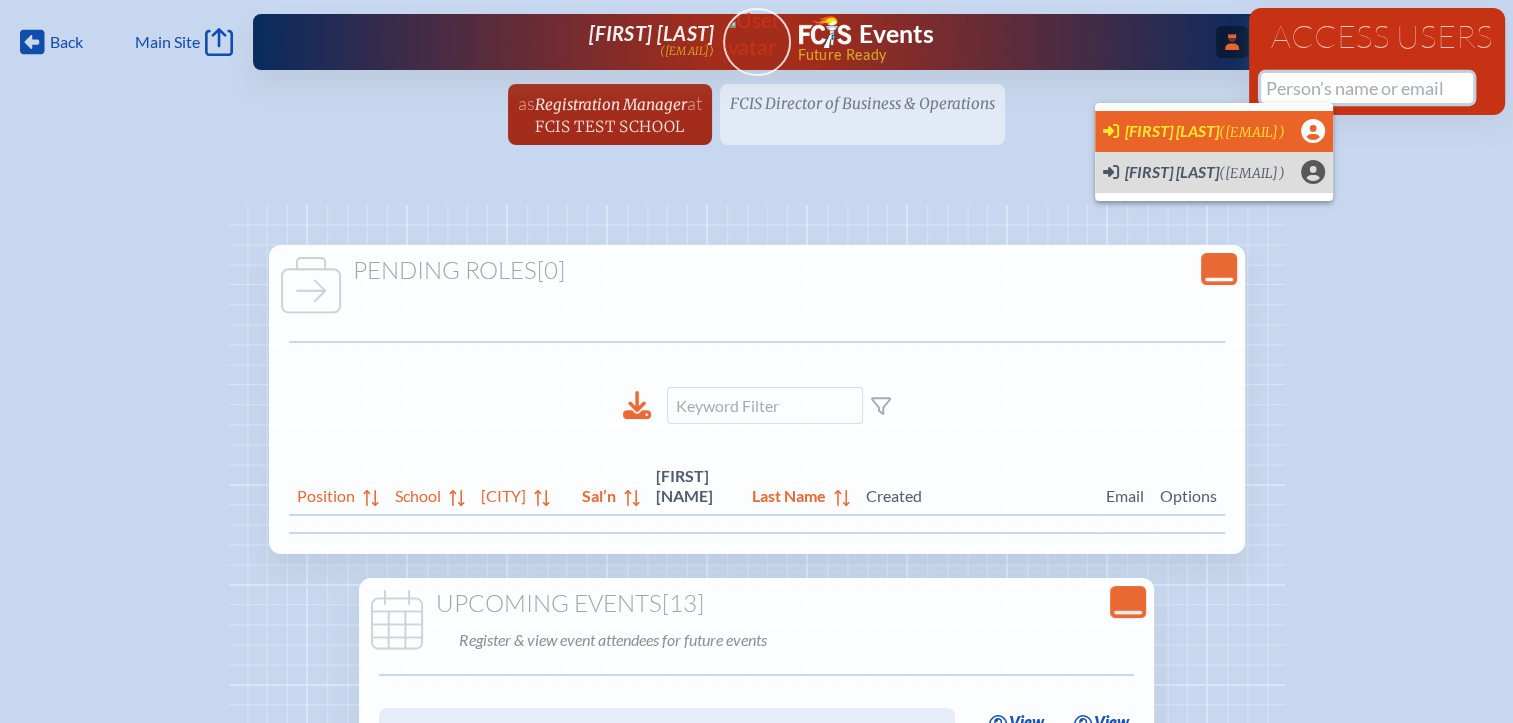 scroll, scrollTop: 0, scrollLeft: 0, axis: both 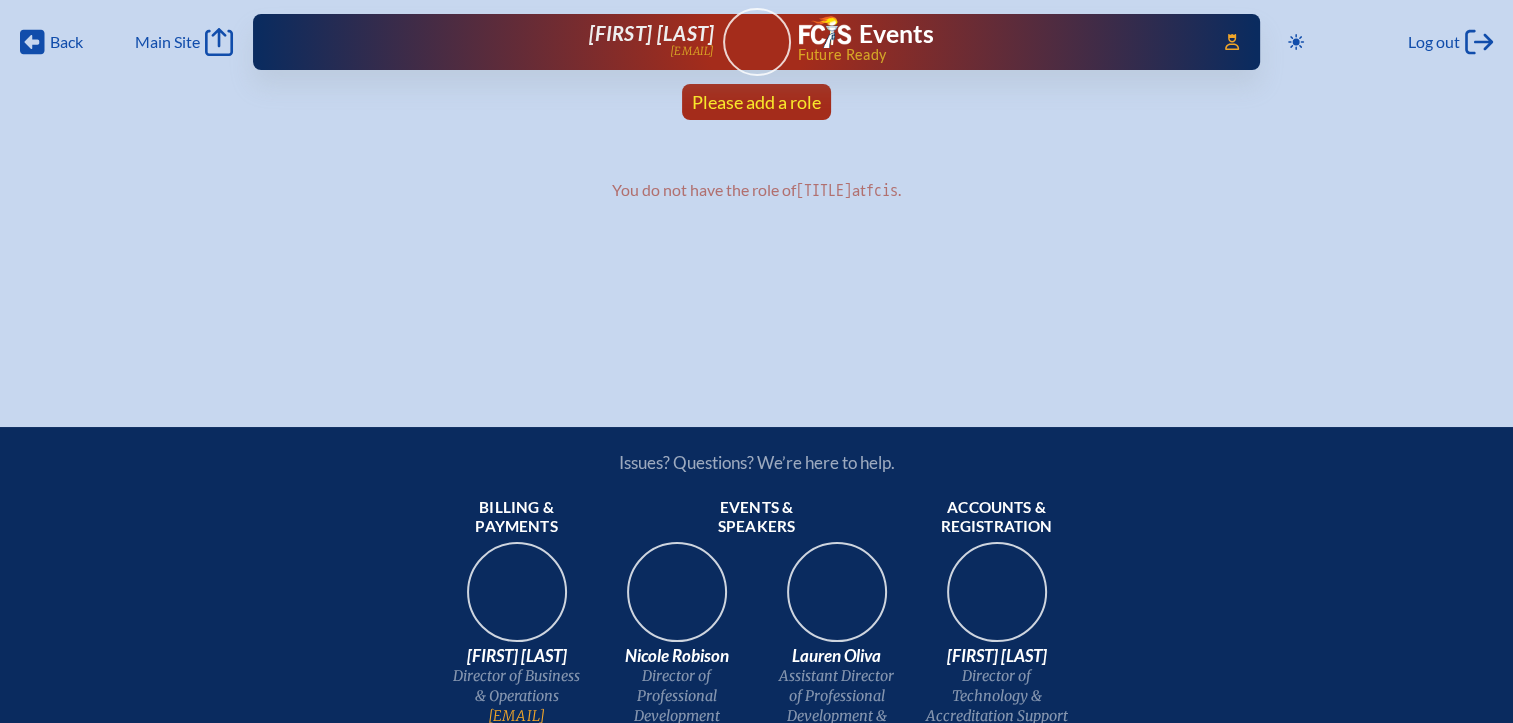 click on "Please add a role" at bounding box center [756, 102] 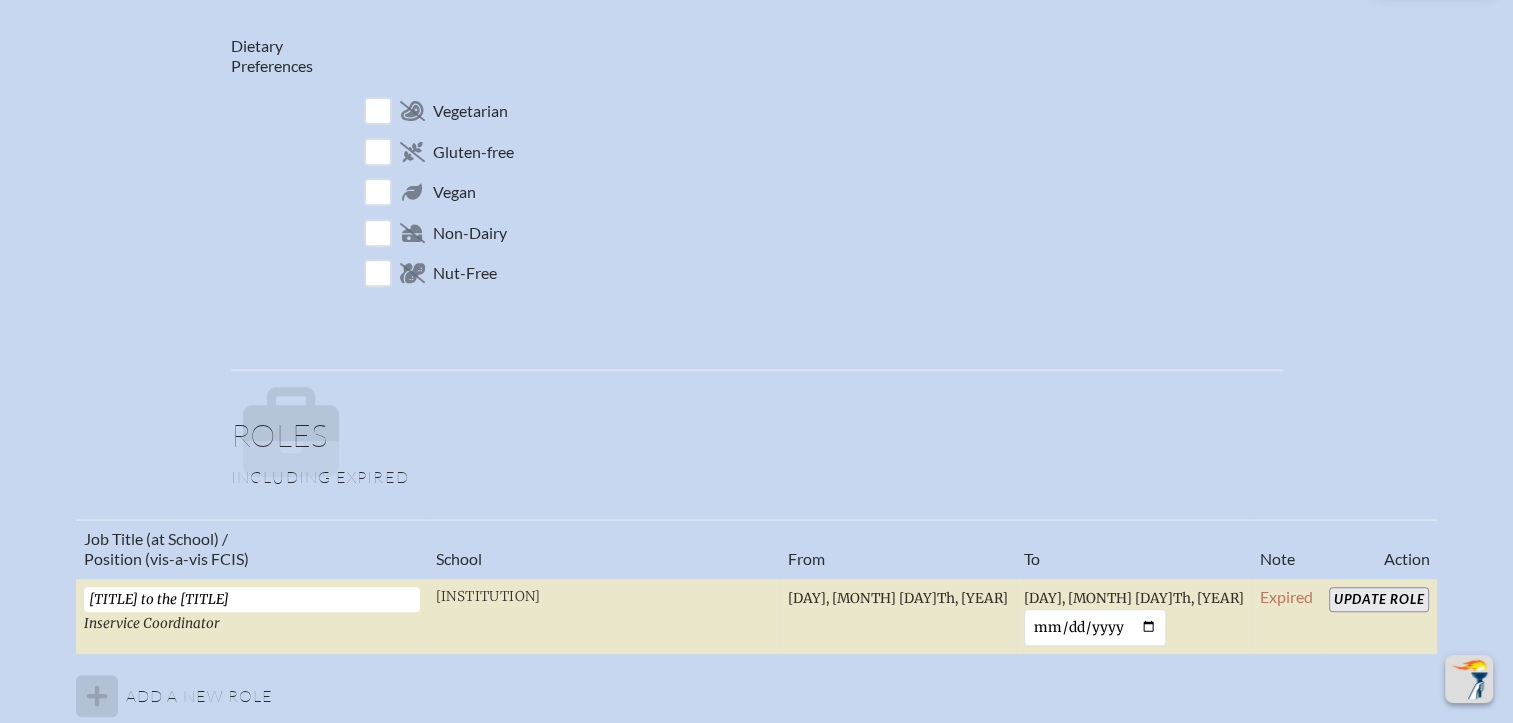 scroll, scrollTop: 1100, scrollLeft: 0, axis: vertical 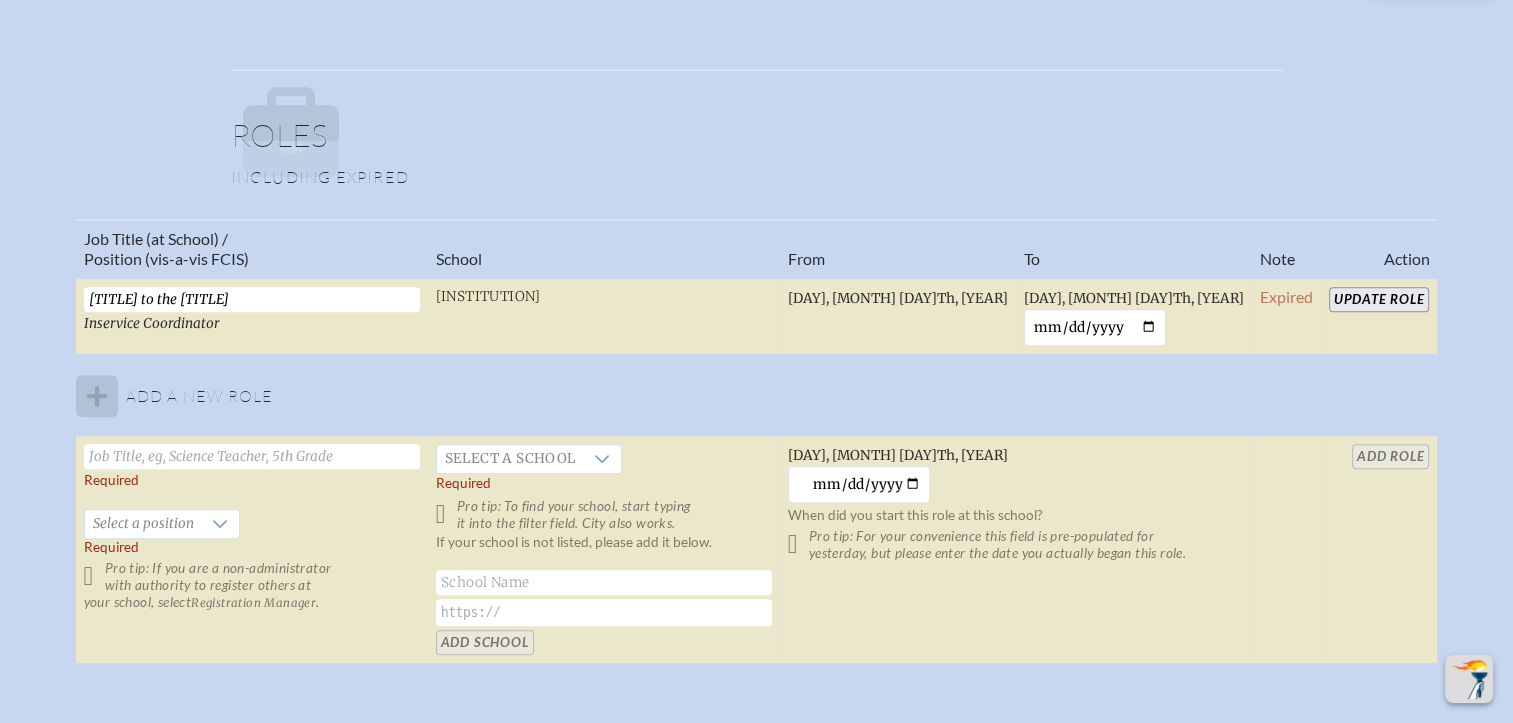 drag, startPoint x: 341, startPoint y: 298, endPoint x: 64, endPoint y: 297, distance: 277.0018 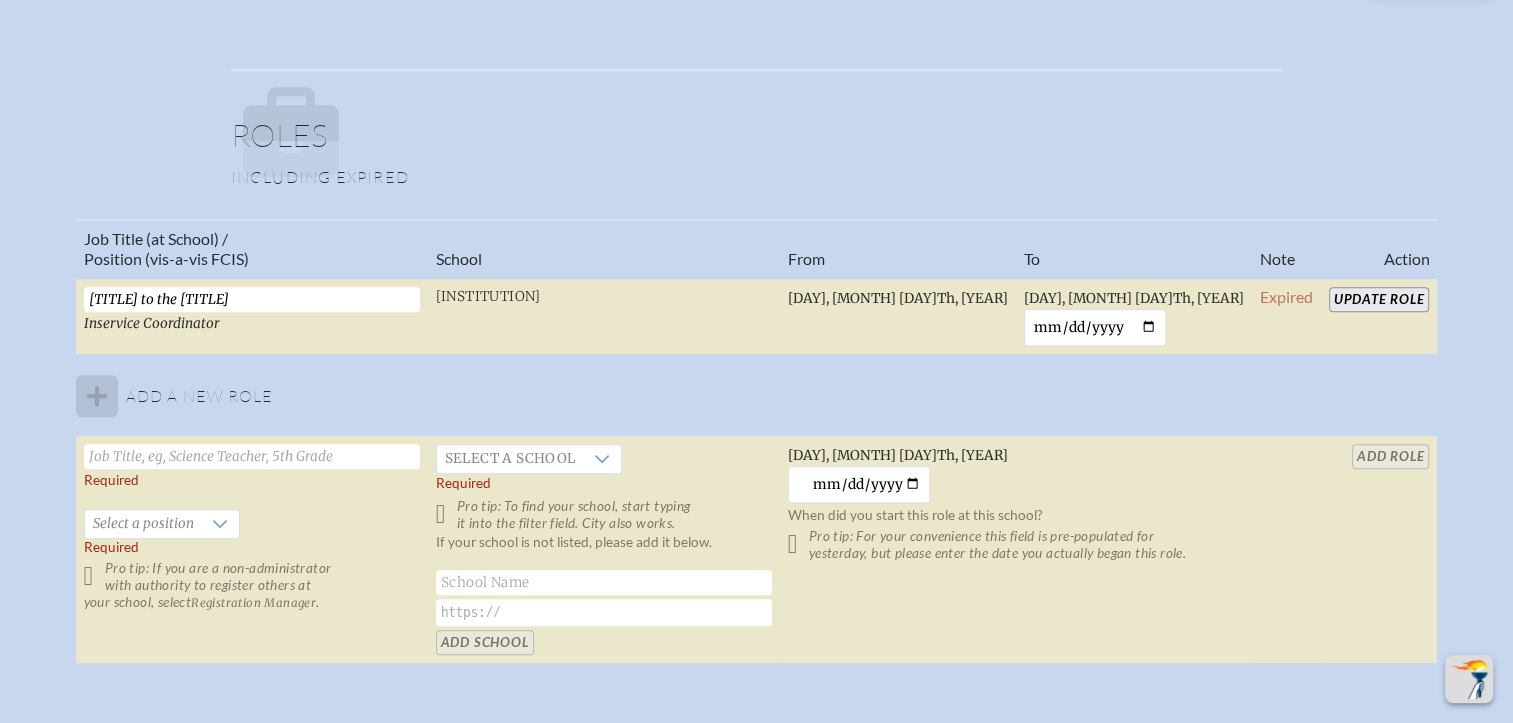 click on "Job Title (at School) /  Position (vis-a-vis FCIS)  School  From   To  Note Action [TITLE] to the [TITLE] Inservice Coordinator [INSTITUTION], [CITY] [DAY], [MONTH] [DAY]th, [YEAR] [DAY], [MONTH] [DAY]th, [YEAR] [YEAR]-[MONTH]-[DAY]  Expired Update Role  Add a new role   Required      Select a position  Required   Pro tip: If you are a non-administrator with authority to register others at your school, select  [ROLE] .  Select a school  Required   Pro tip: To find your school, start typing it into the filter field. City also works.   If your school is not listed, please add it below. Add School [DAY], [MONTH] [DAY]th, [YEAR] [YEAR]-[MONTH]-[DAY] When did you start this role at this school?  Pro tip: For your convenience this field is pre-populated for yesterday, but please enter the date you actually began this role.  add Role" at bounding box center [756, 450] 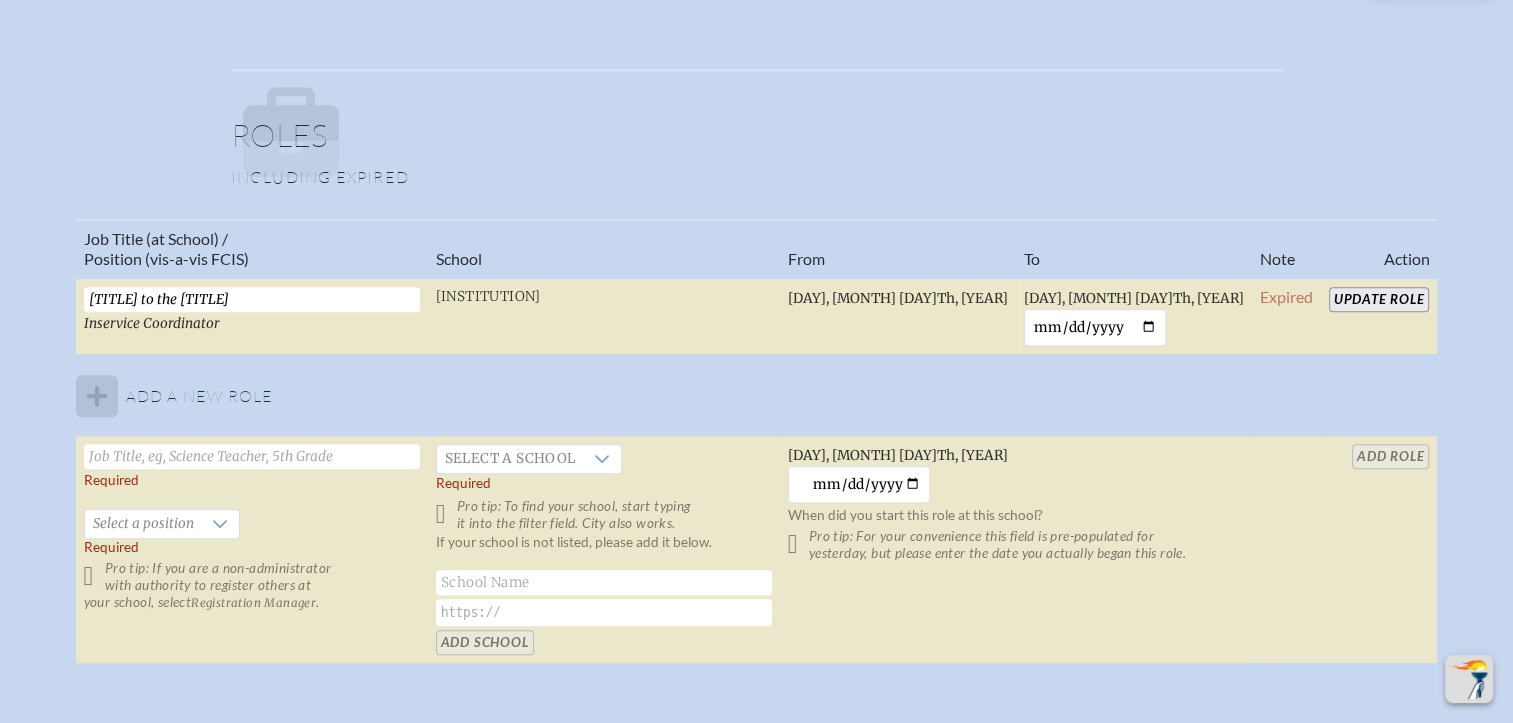 click at bounding box center (252, 456) 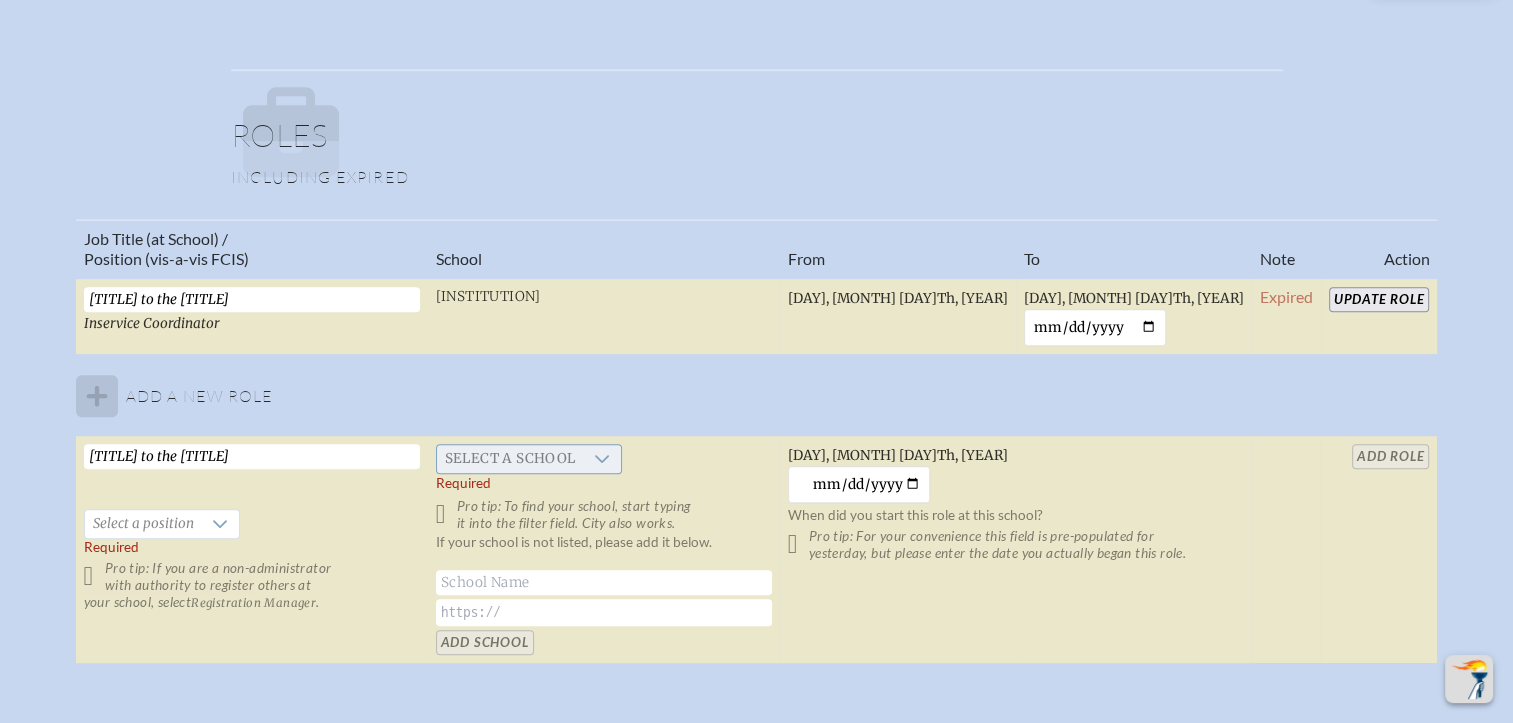 type on "[TITLE] to the [TITLE]" 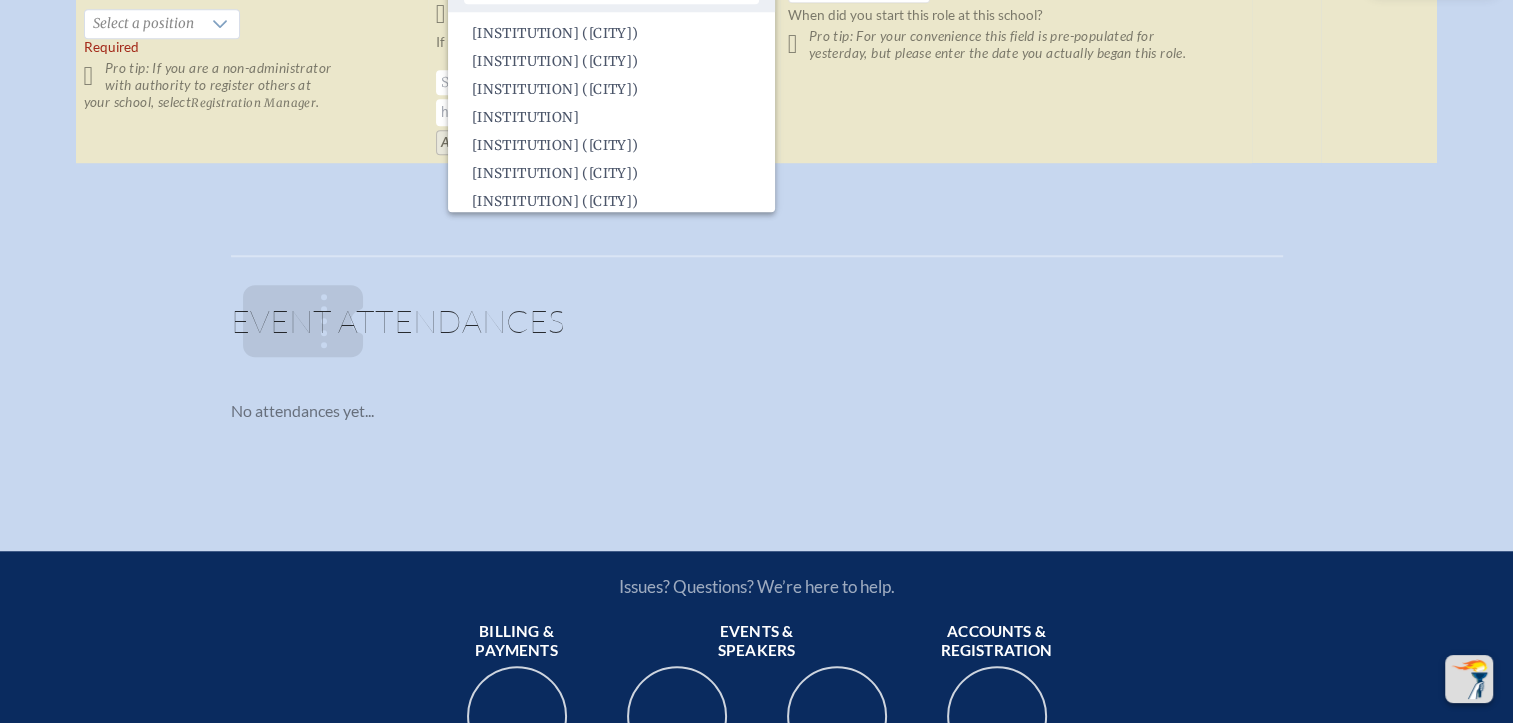 scroll, scrollTop: 1300, scrollLeft: 0, axis: vertical 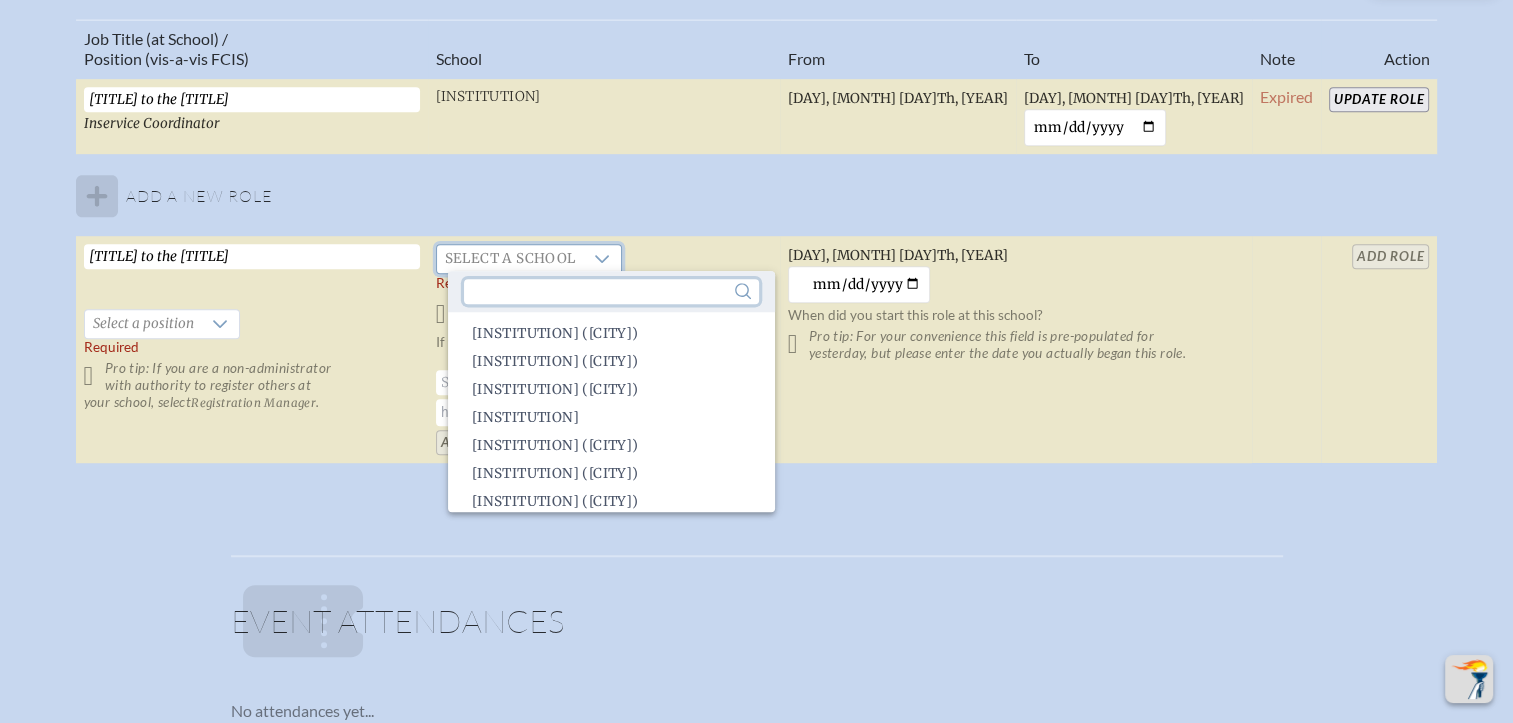 click at bounding box center [611, 291] 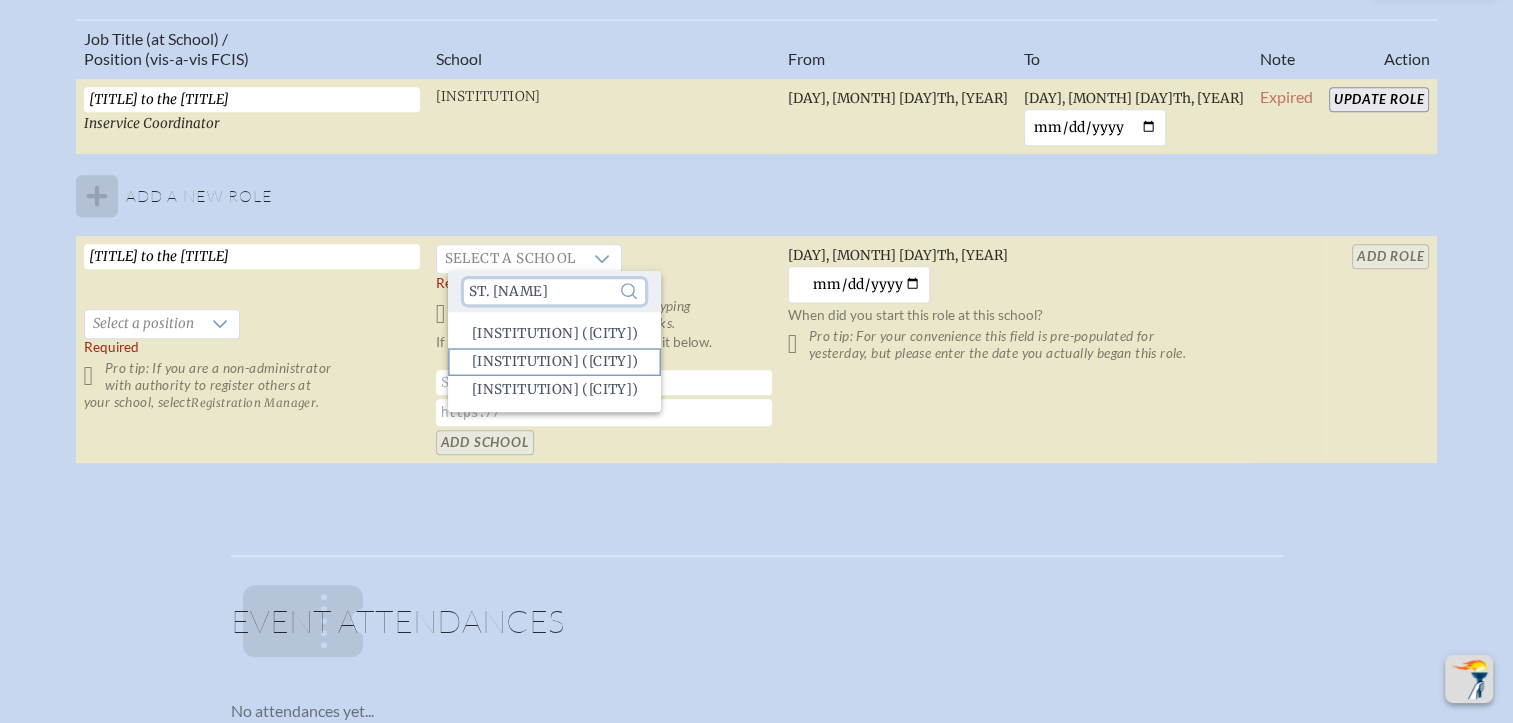 type on "st. [NAME]" 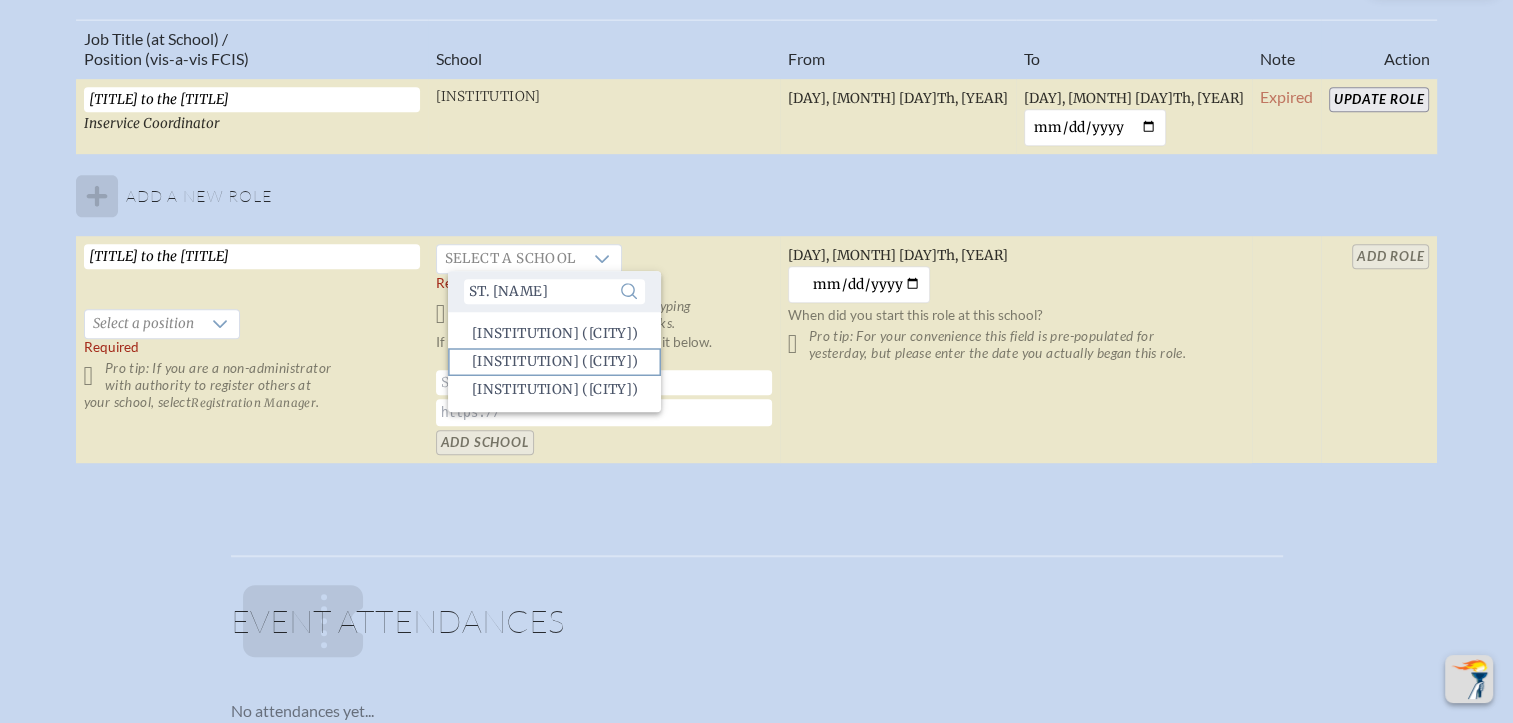 click on "[INSTITUTION] ([CITY])" 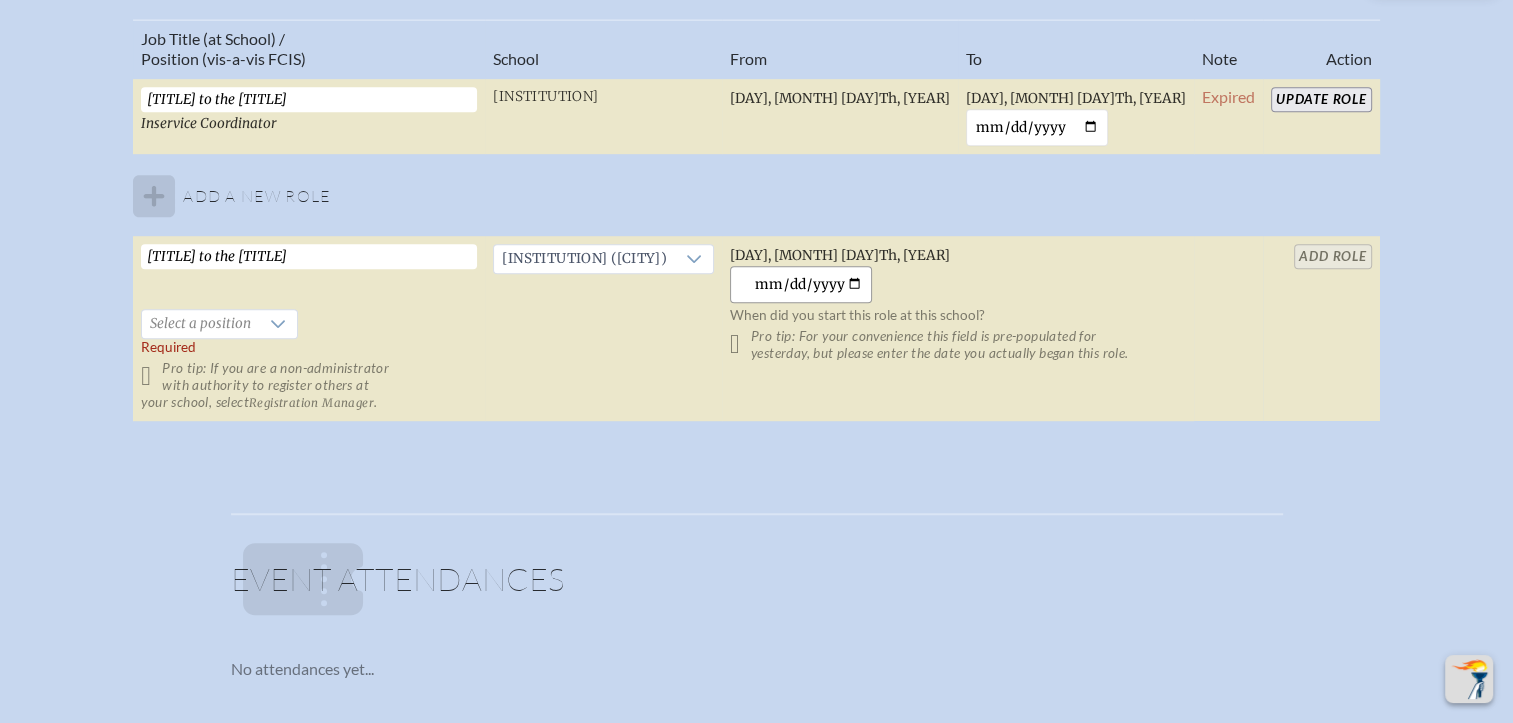 click on "[YEAR]-[MONTH]-[DAY]" at bounding box center (801, 284) 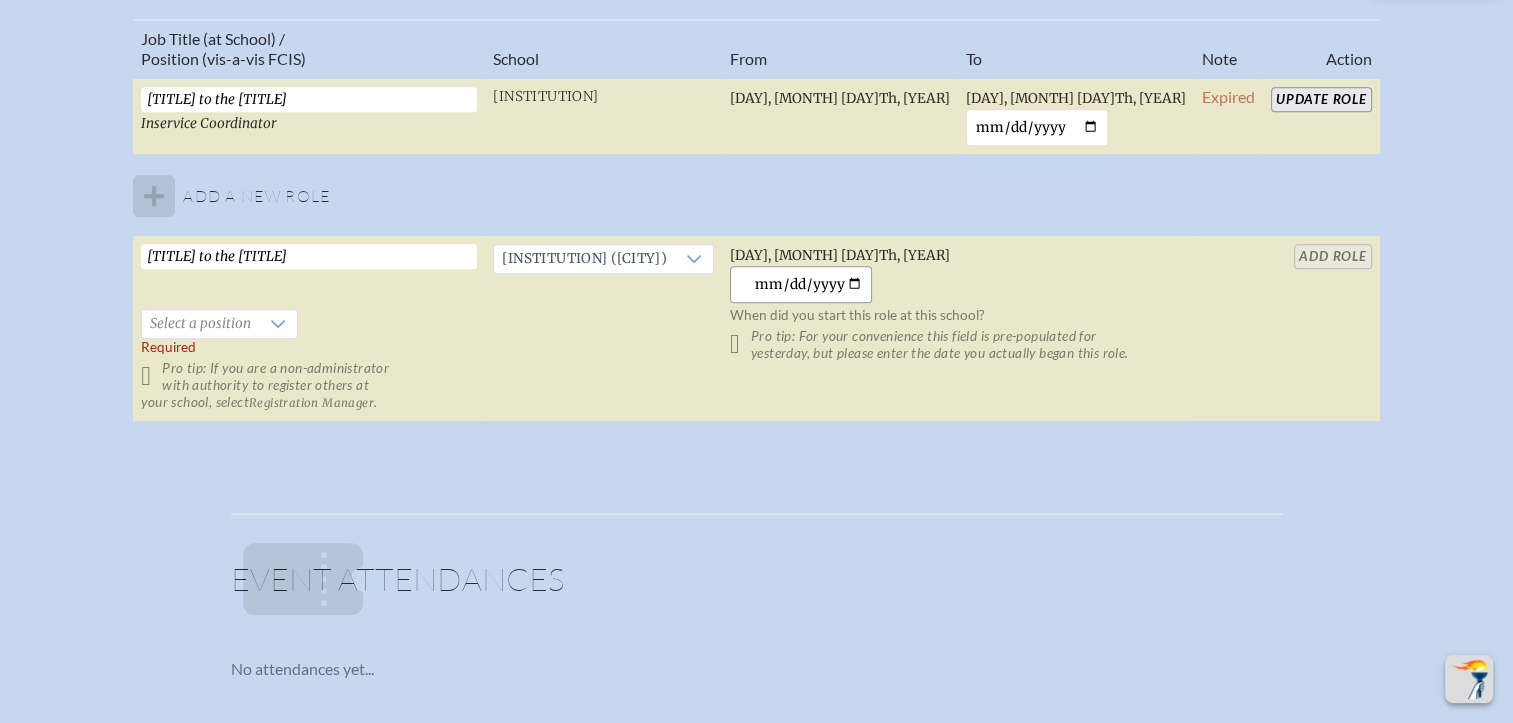 type on "[YEAR]-[MONTH]-[DAY]" 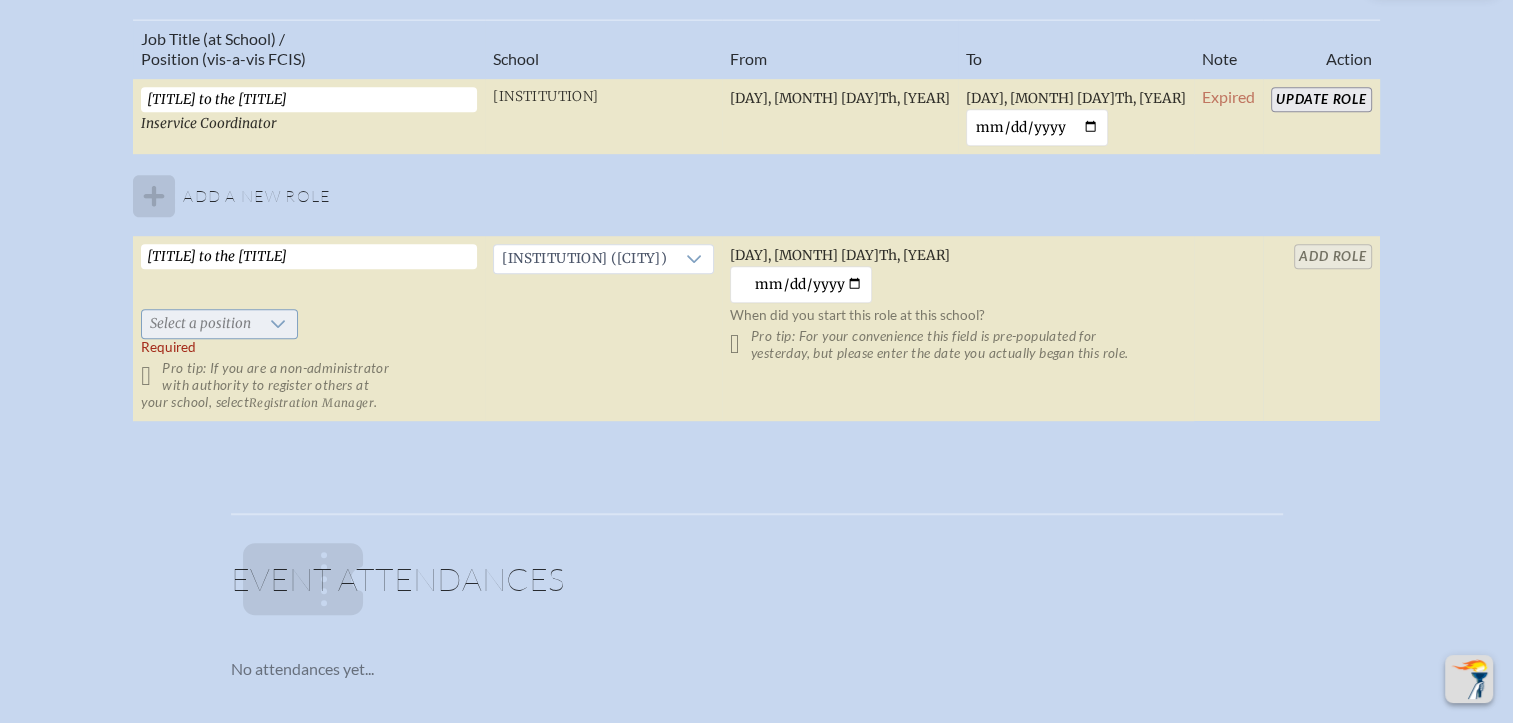 click on "Select a position" at bounding box center (200, 324) 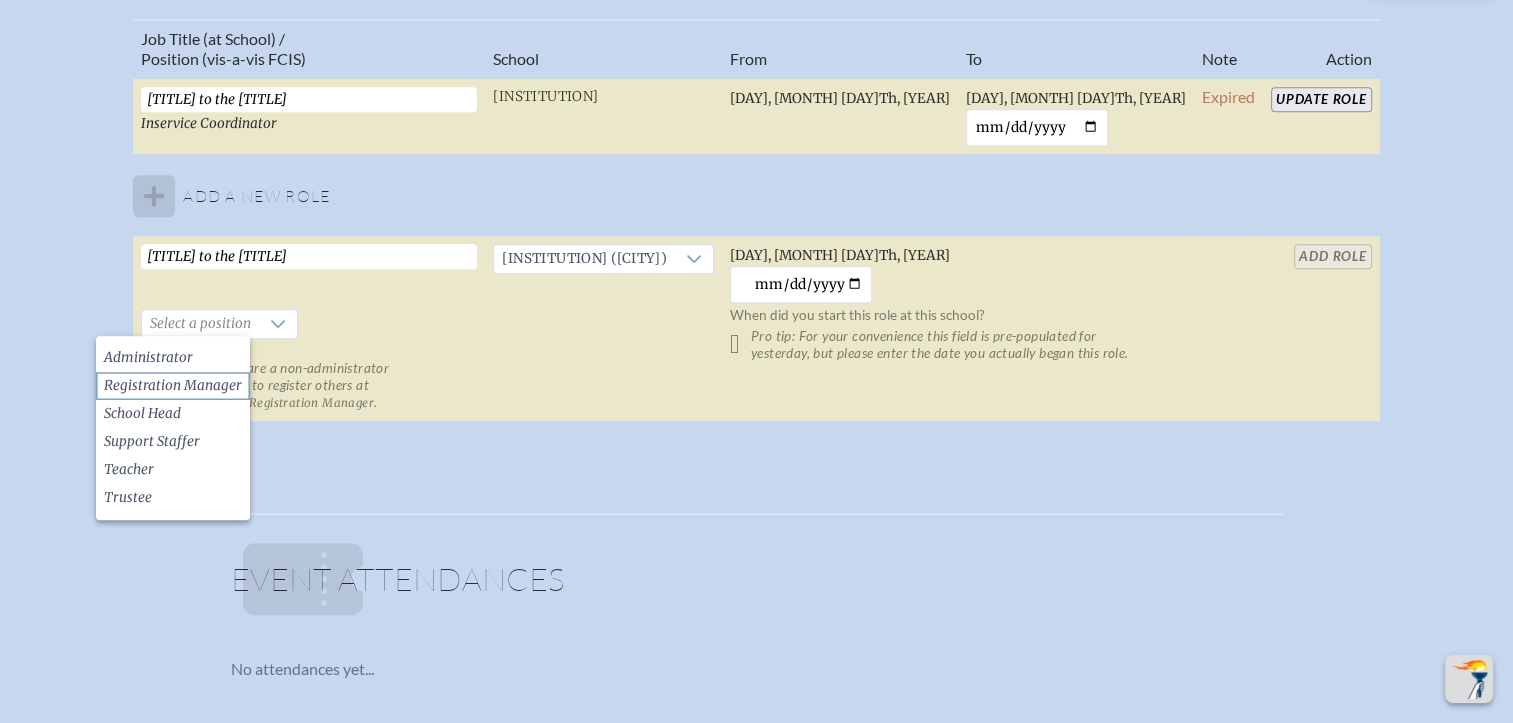 click on "Registration Manager" 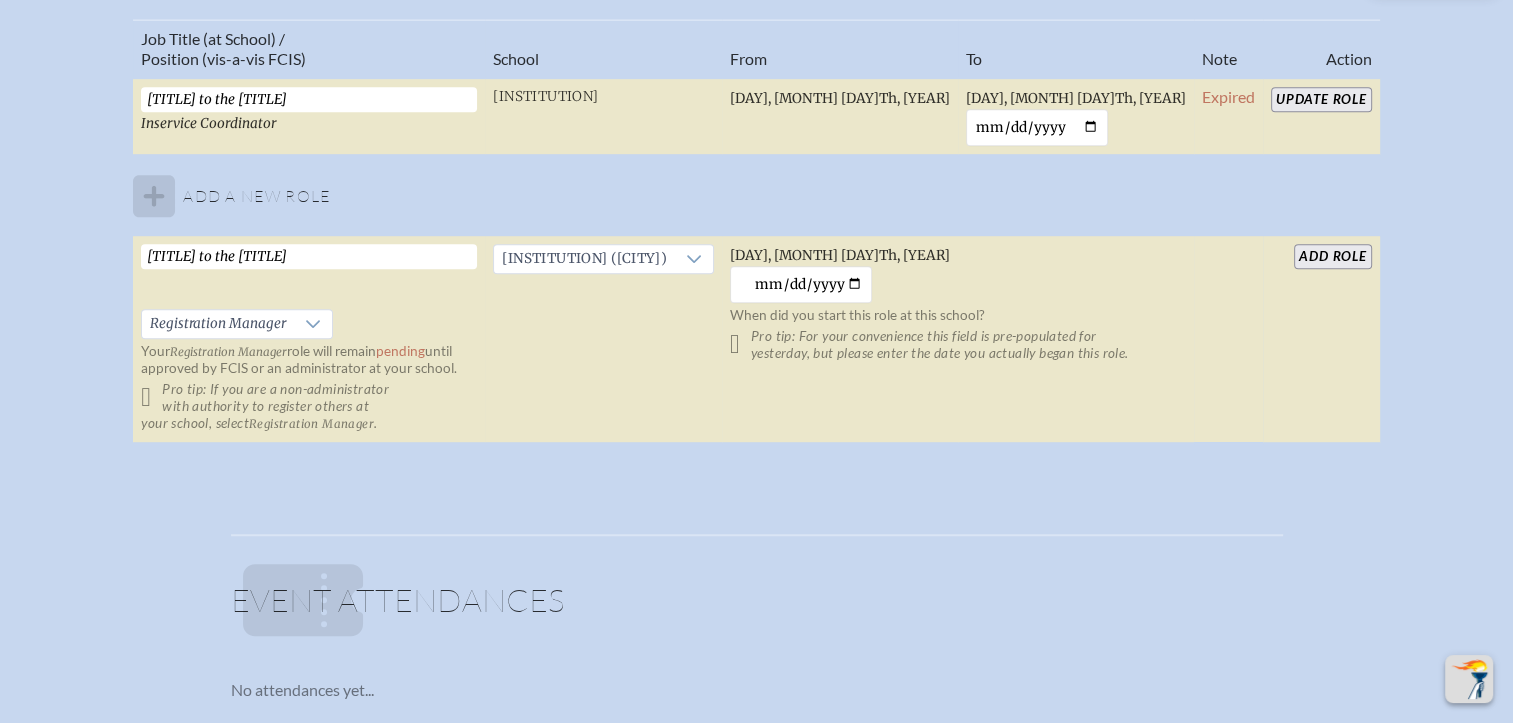 click on "add Role" at bounding box center [1332, 256] 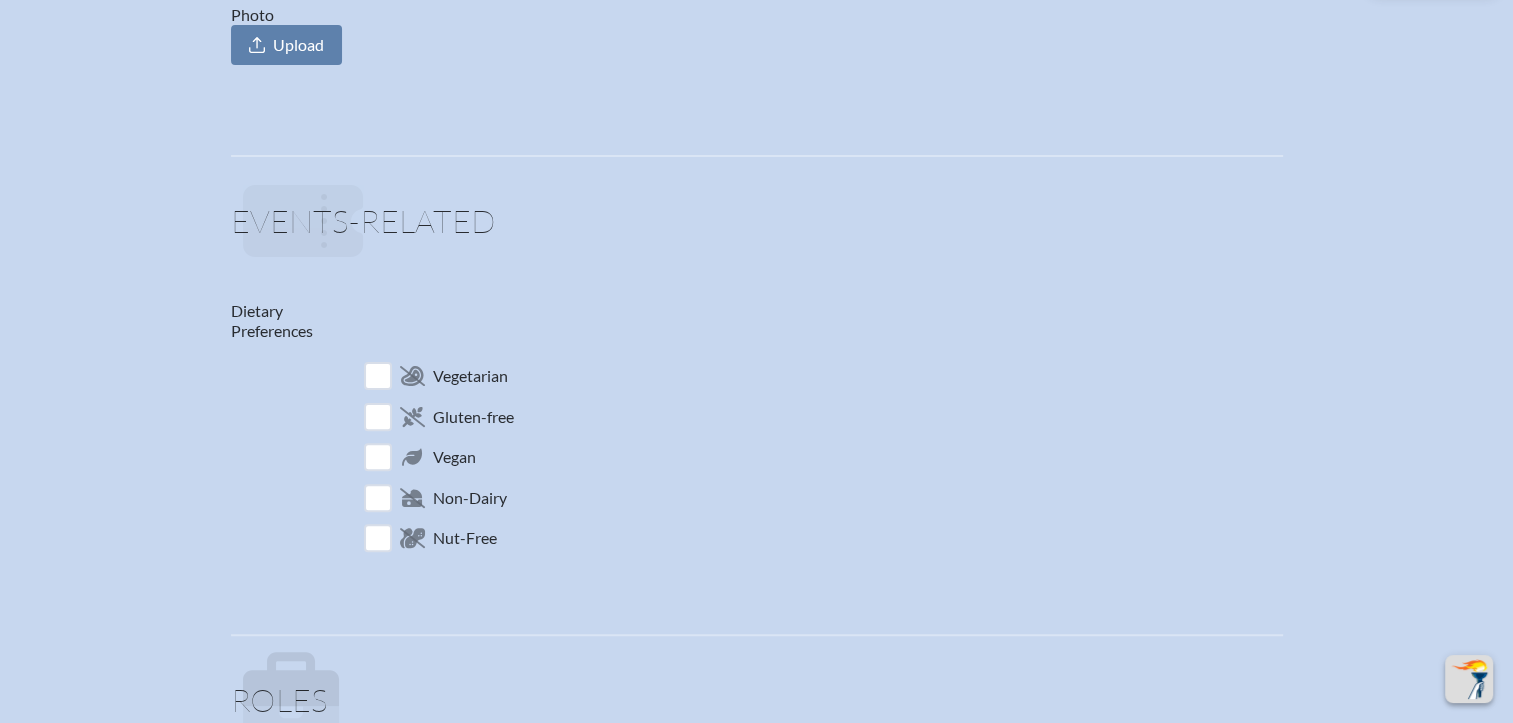 scroll, scrollTop: 0, scrollLeft: 0, axis: both 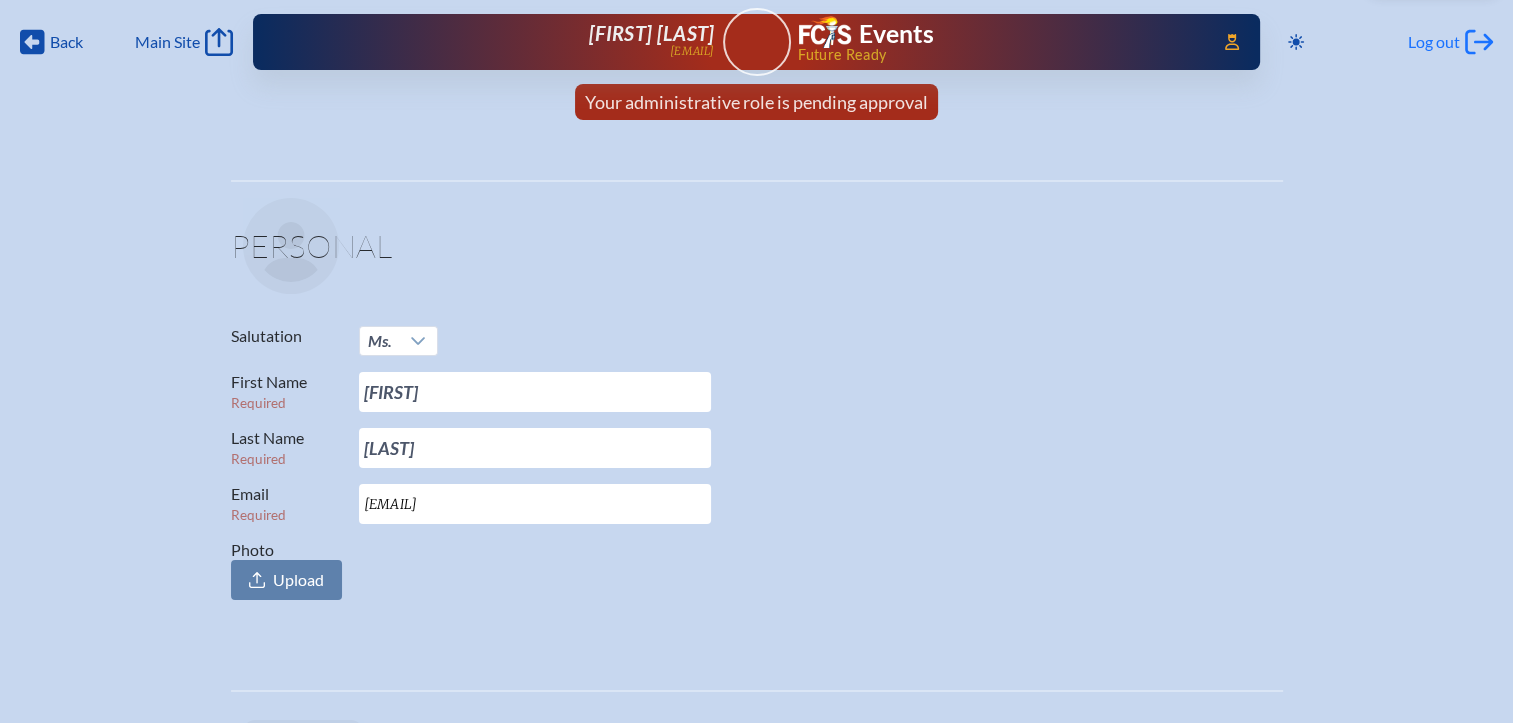 click on "Log out" at bounding box center [1434, 42] 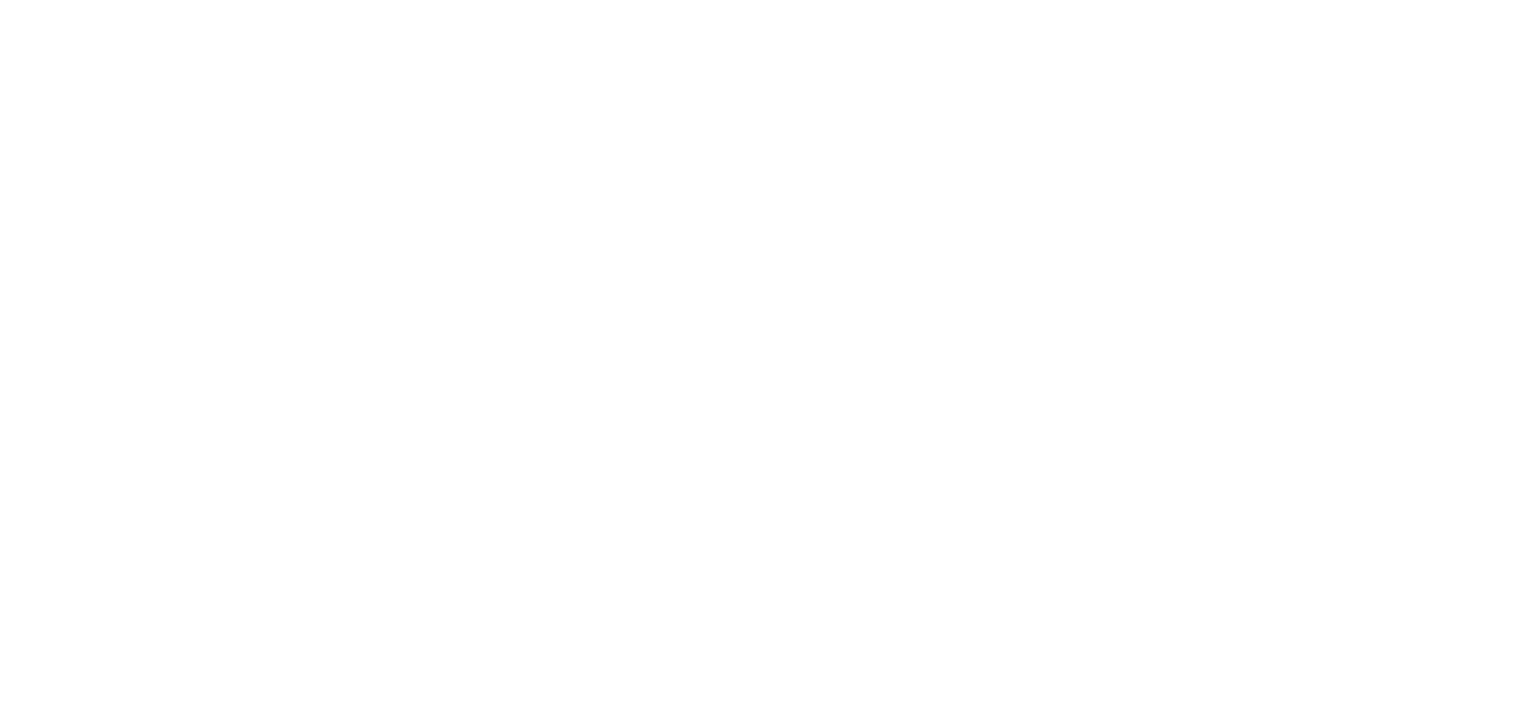 scroll, scrollTop: 0, scrollLeft: 0, axis: both 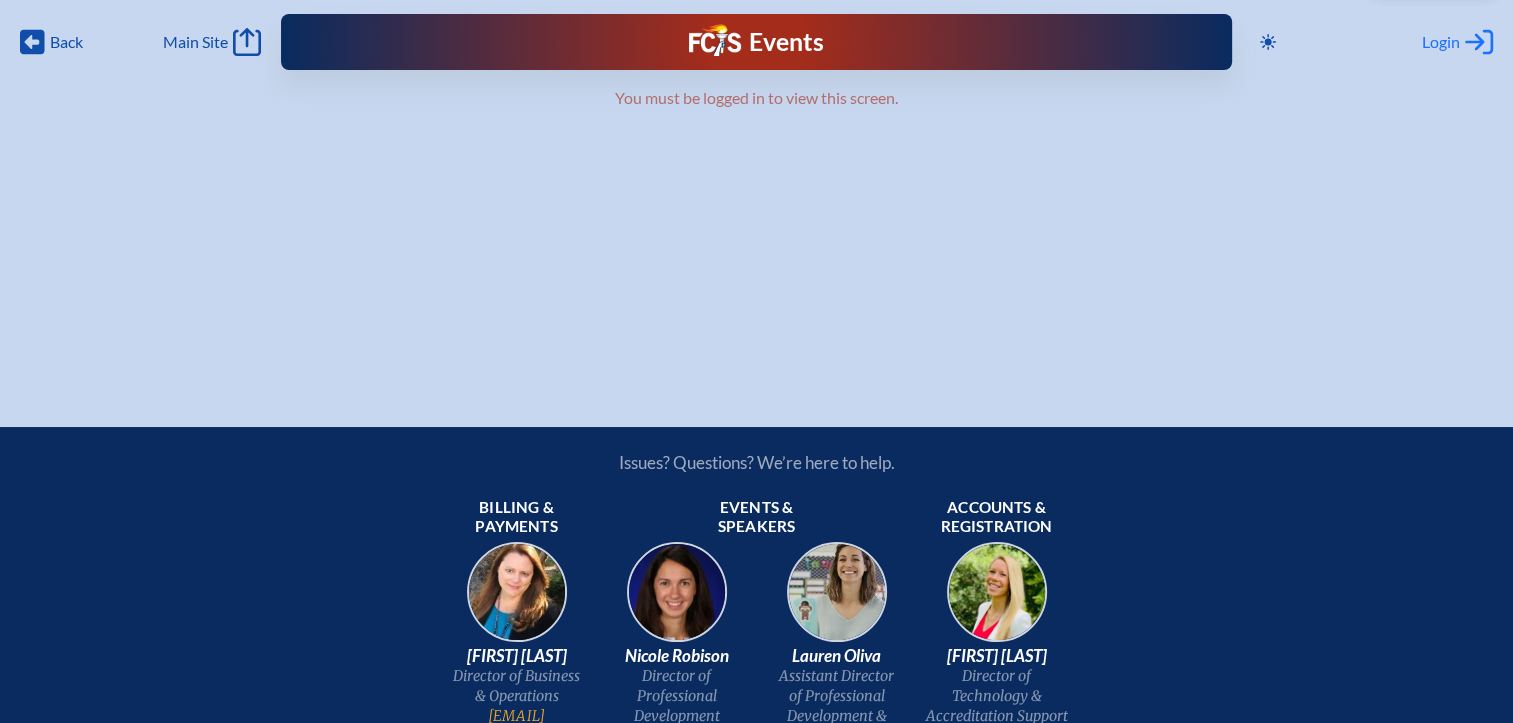 click on "Login" at bounding box center [1441, 42] 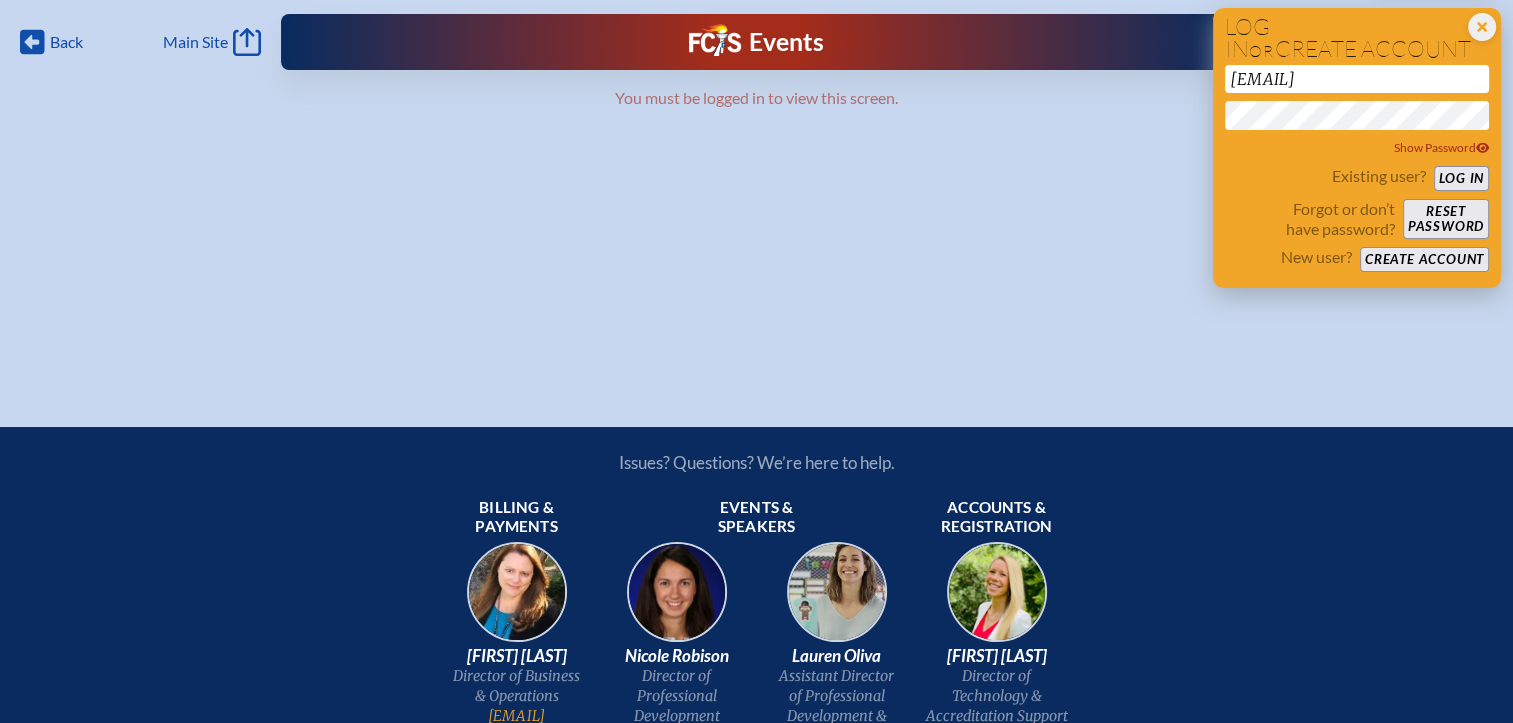 click on "Log in" at bounding box center [1461, 178] 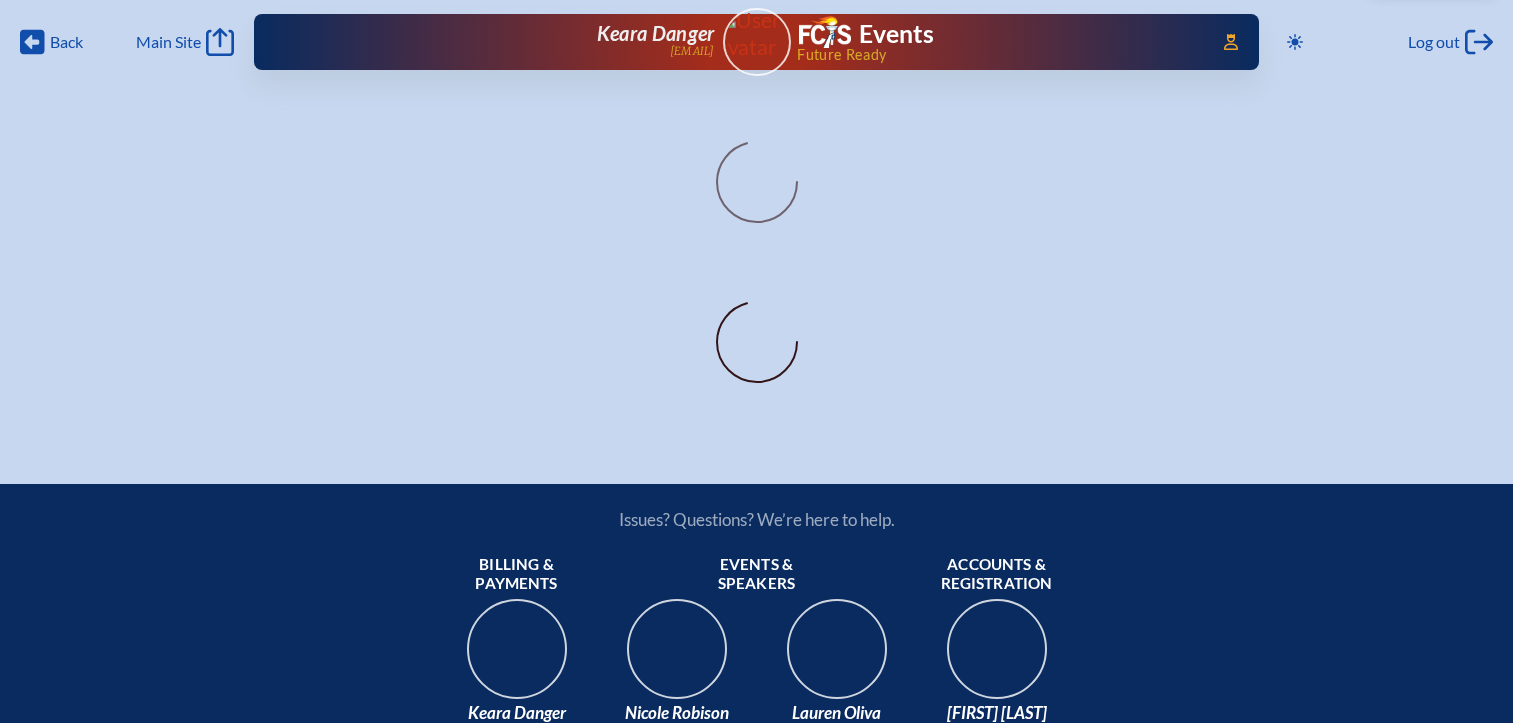 scroll, scrollTop: 0, scrollLeft: 0, axis: both 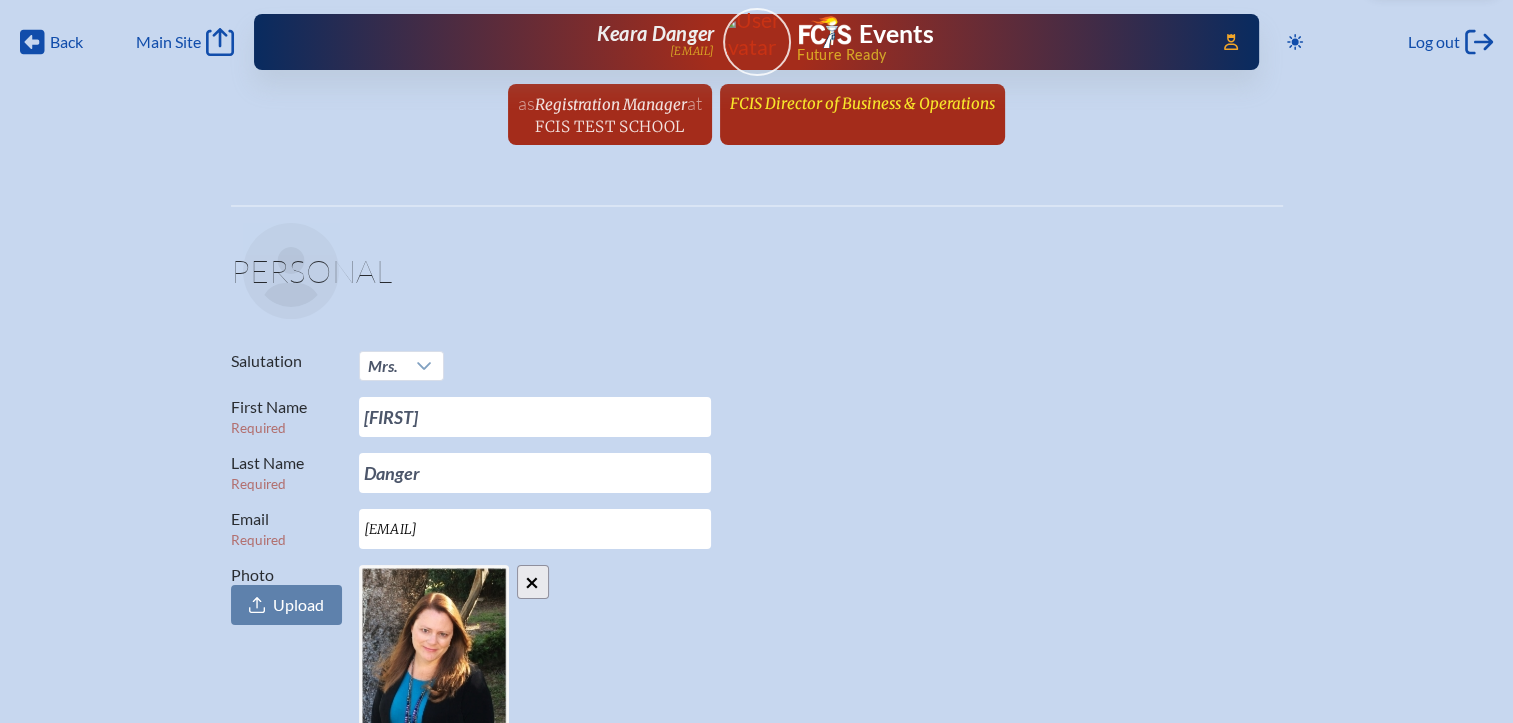 click on "FCIS Director of Business & Operations" at bounding box center [862, 103] 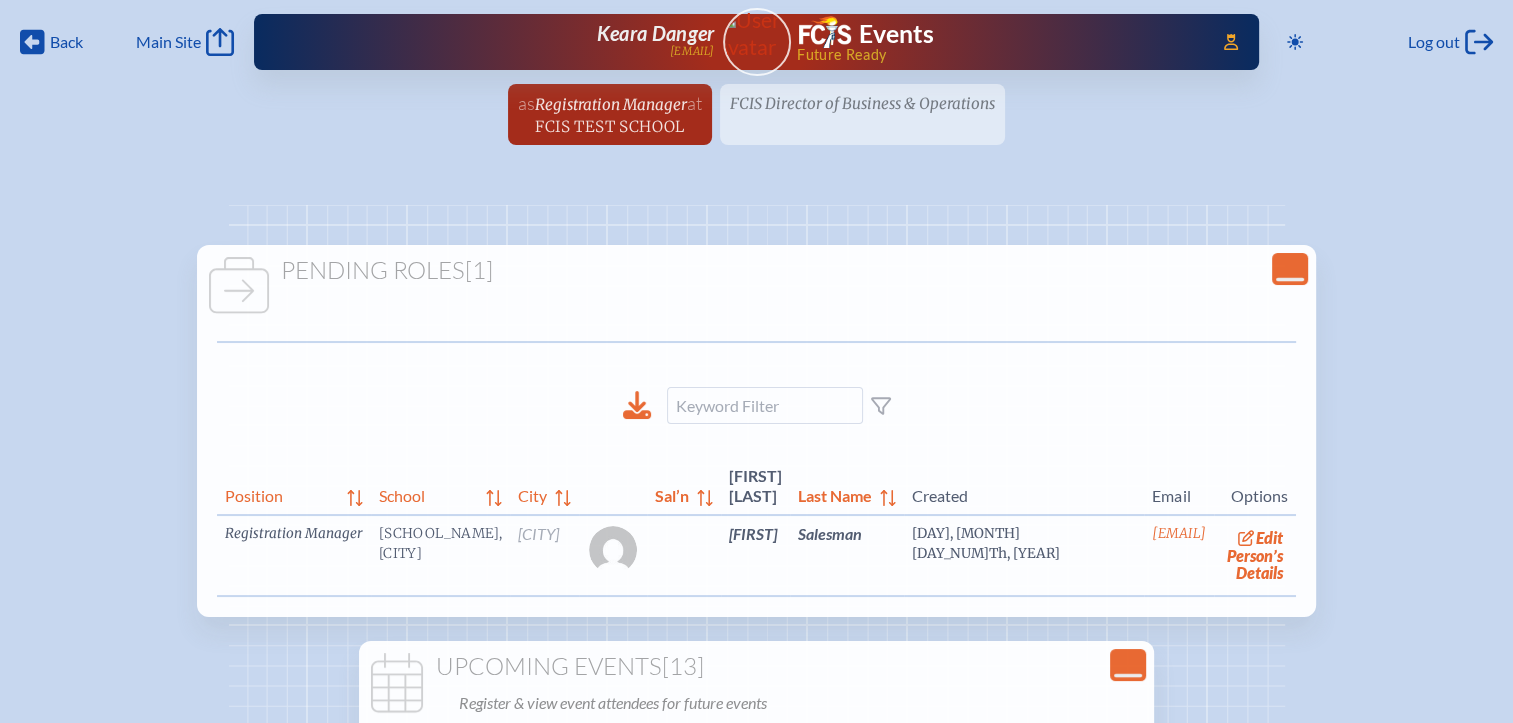 scroll, scrollTop: 300, scrollLeft: 0, axis: vertical 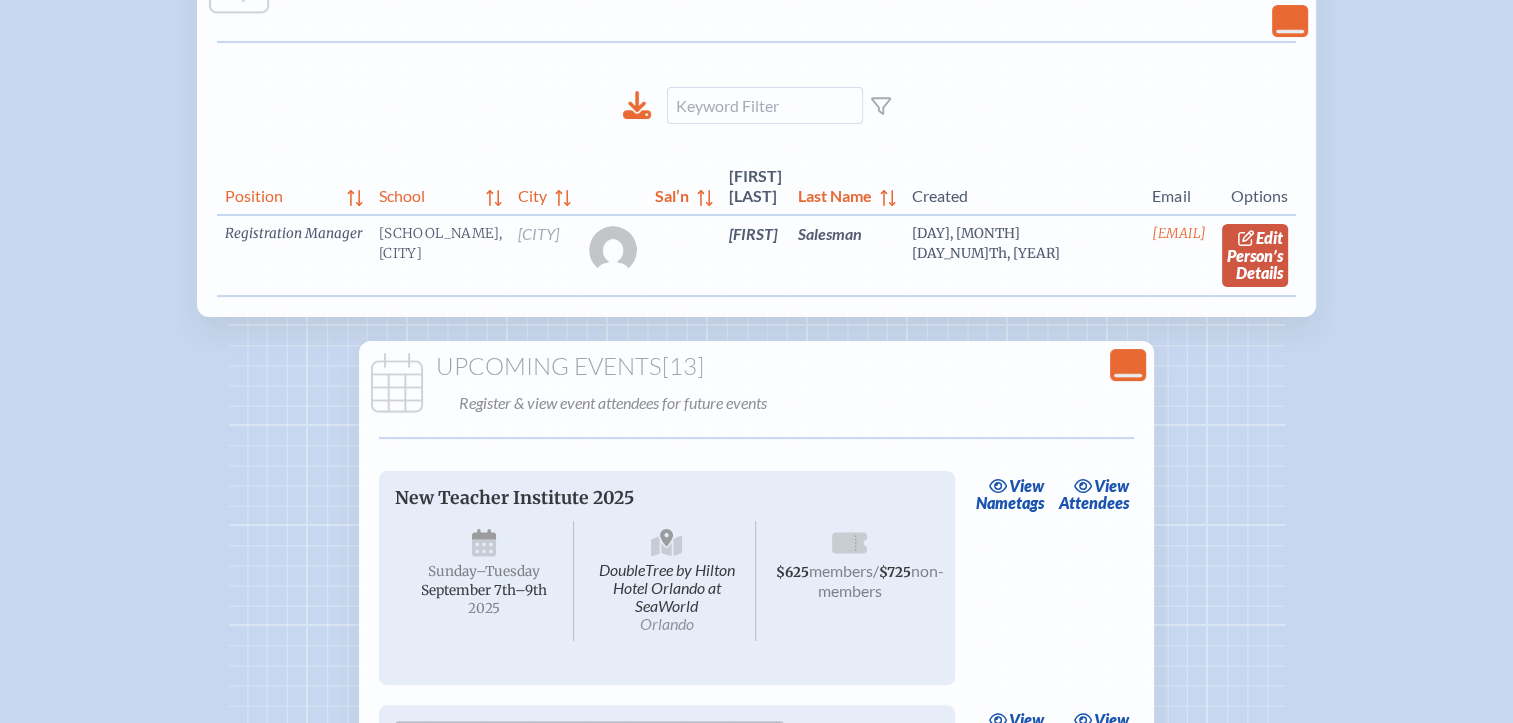 click on "edit  Person’s Details" at bounding box center [1255, 255] 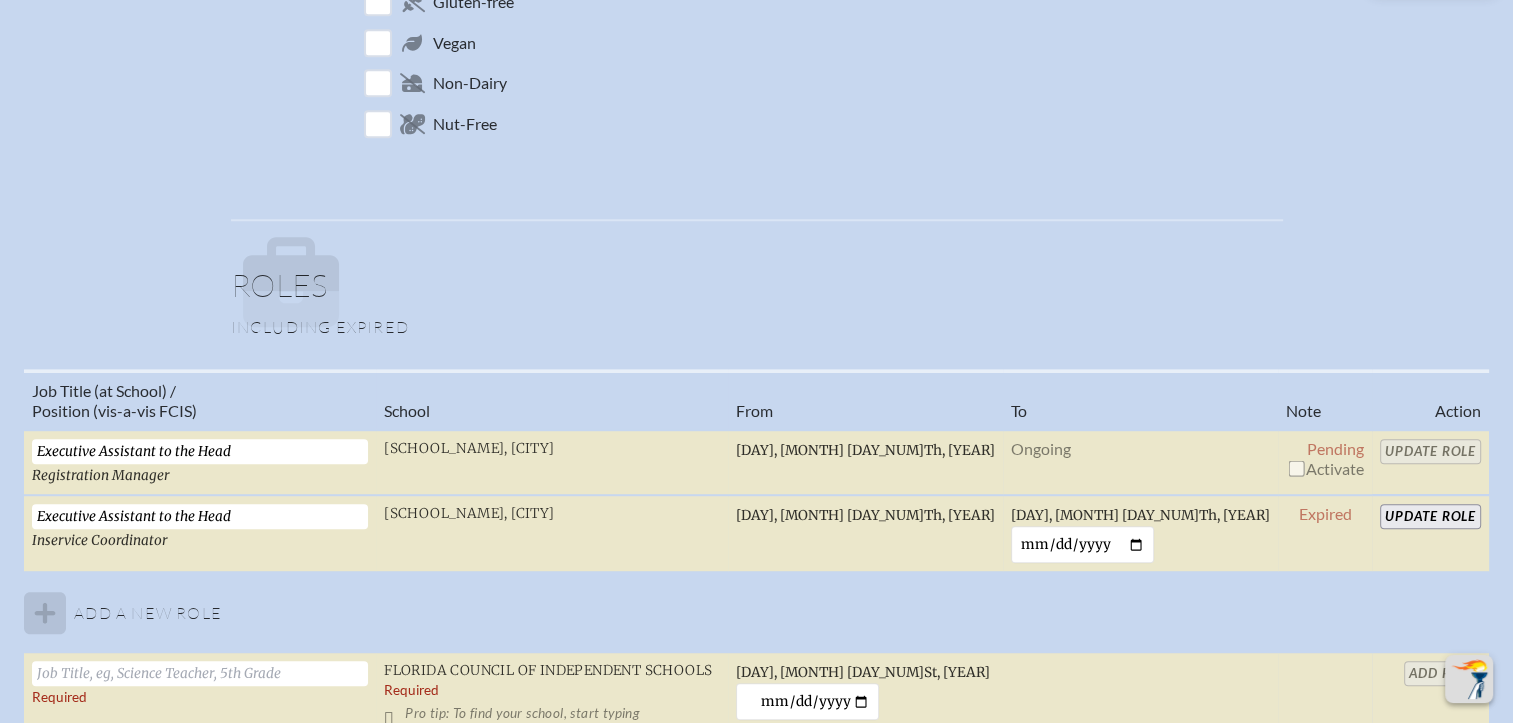 scroll, scrollTop: 1400, scrollLeft: 0, axis: vertical 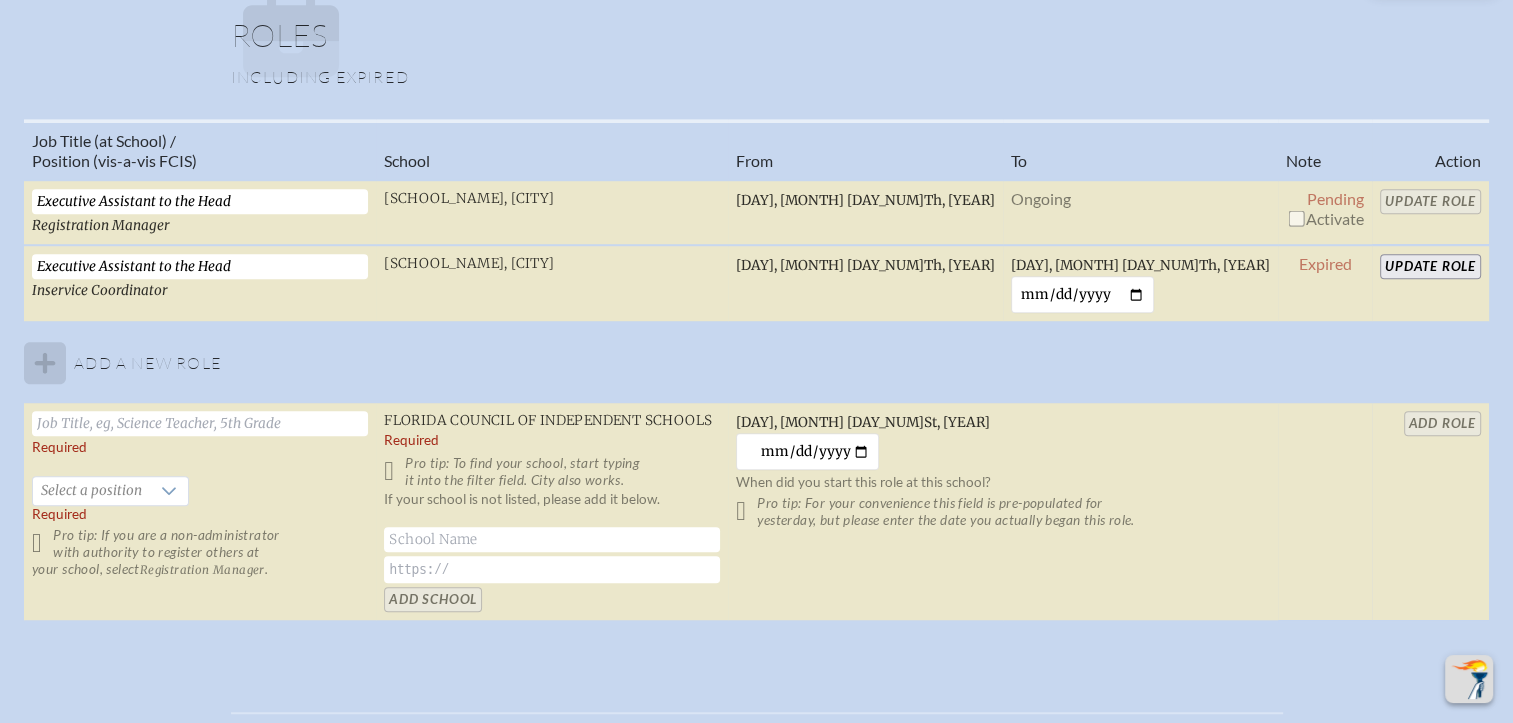 click at bounding box center [1296, 218] 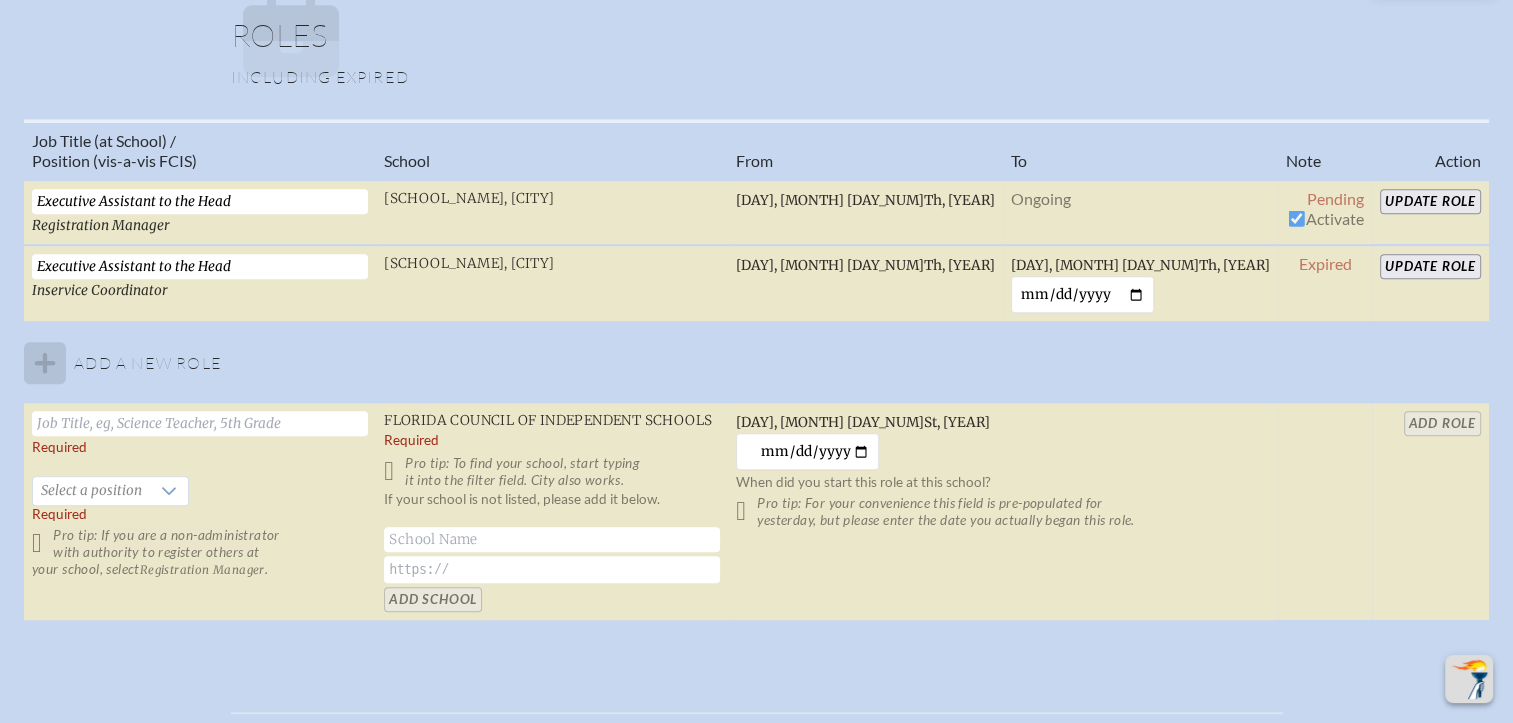 click on "Update Role" at bounding box center [1430, 201] 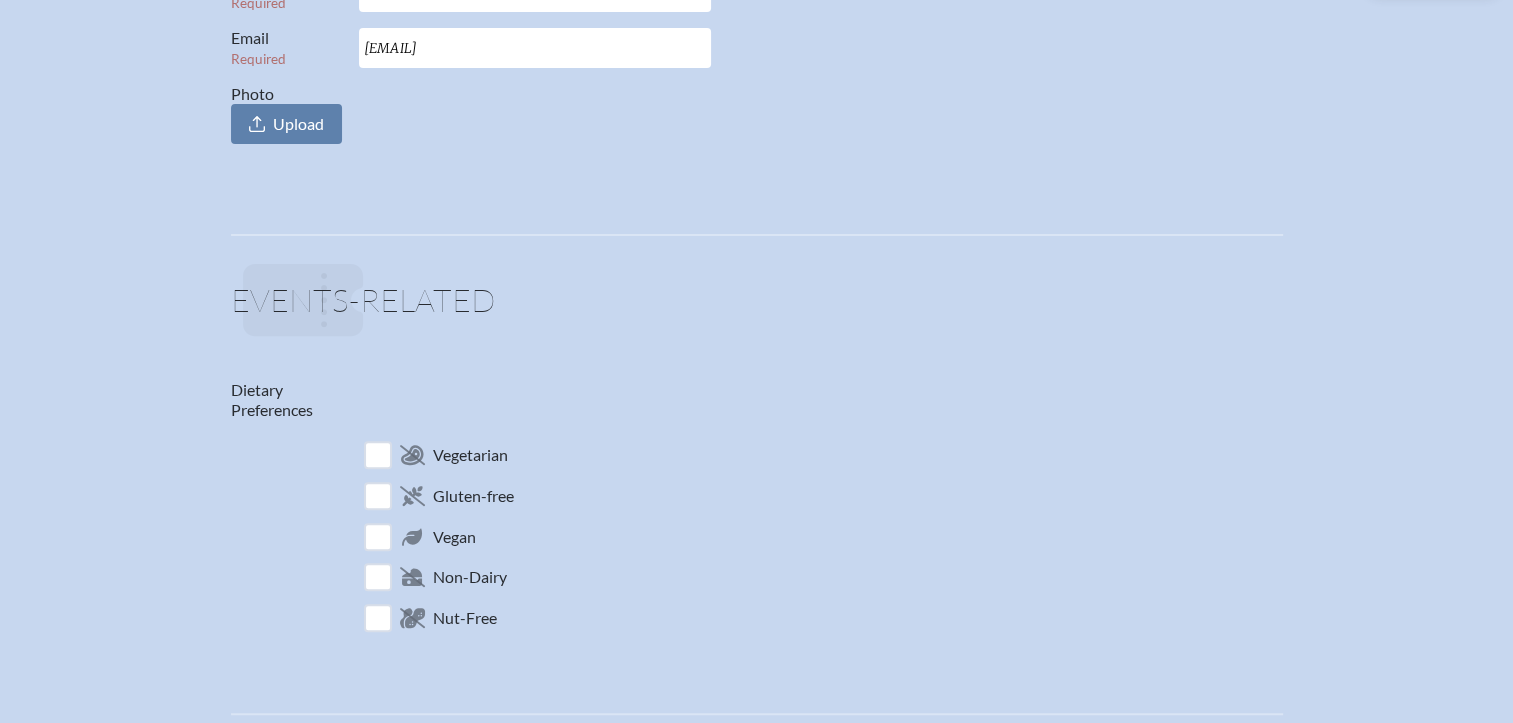 scroll, scrollTop: 0, scrollLeft: 0, axis: both 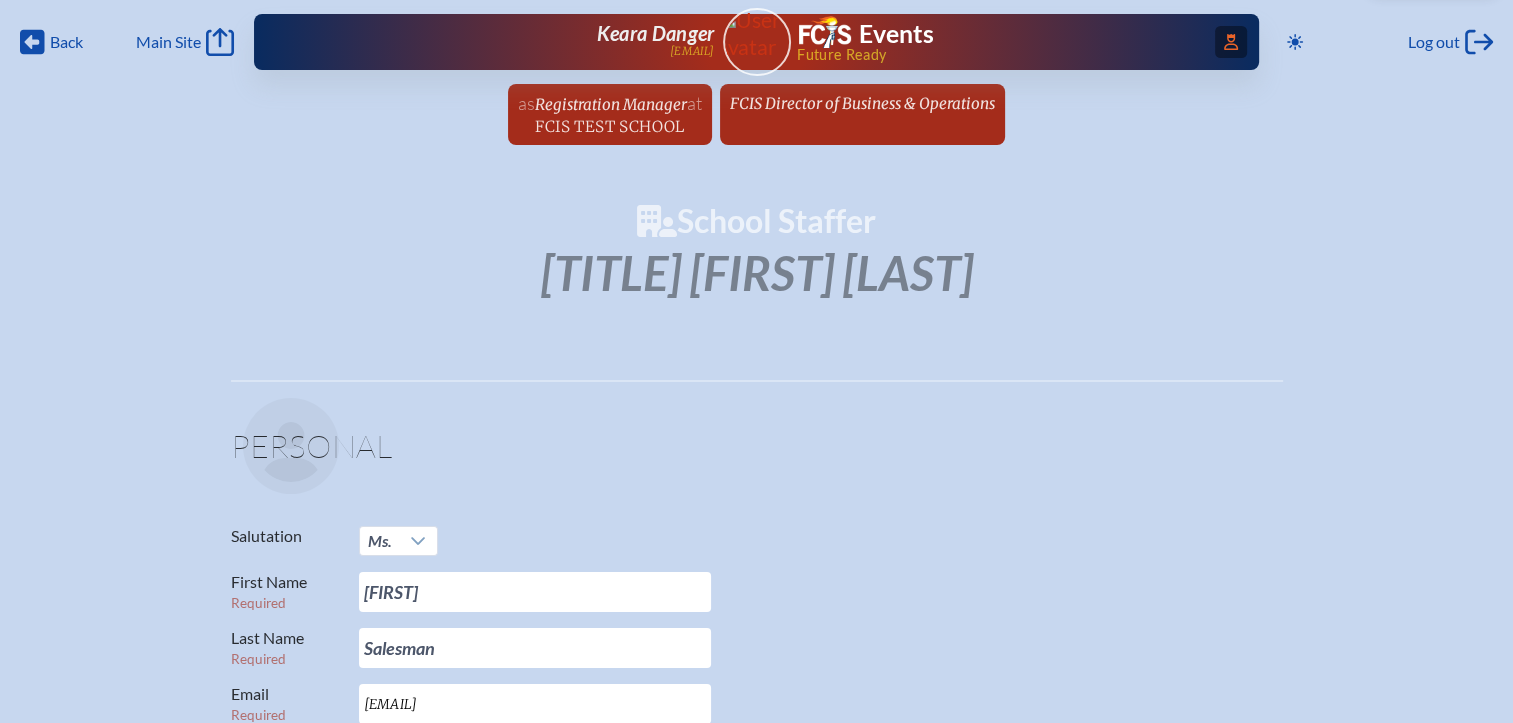click on "Access Users..." at bounding box center [1231, 42] 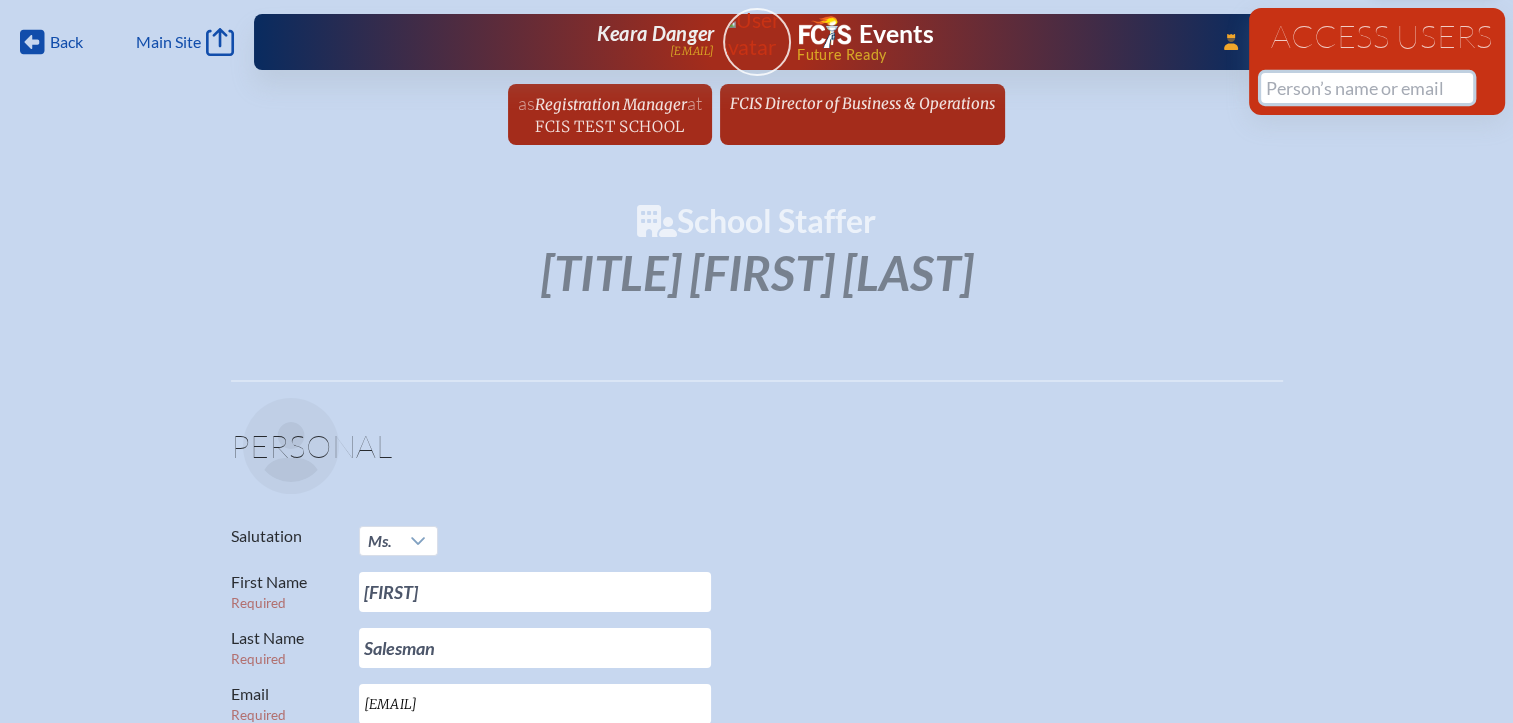 click at bounding box center (1367, 88) 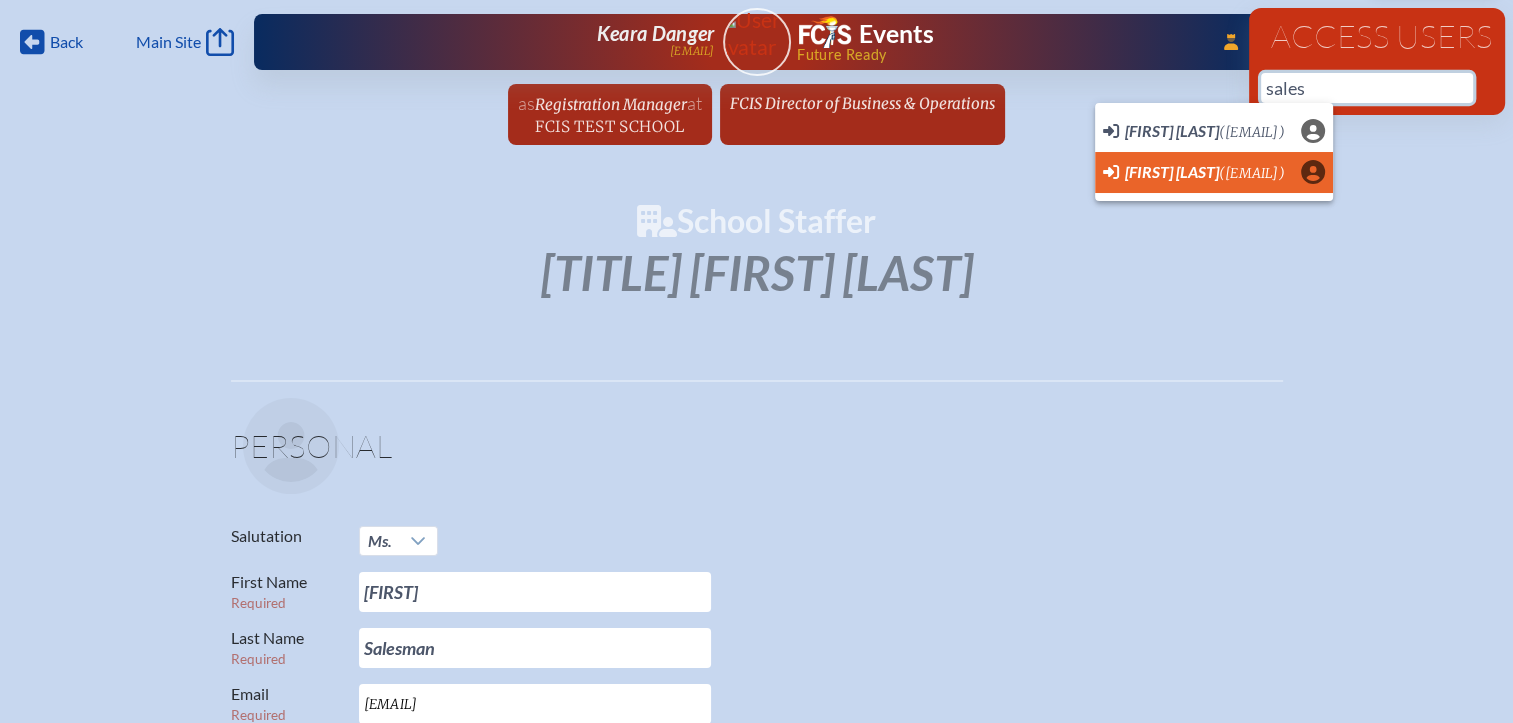 scroll, scrollTop: 0, scrollLeft: 15, axis: horizontal 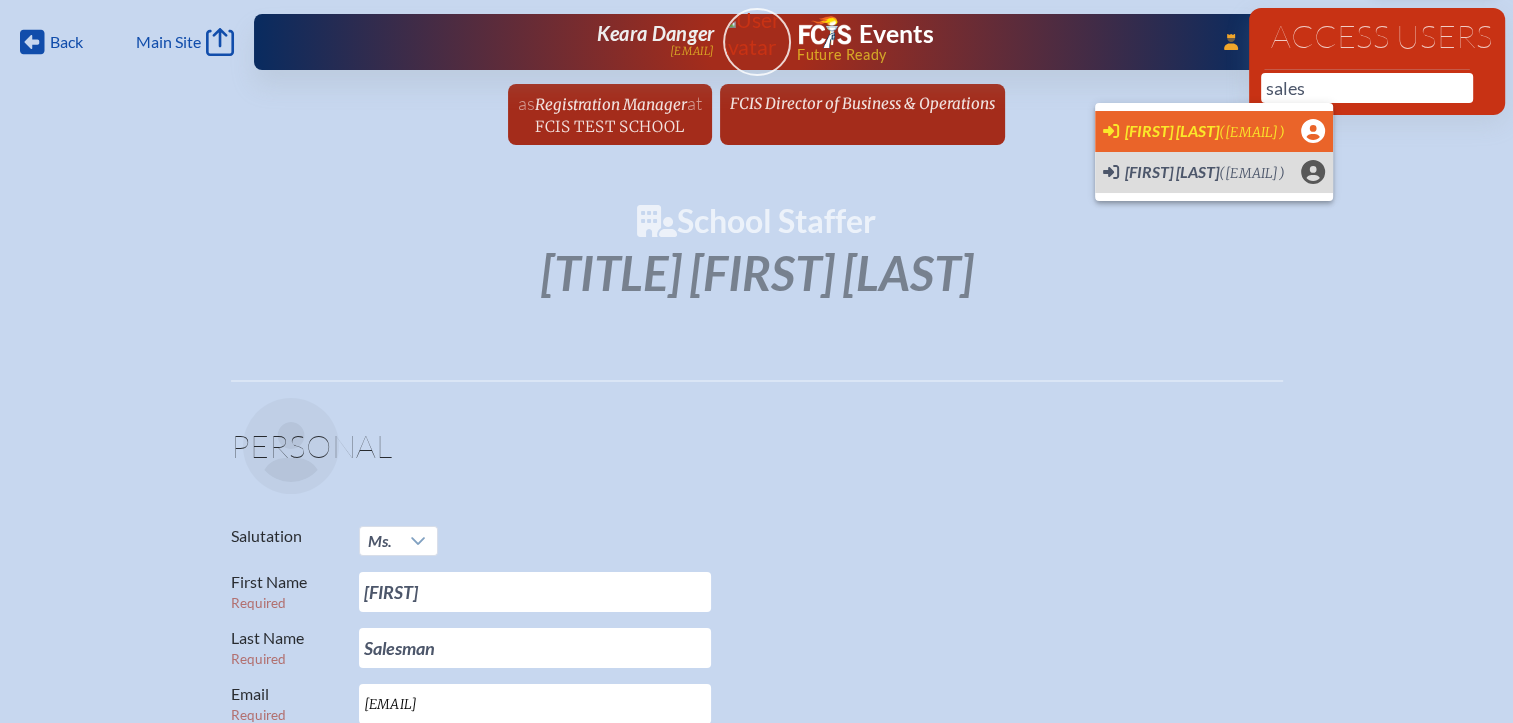click on "[LAST] [TITLE]" at bounding box center [1172, 130] 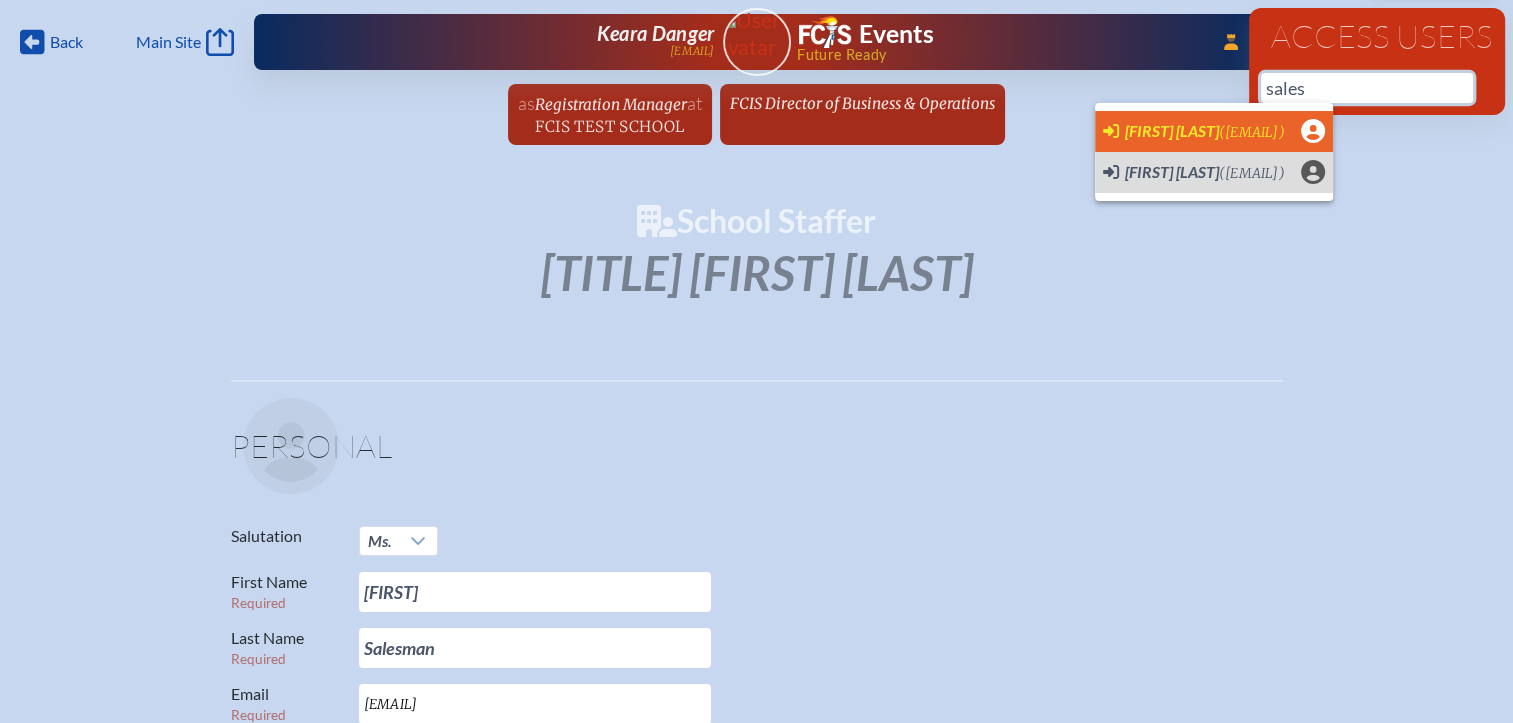type on "[EMAIL]" 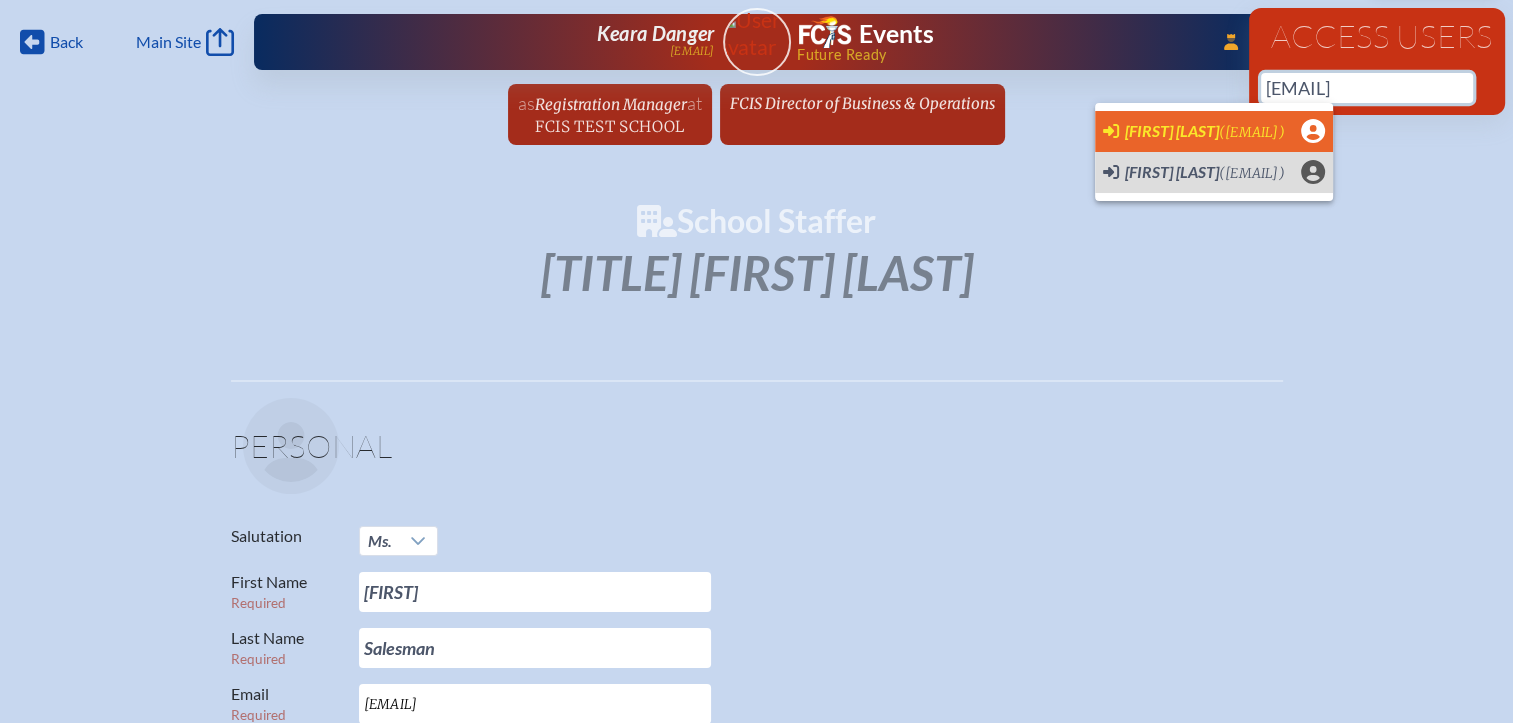 type 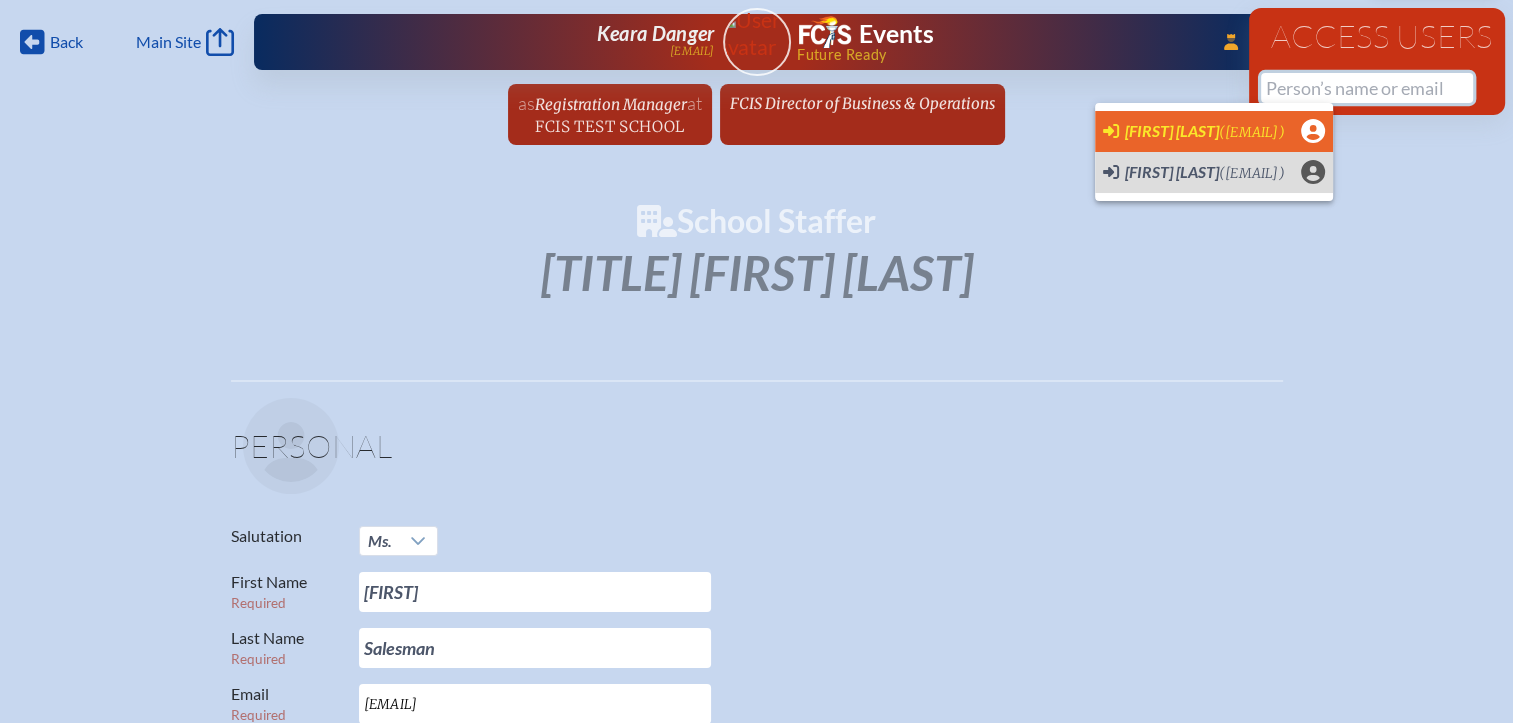 scroll, scrollTop: 0, scrollLeft: 0, axis: both 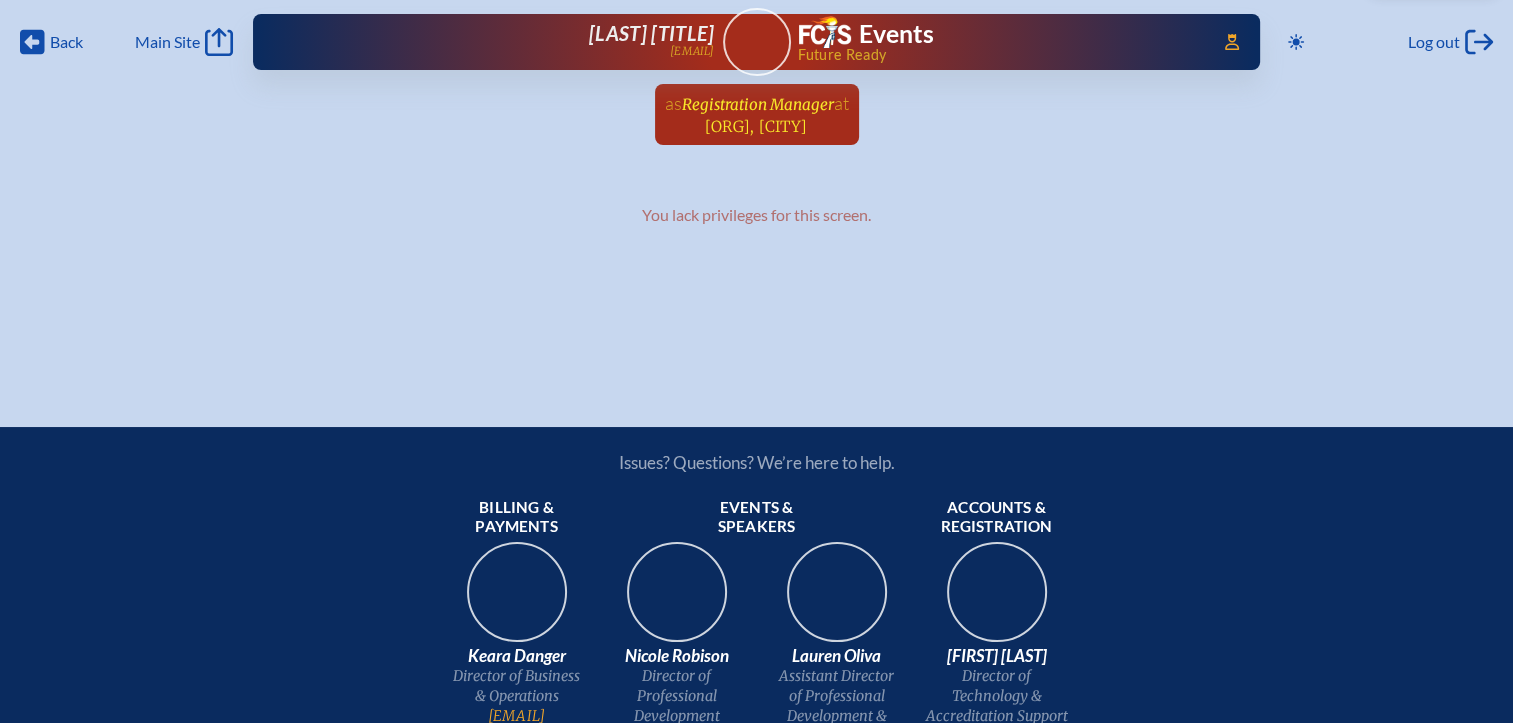 click on "[ORG], [CITY]" at bounding box center [756, 126] 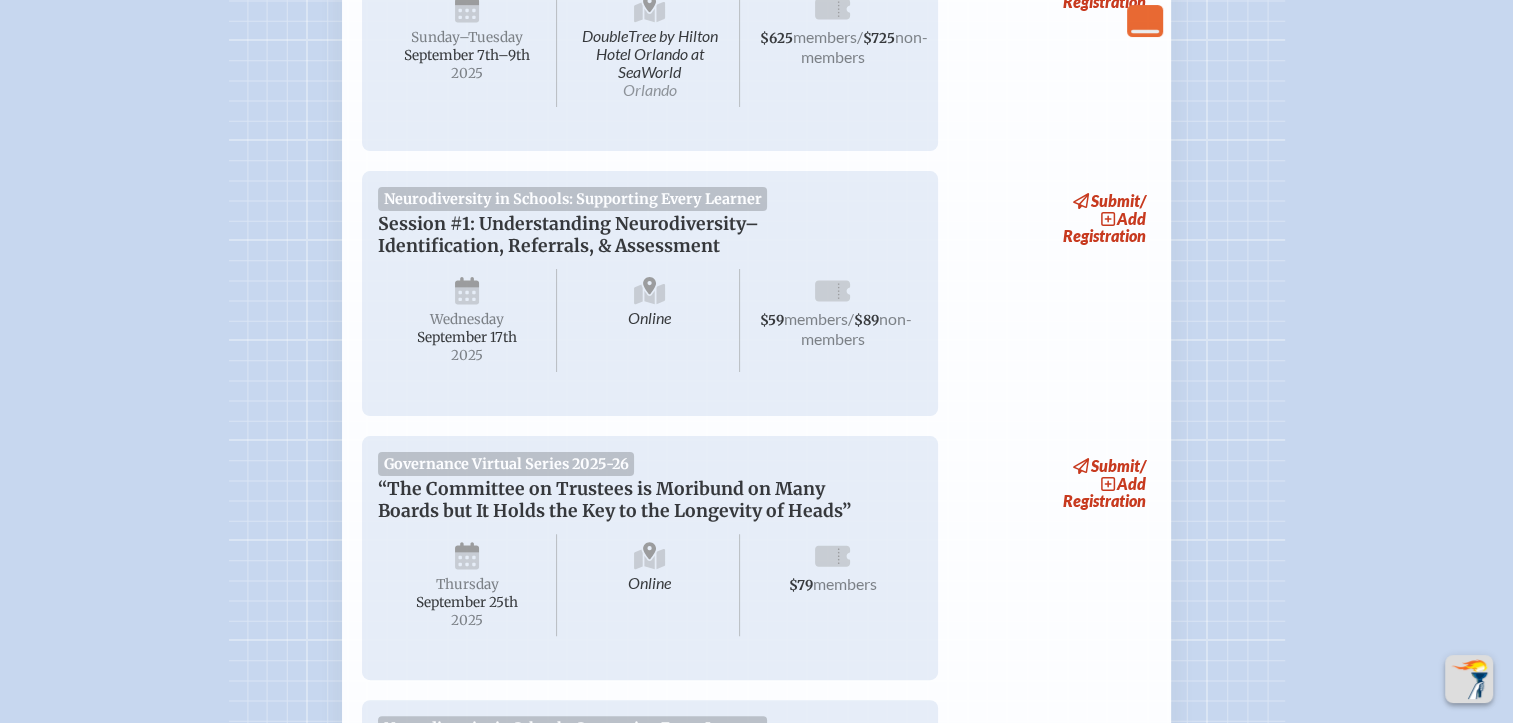 scroll, scrollTop: 500, scrollLeft: 0, axis: vertical 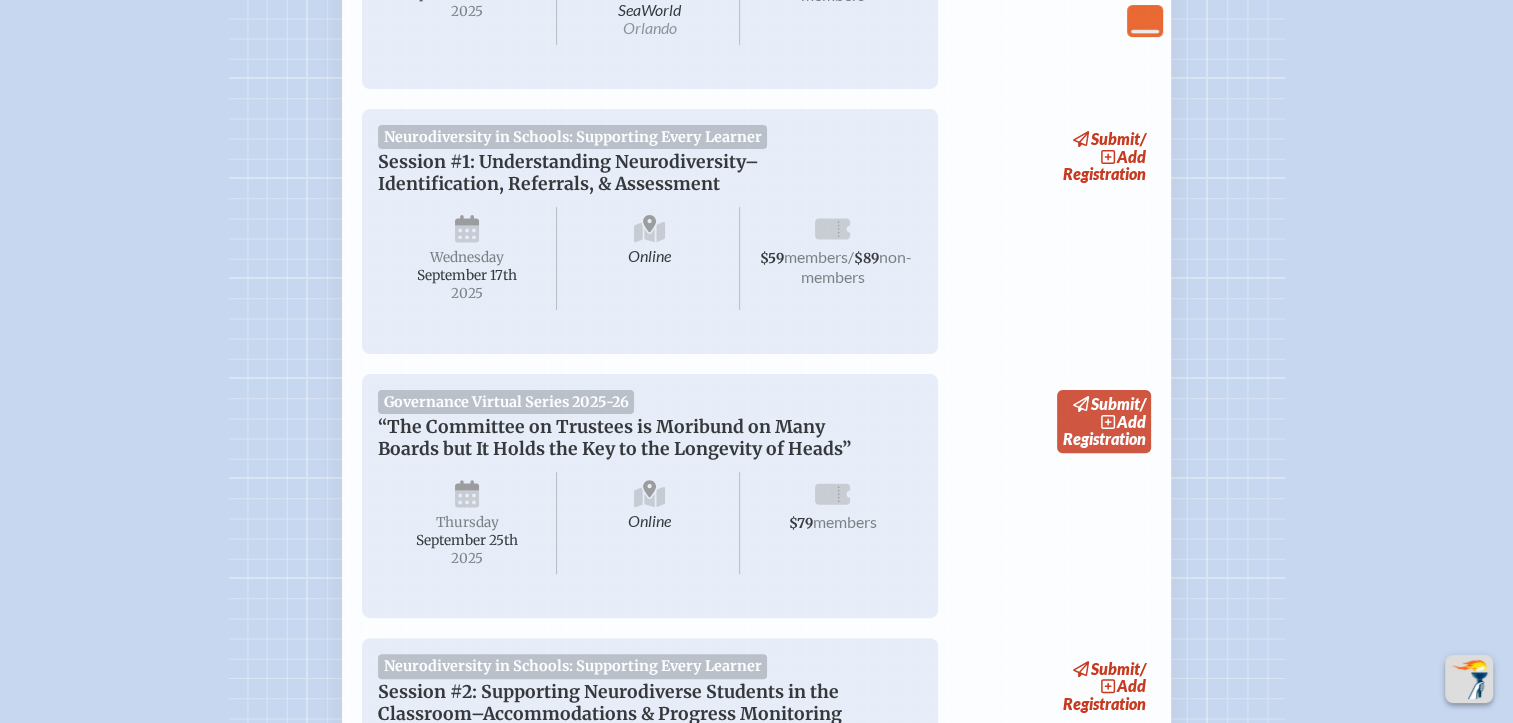 click on "add" at bounding box center [1131, 421] 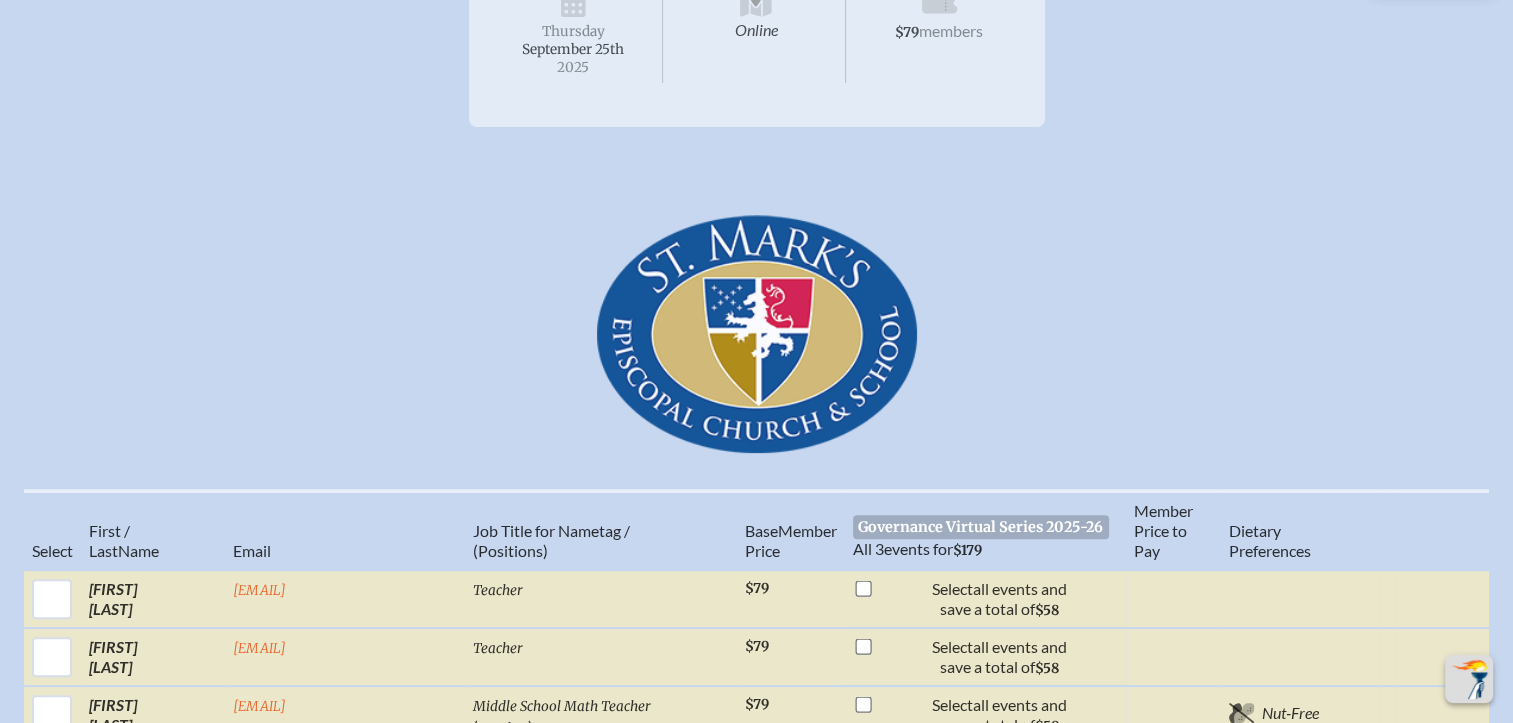 scroll, scrollTop: 200, scrollLeft: 0, axis: vertical 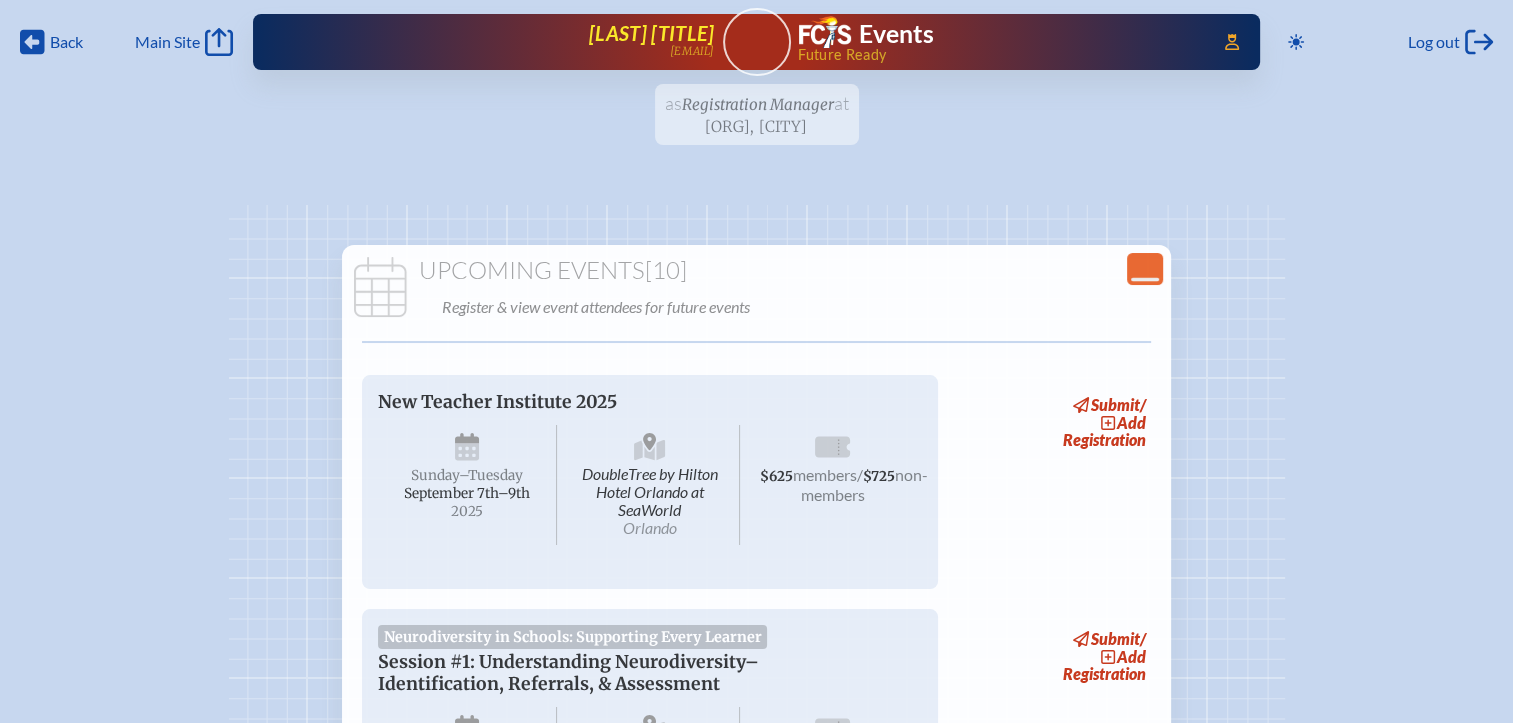 click on "[LAST] [TITLE]" at bounding box center [651, 33] 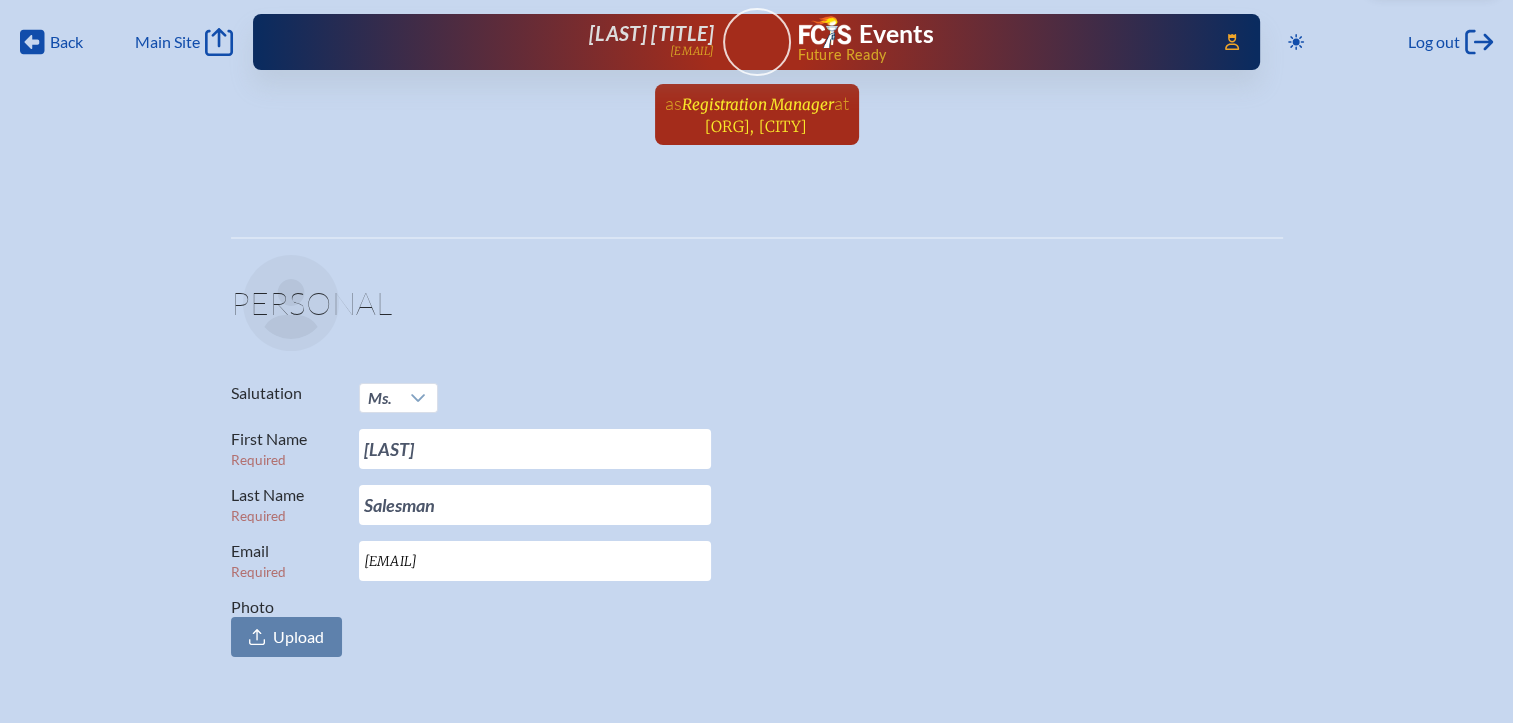 click on "[ORG], [CITY]" at bounding box center [756, 126] 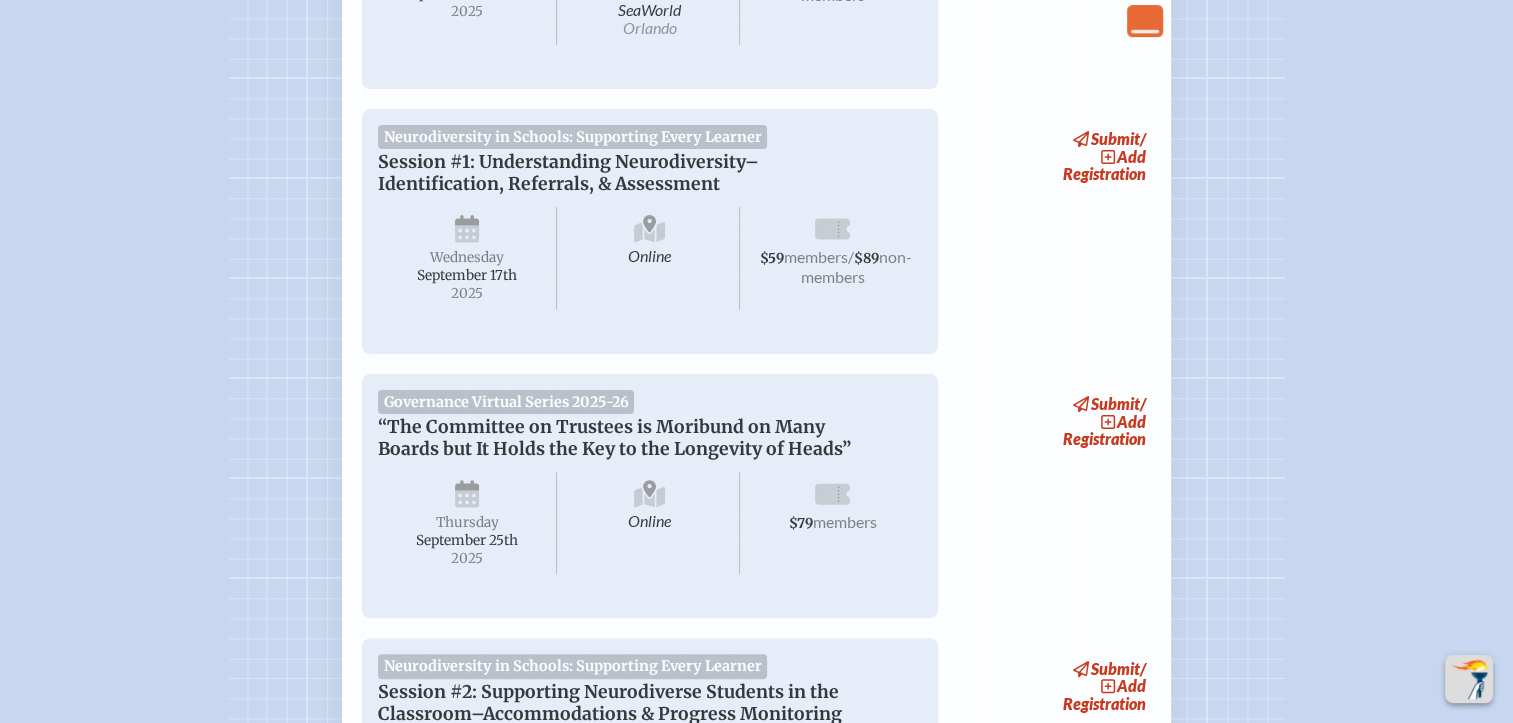 scroll, scrollTop: 600, scrollLeft: 0, axis: vertical 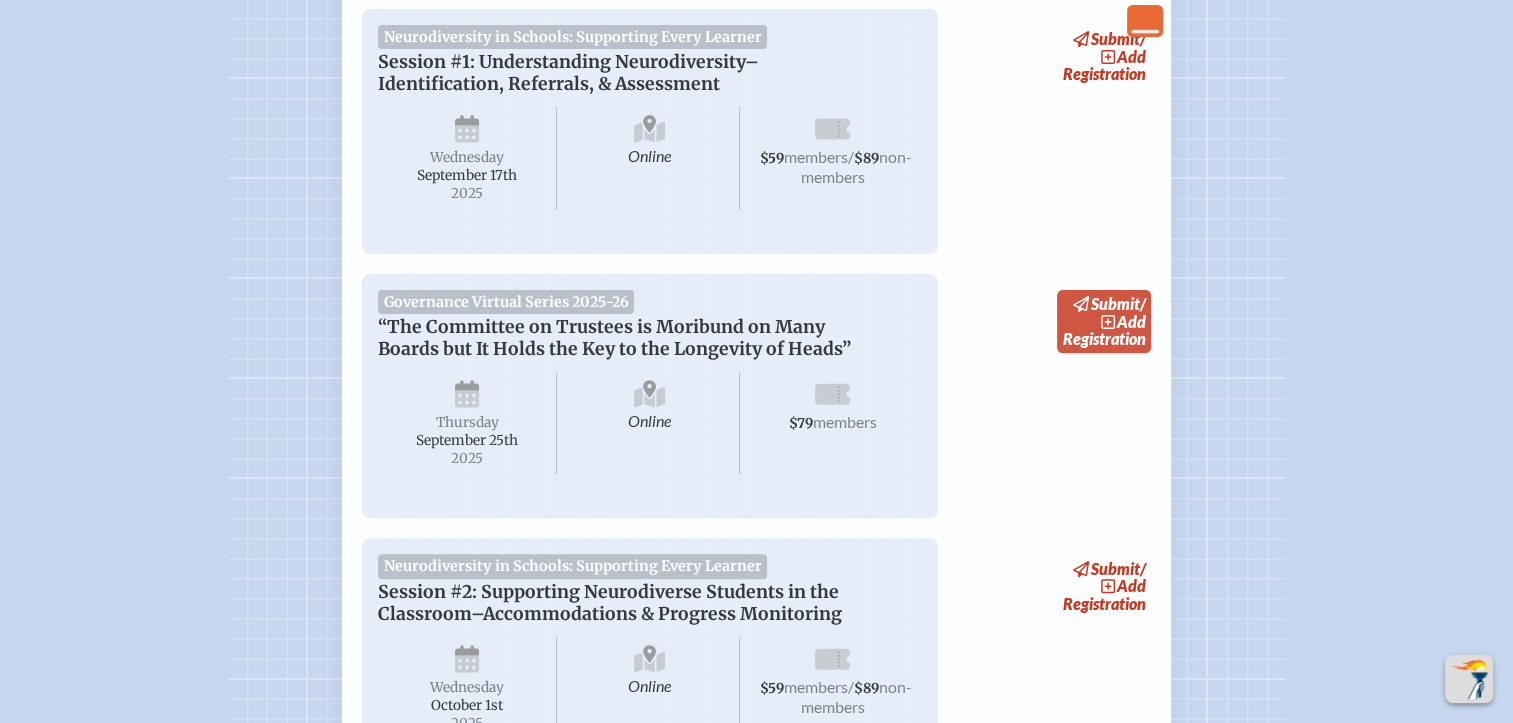 click on "submit  /  add  Registration" at bounding box center [1104, 321] 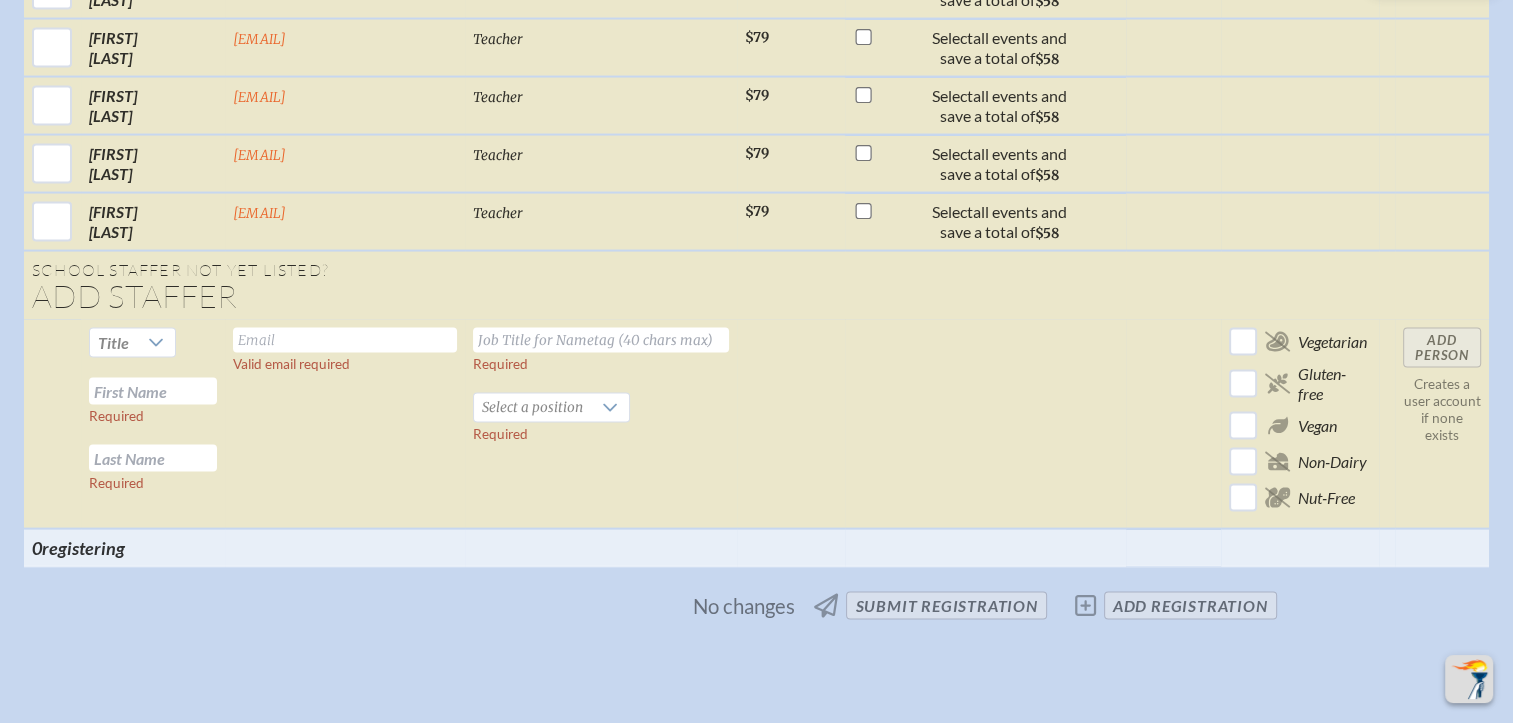 scroll, scrollTop: 3900, scrollLeft: 0, axis: vertical 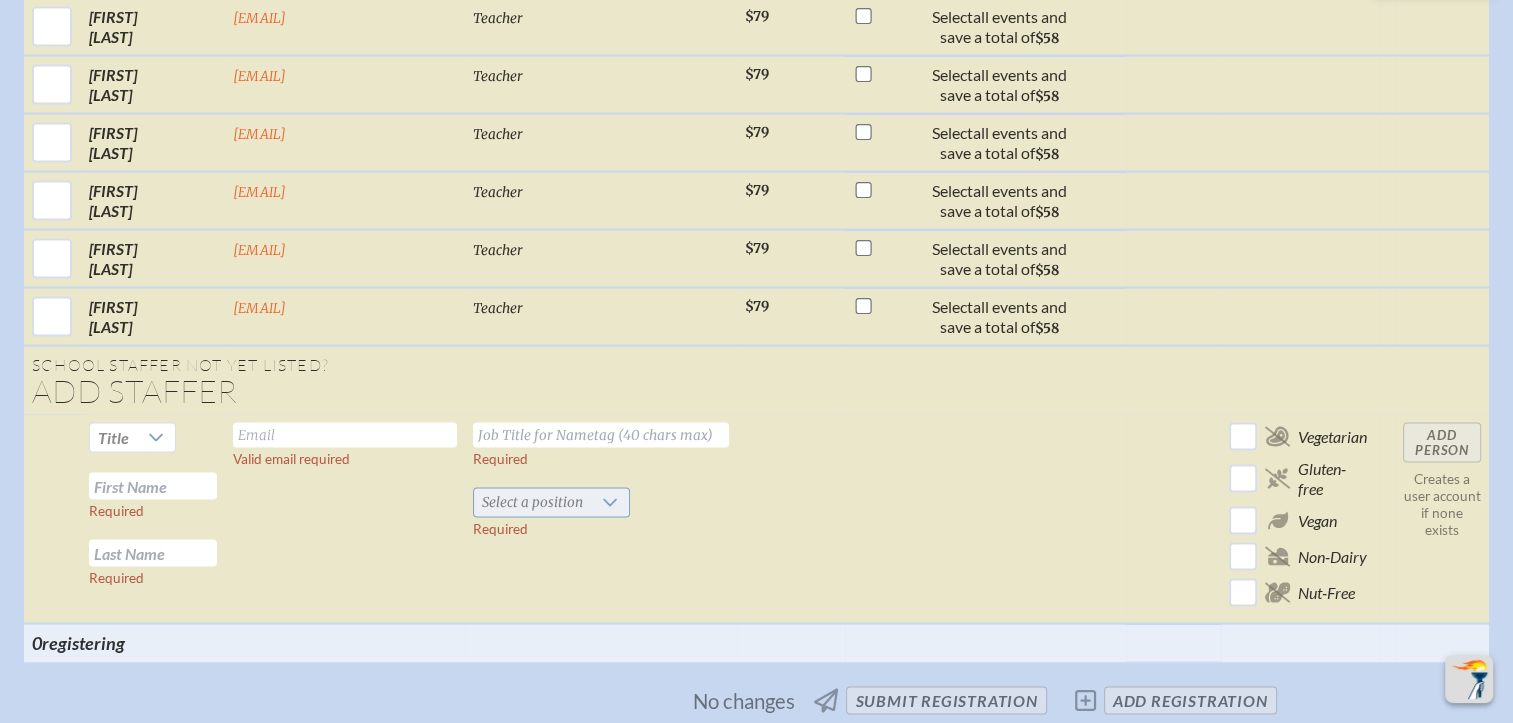 click at bounding box center (610, 503) 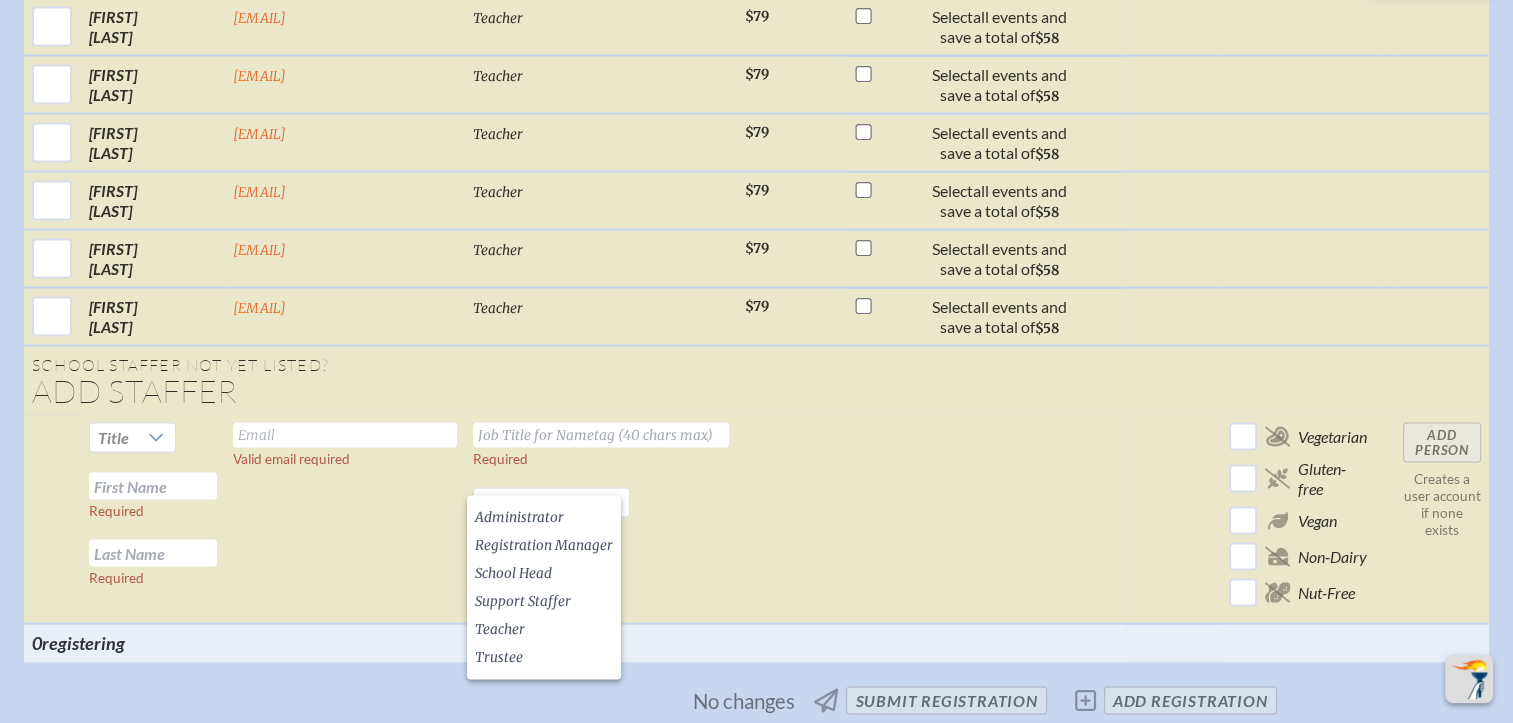 click at bounding box center (791, 519) 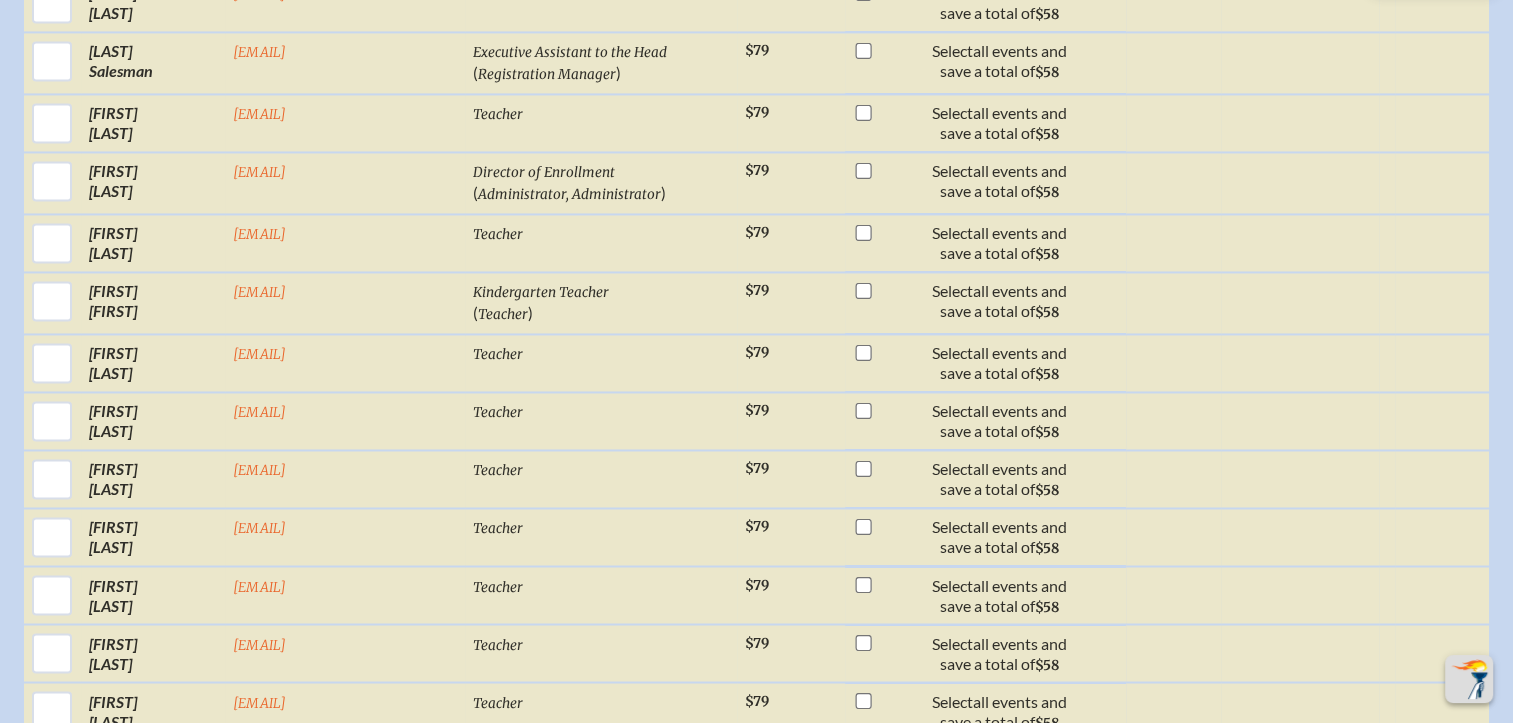 scroll, scrollTop: 3200, scrollLeft: 0, axis: vertical 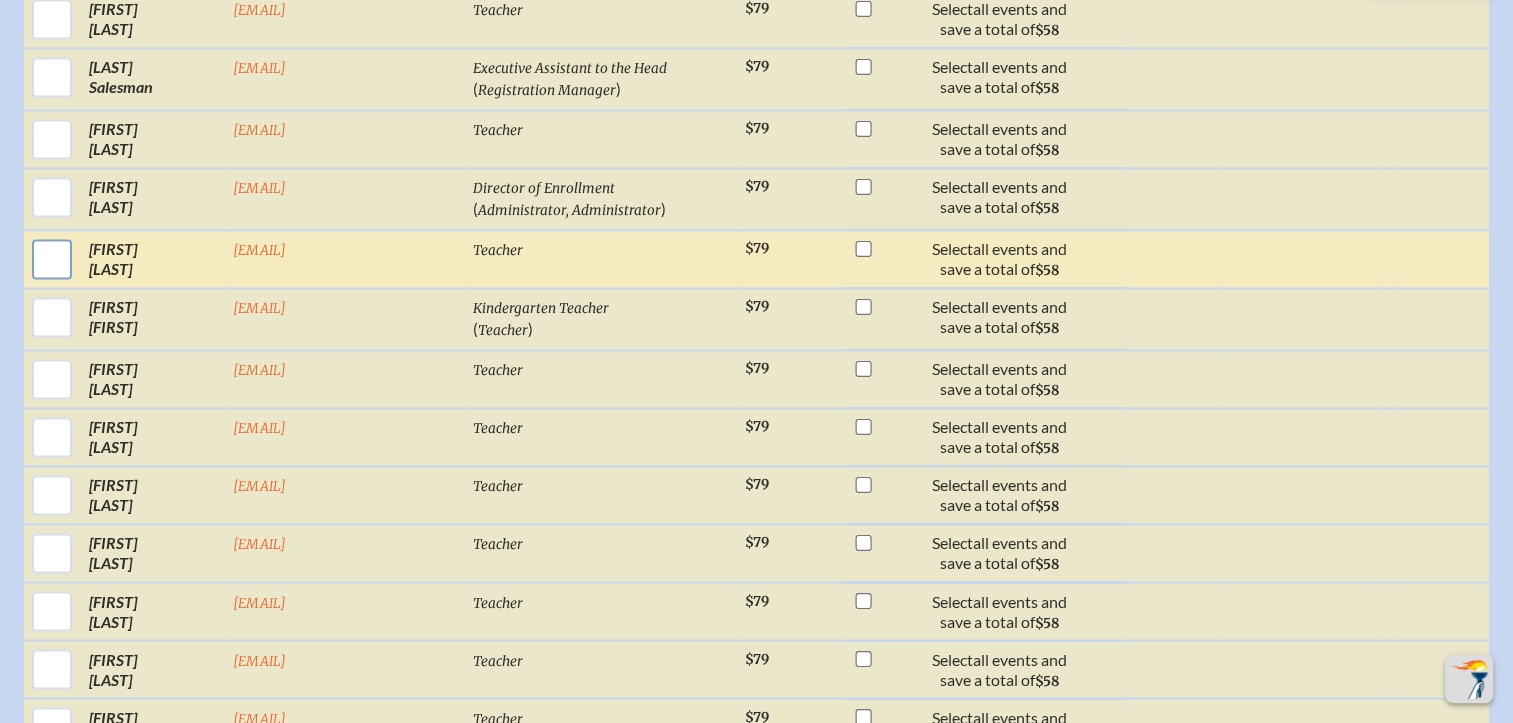 click at bounding box center (52, 259) 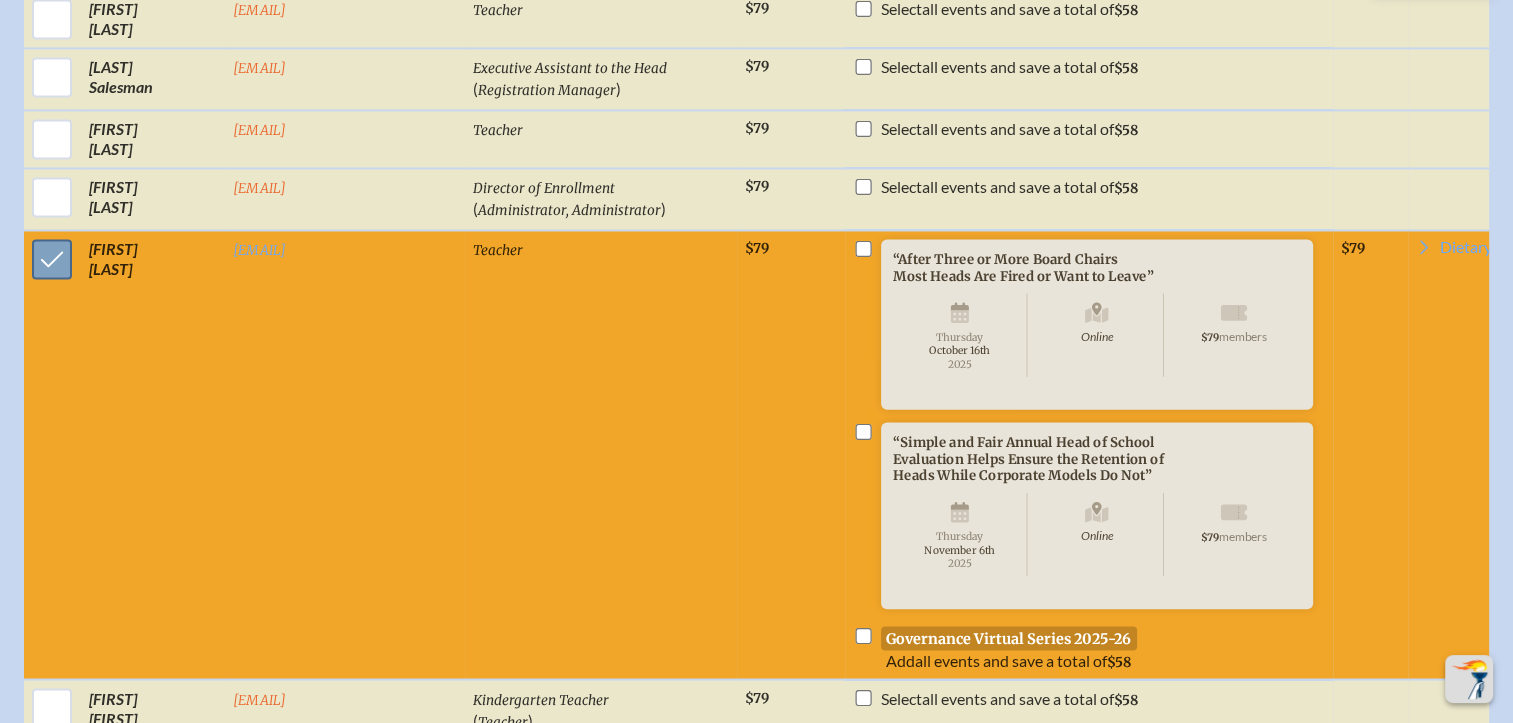scroll, scrollTop: 3194, scrollLeft: 0, axis: vertical 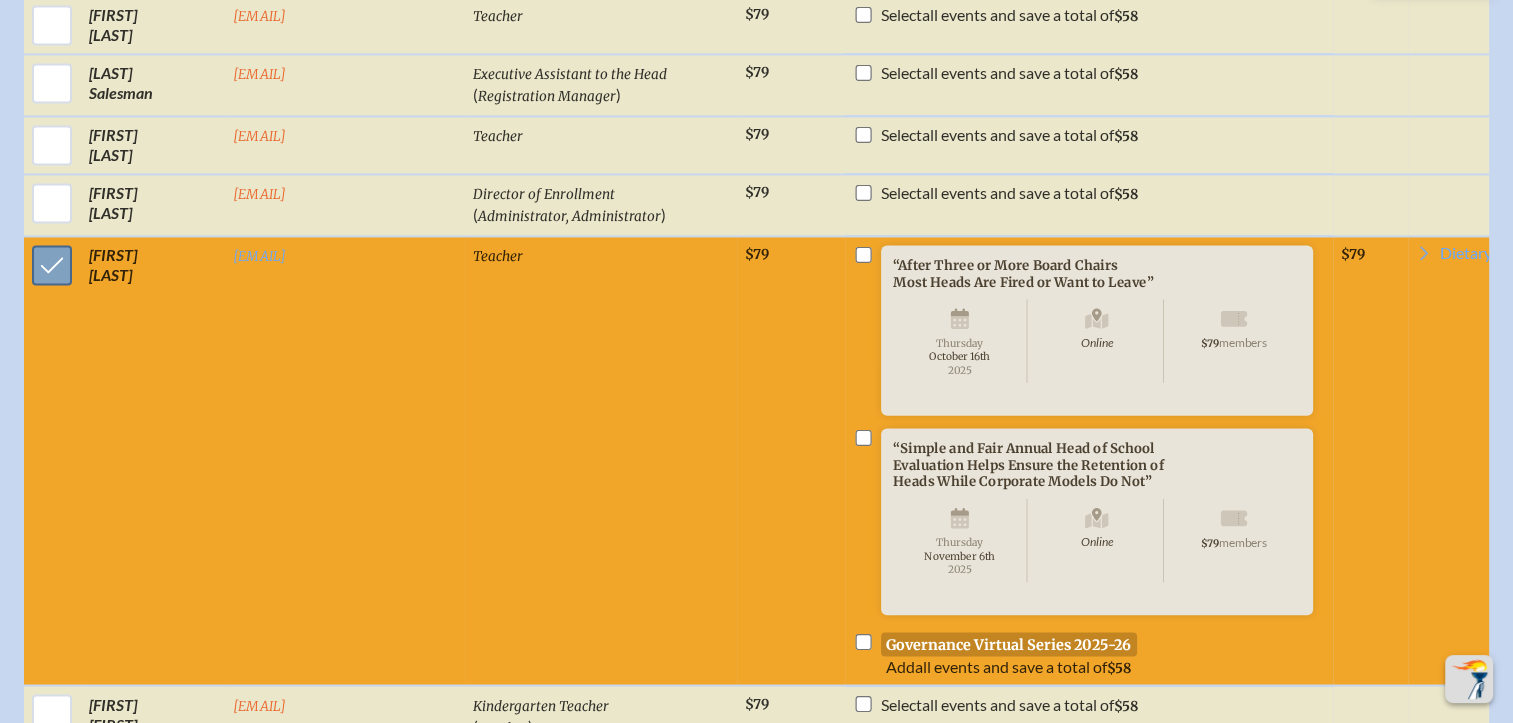 click at bounding box center (52, 265) 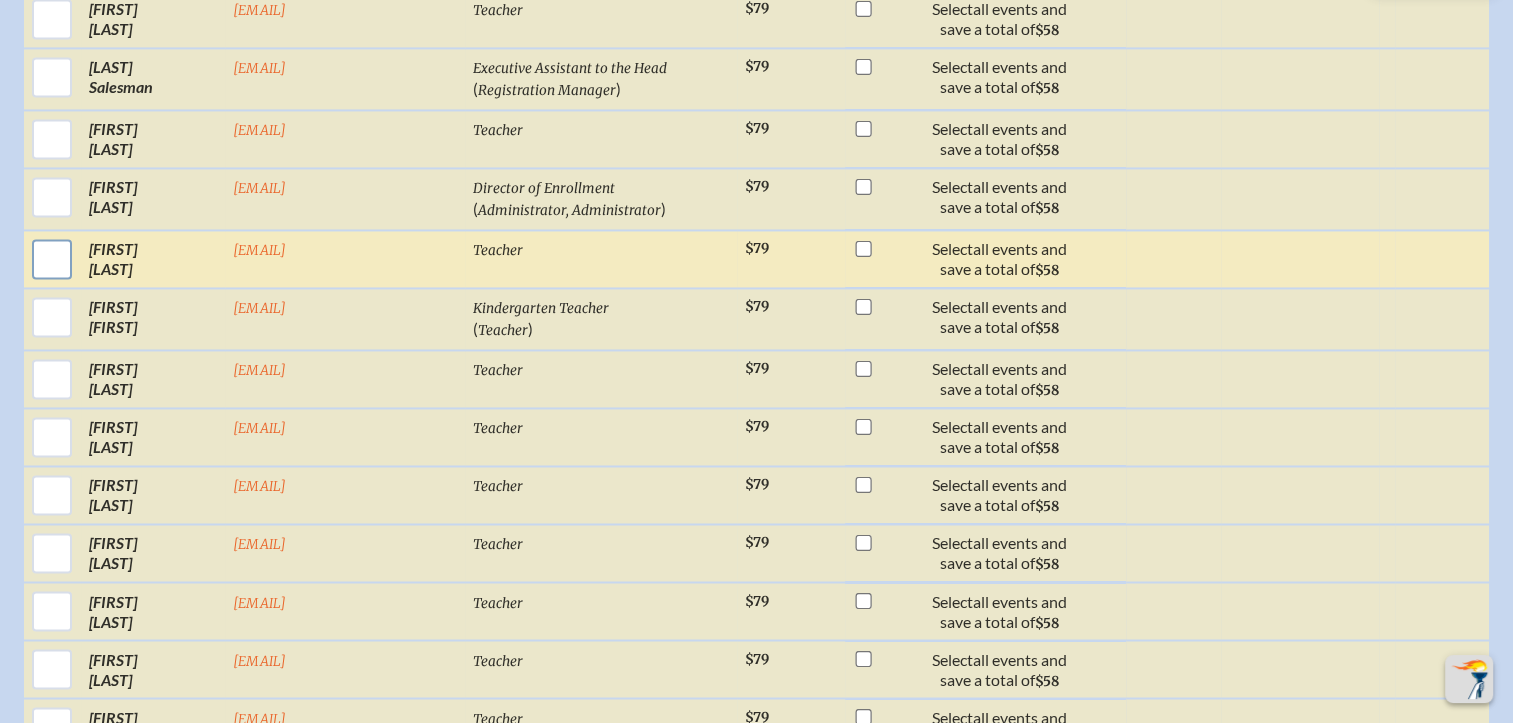 click at bounding box center [52, 259] 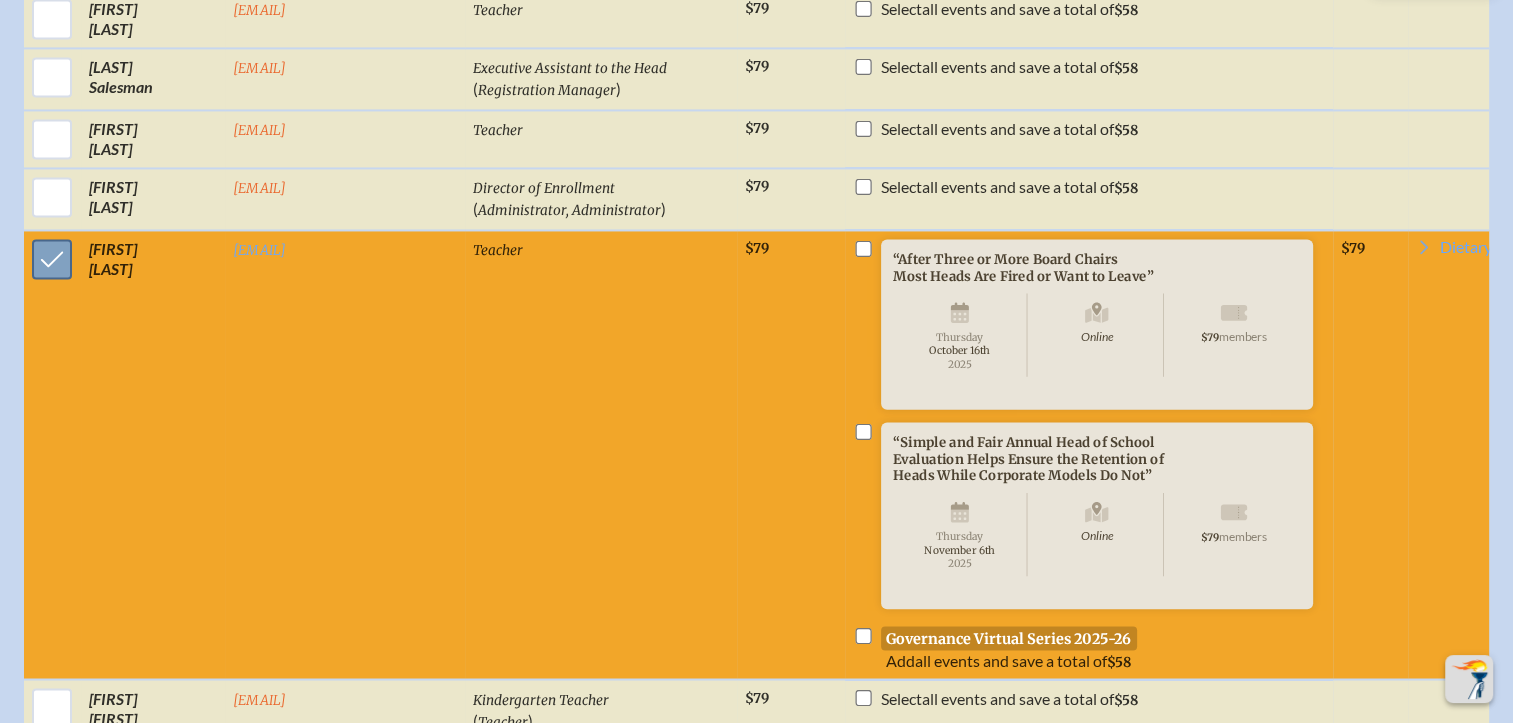 scroll, scrollTop: 3194, scrollLeft: 0, axis: vertical 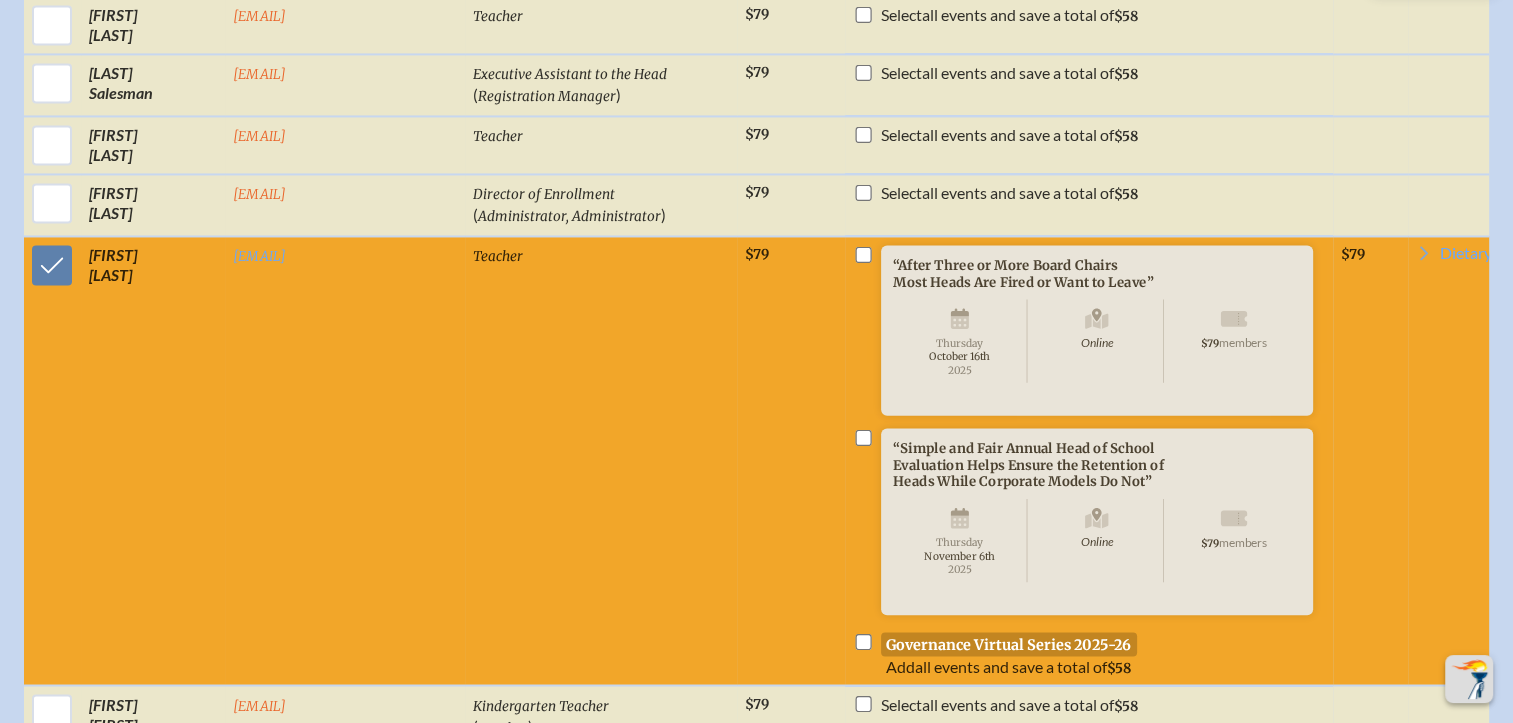 click at bounding box center (863, 642) 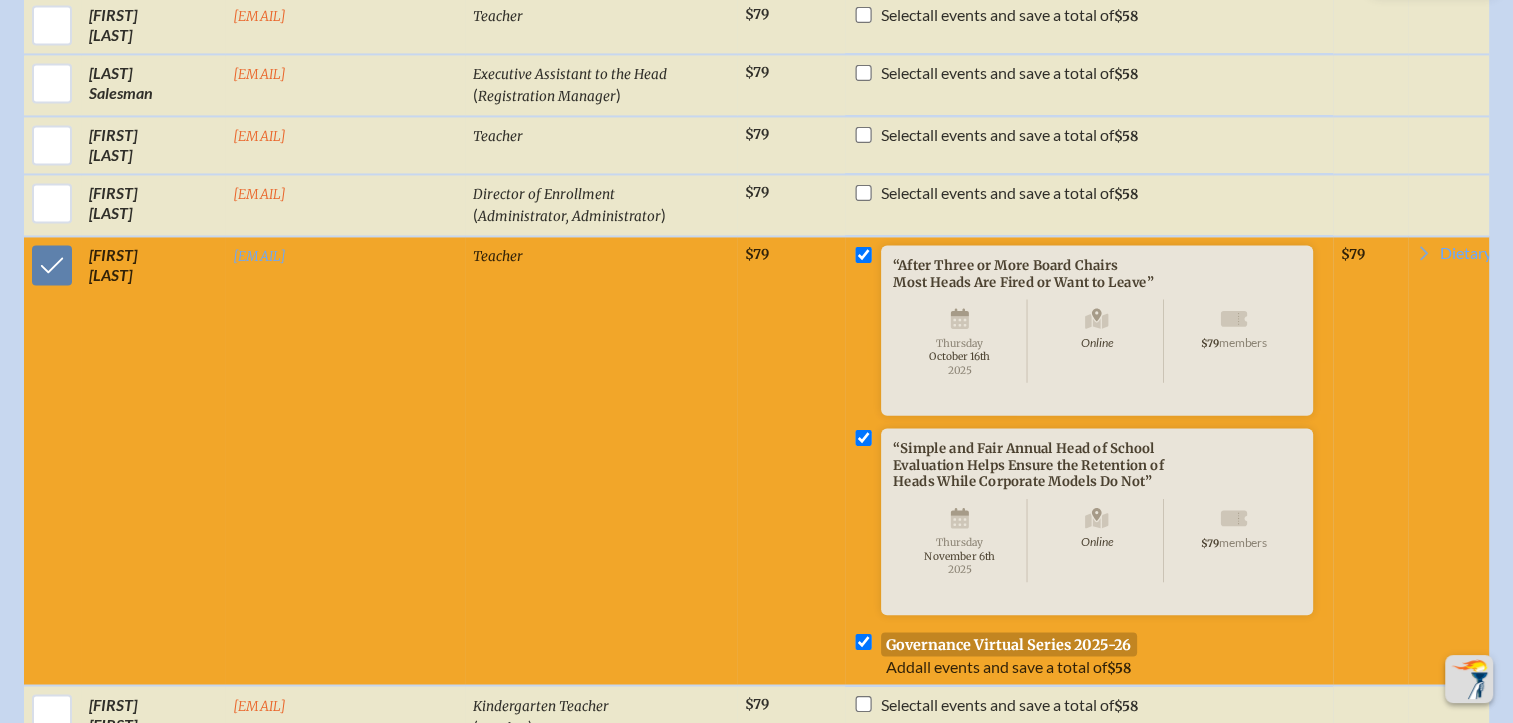 checkbox on "true" 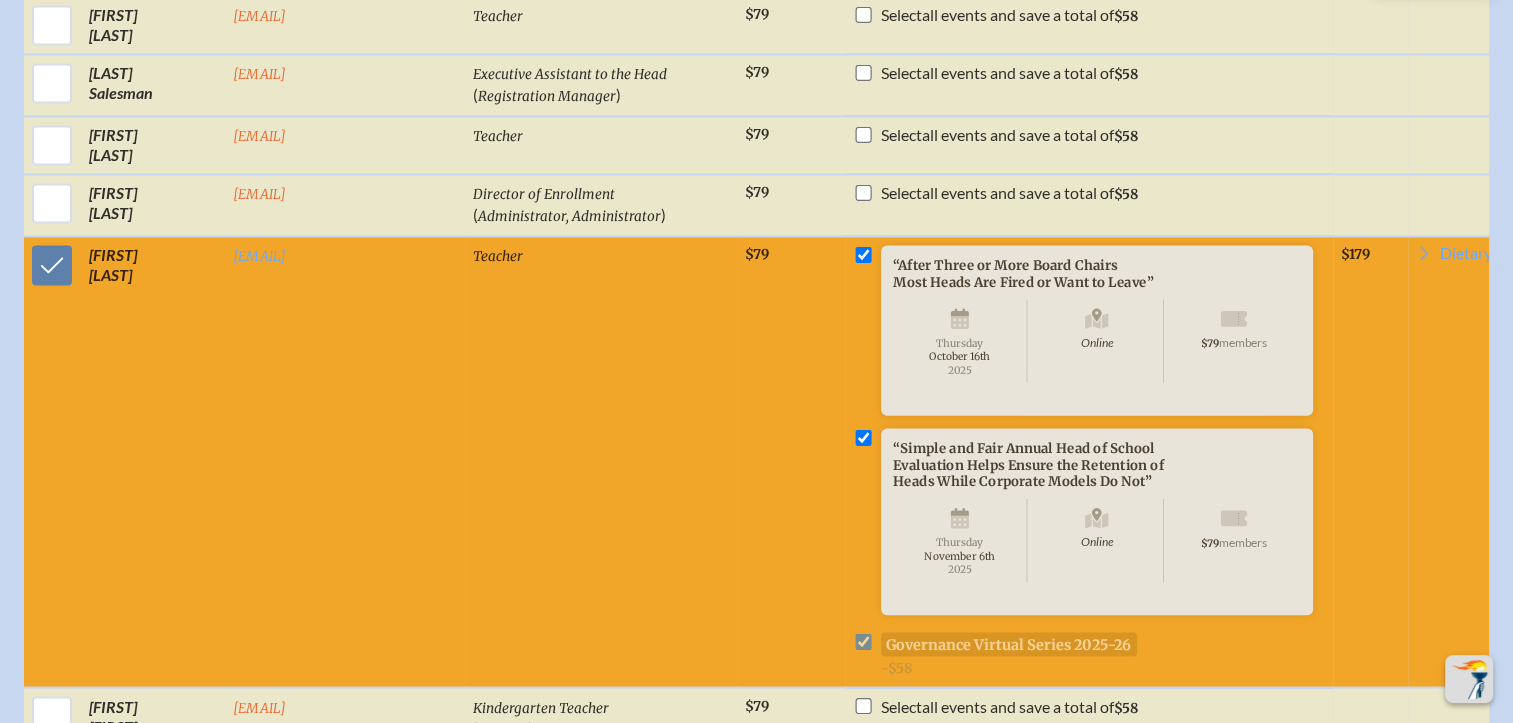 scroll, scrollTop: 0, scrollLeft: 0, axis: both 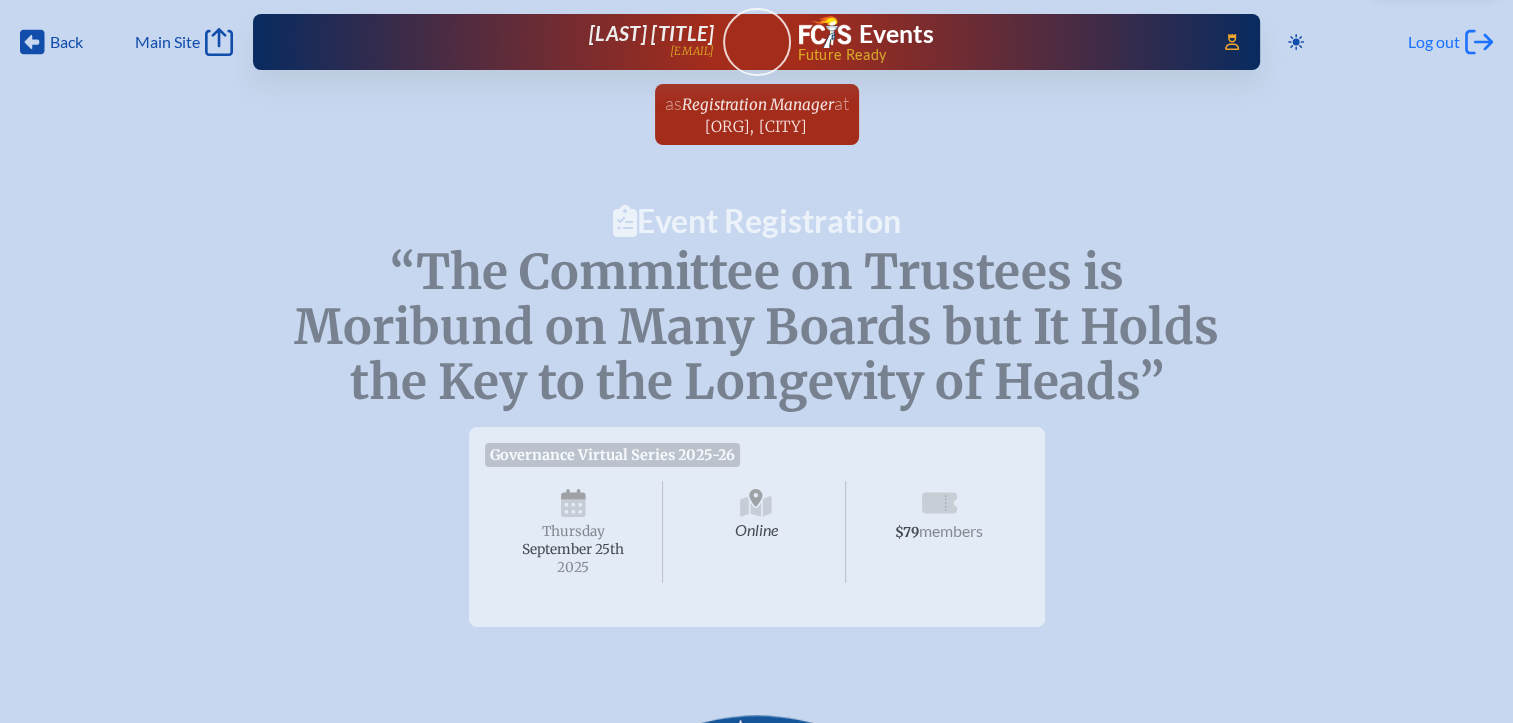 click on "Log out" at bounding box center (1434, 42) 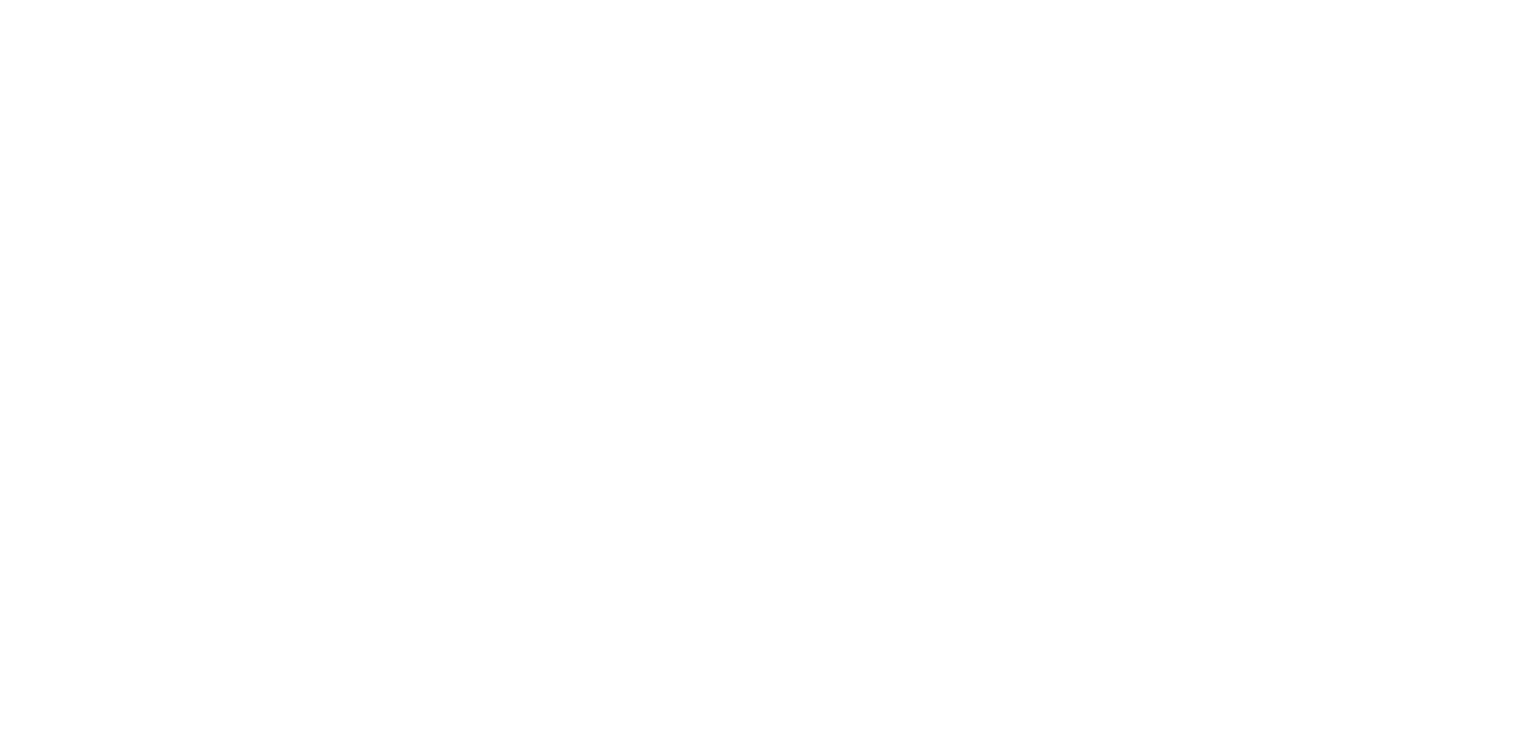 scroll, scrollTop: 0, scrollLeft: 0, axis: both 